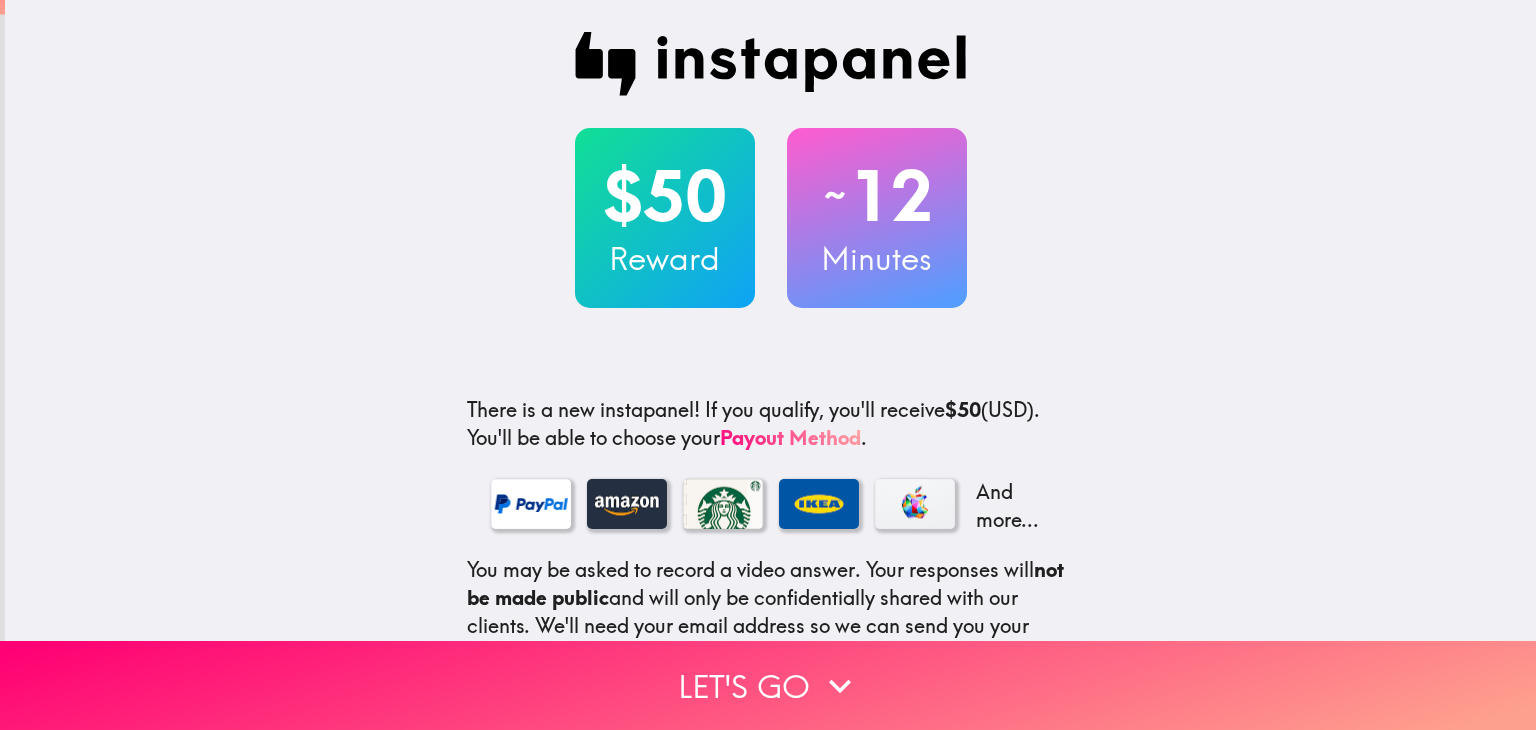 scroll, scrollTop: 0, scrollLeft: 0, axis: both 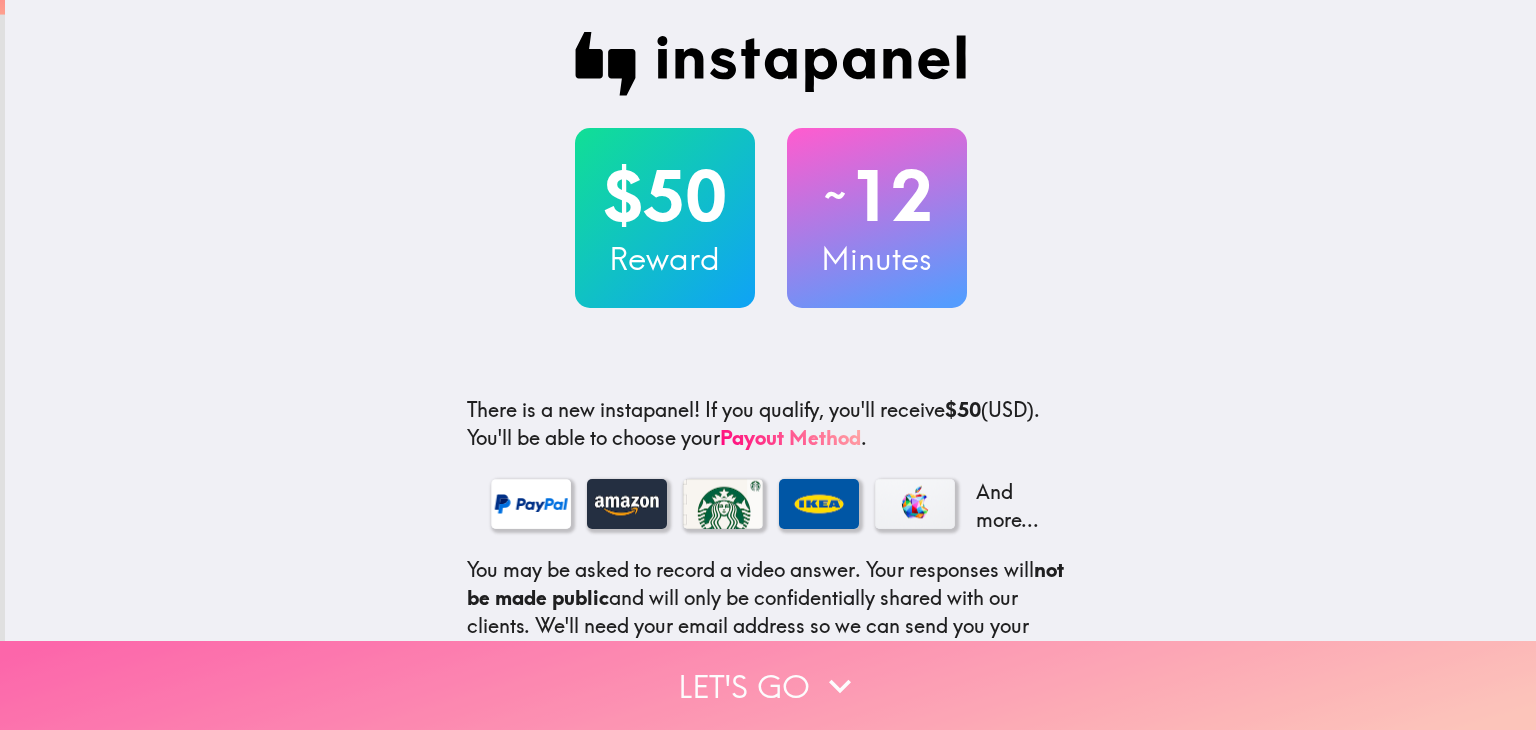 click 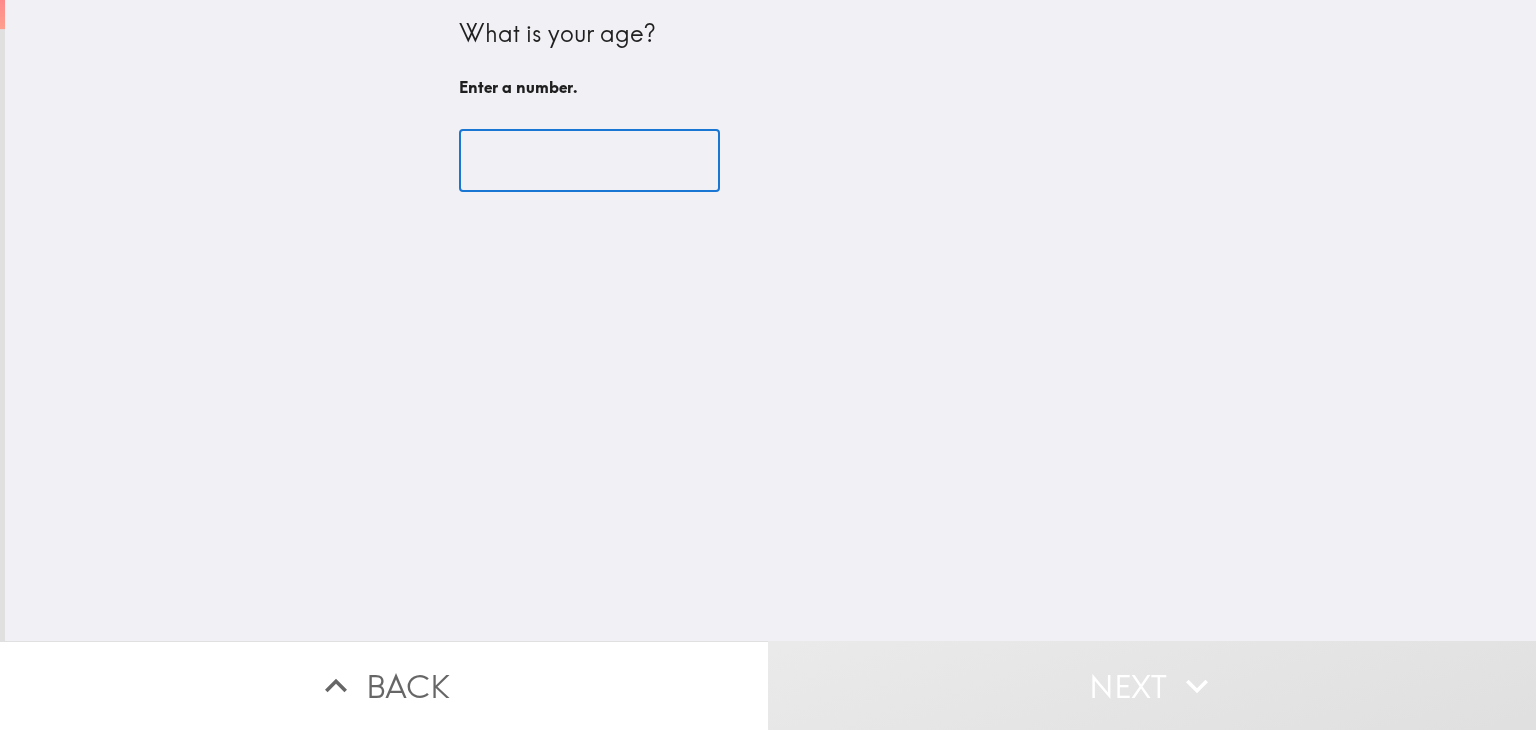 click at bounding box center (589, 161) 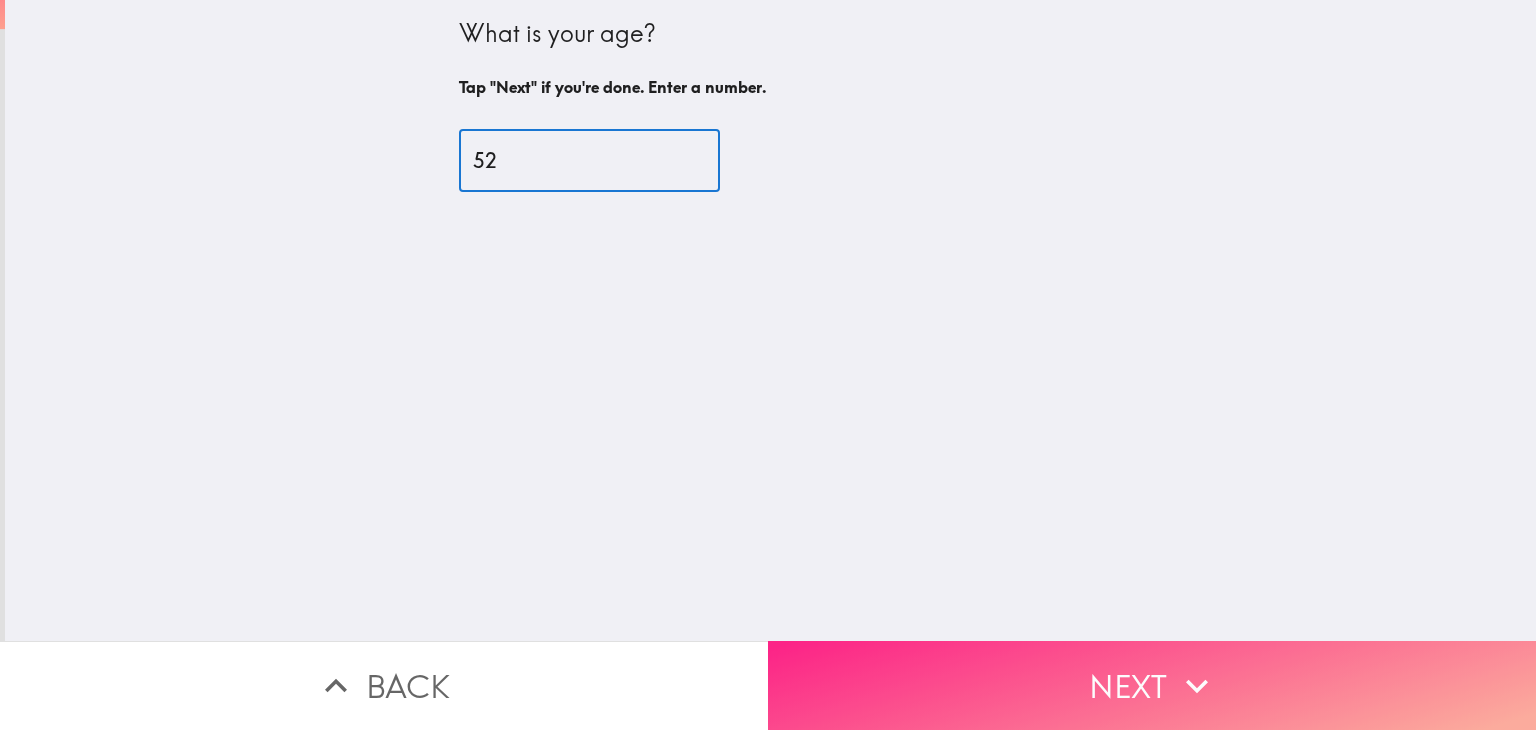 type on "52" 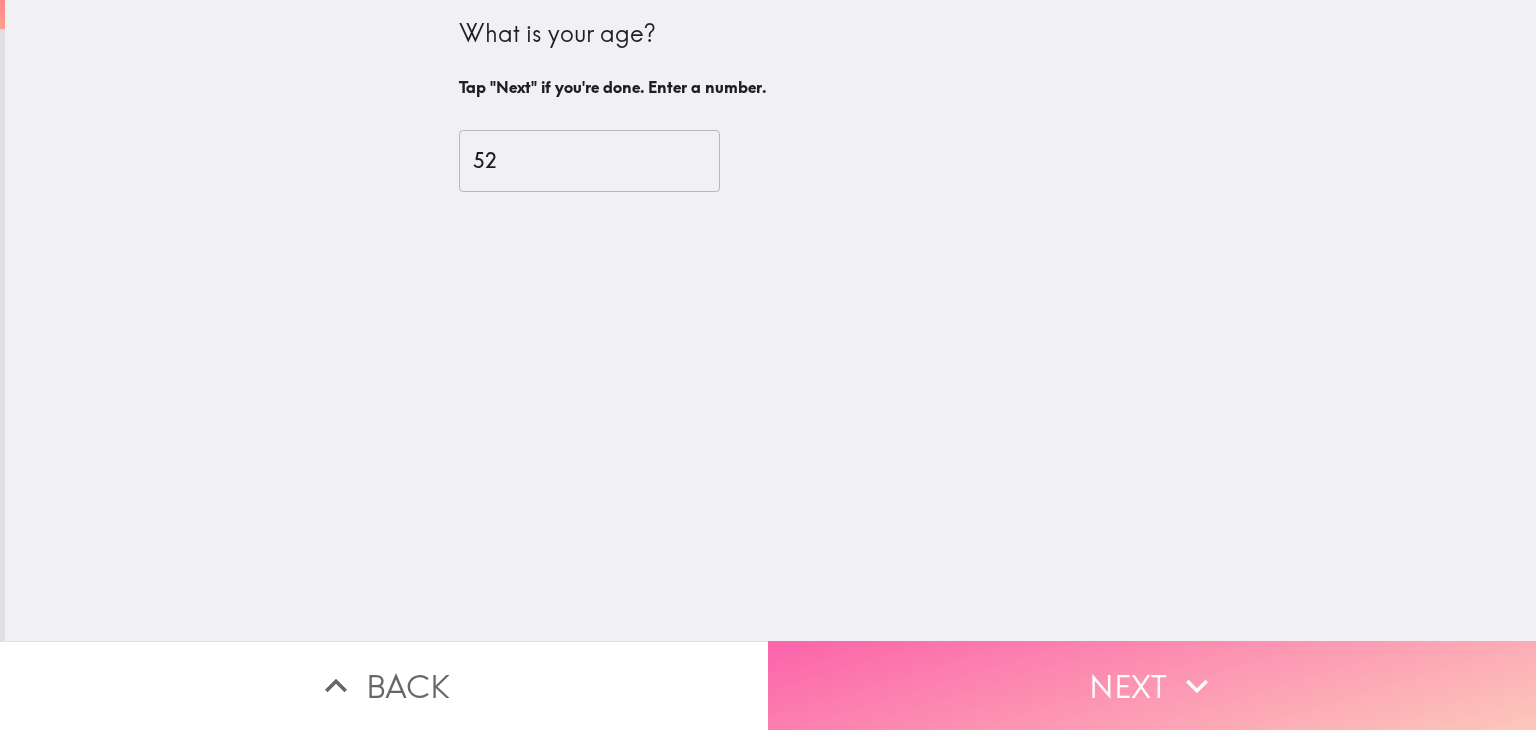 click on "Next" at bounding box center [1152, 685] 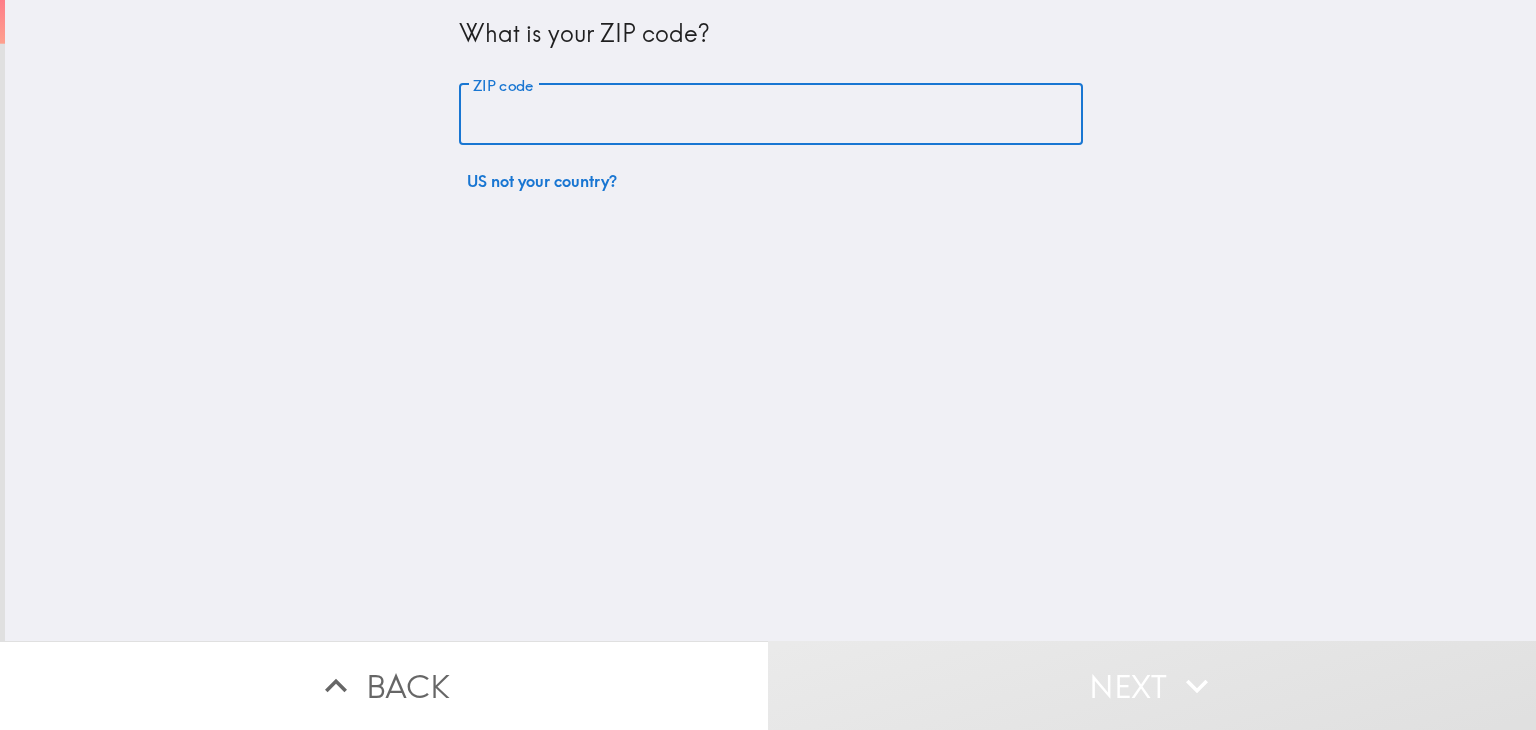 click on "ZIP code" at bounding box center (771, 115) 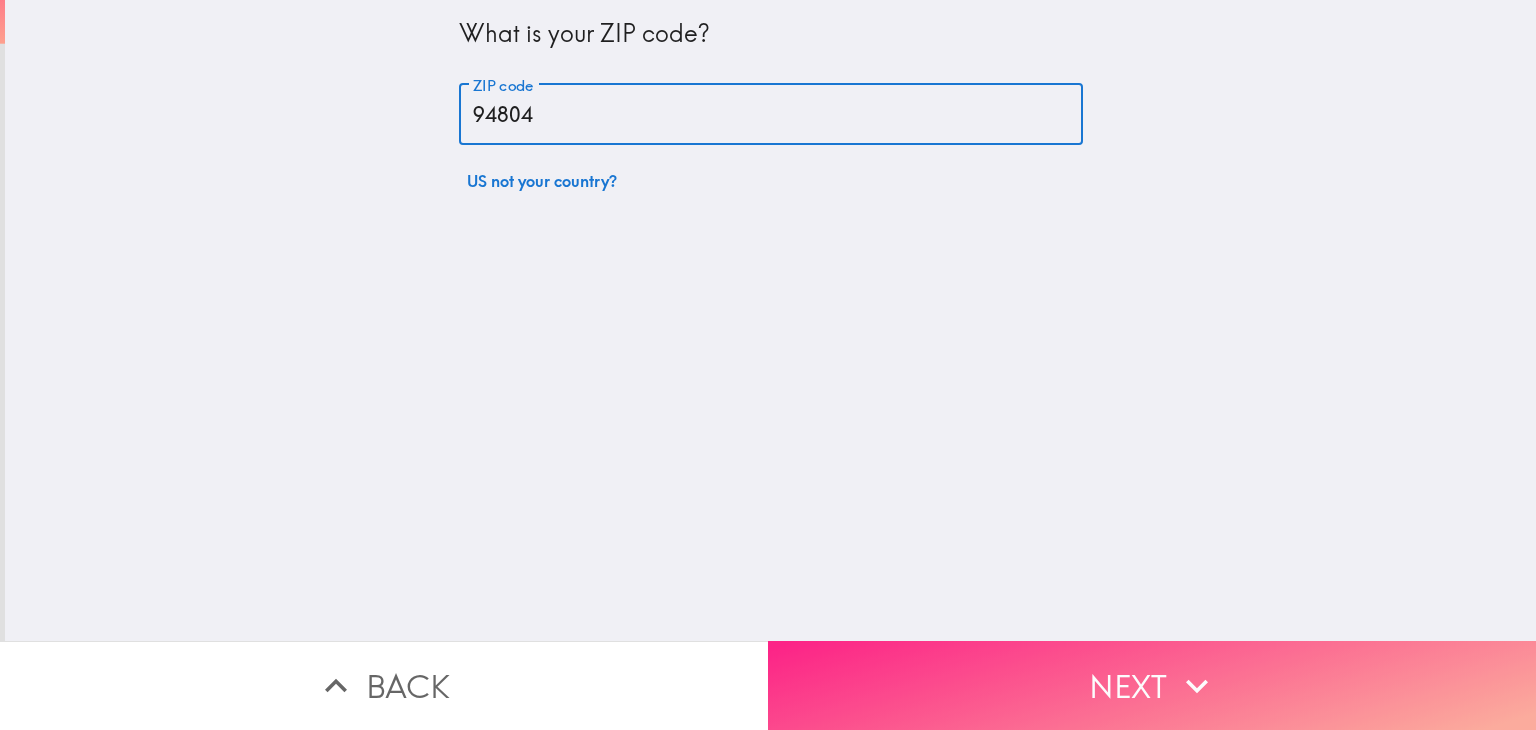 type on "94804" 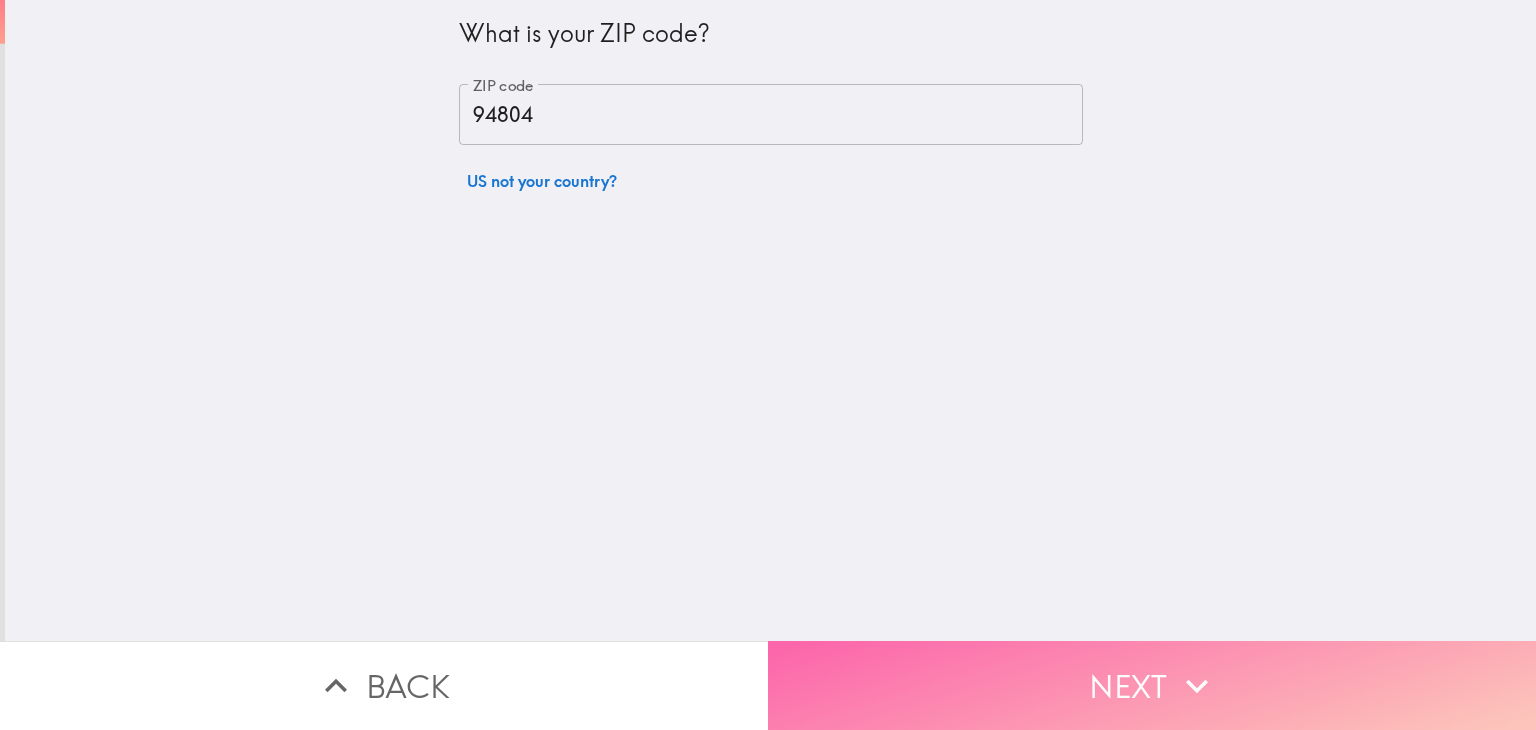 click on "Next" at bounding box center (1152, 685) 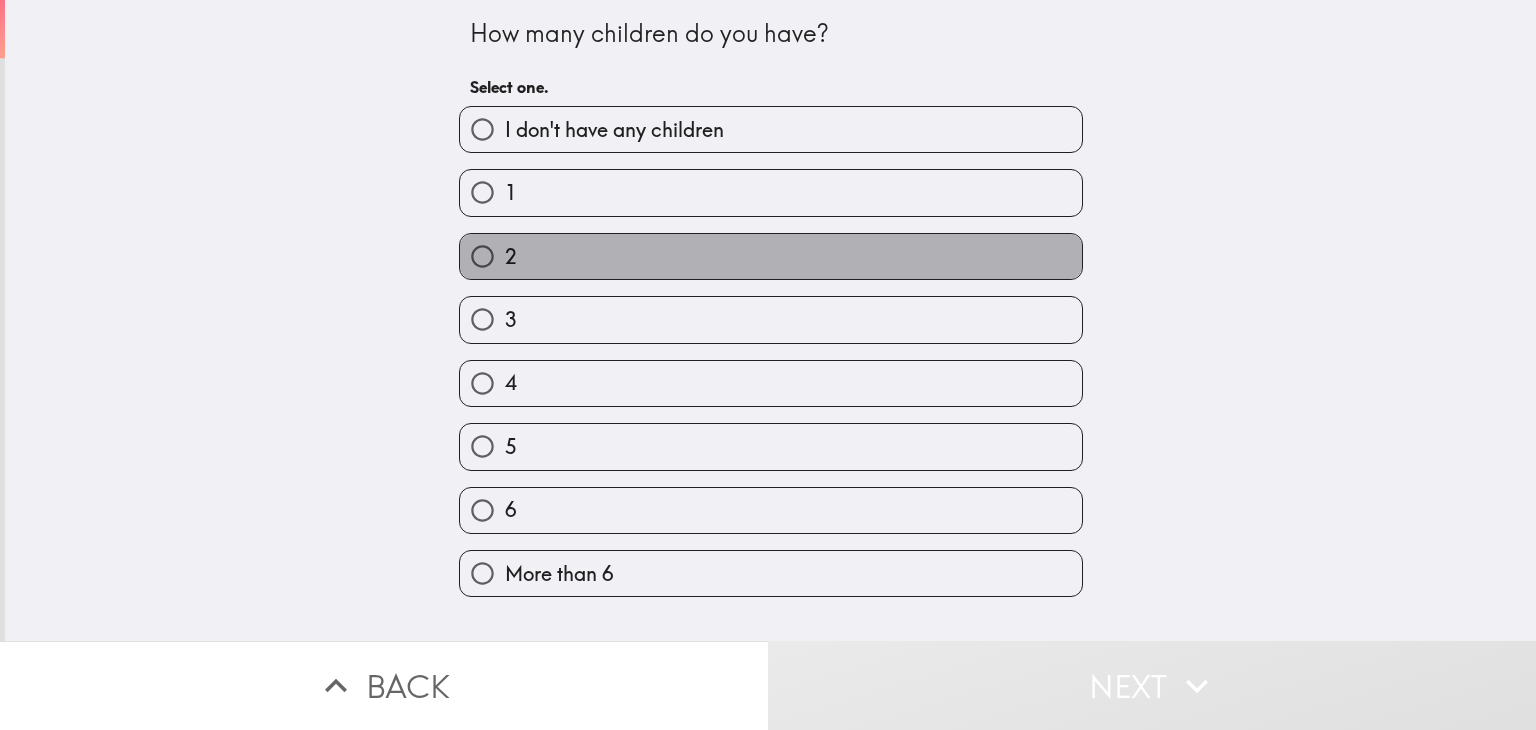 click on "2" at bounding box center [771, 256] 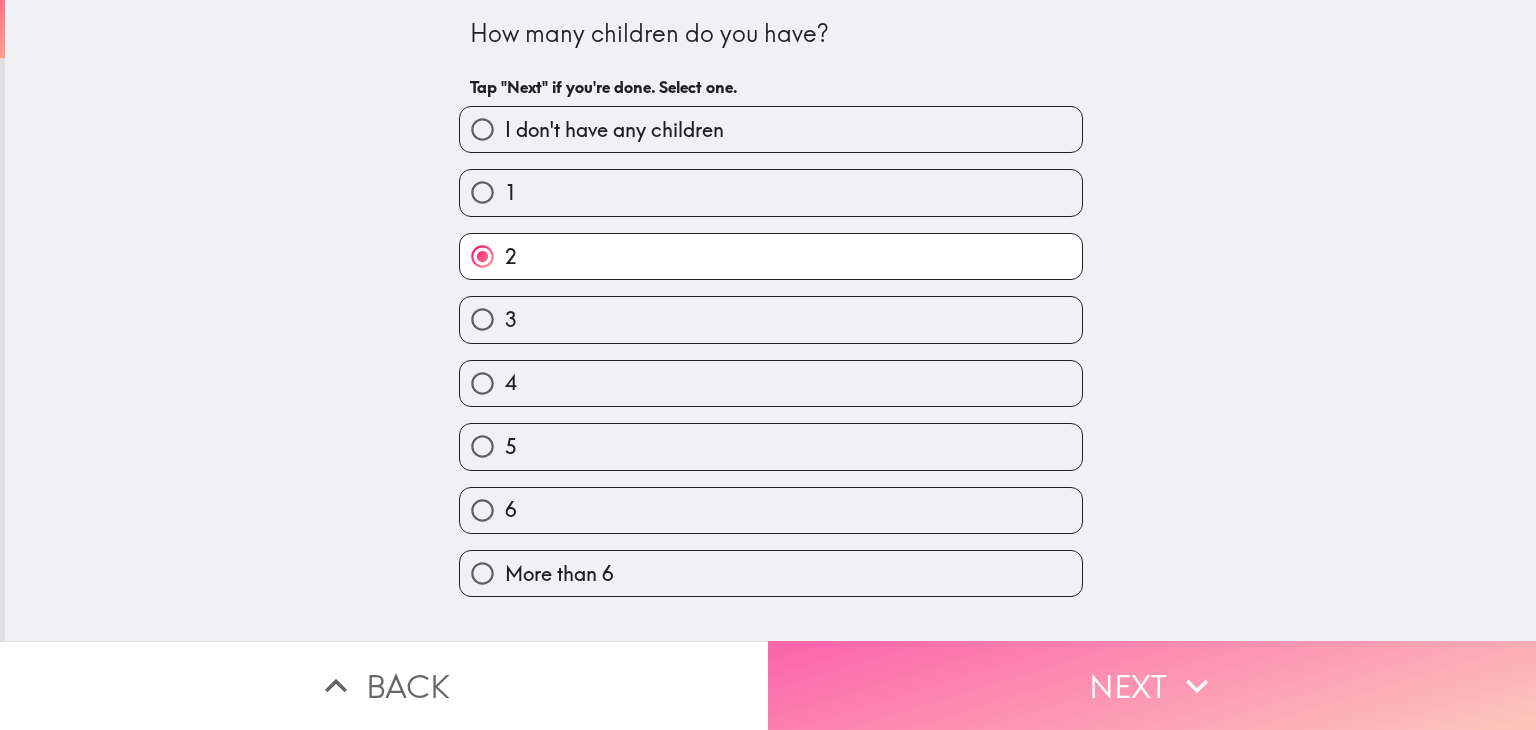 click on "Next" at bounding box center [1152, 685] 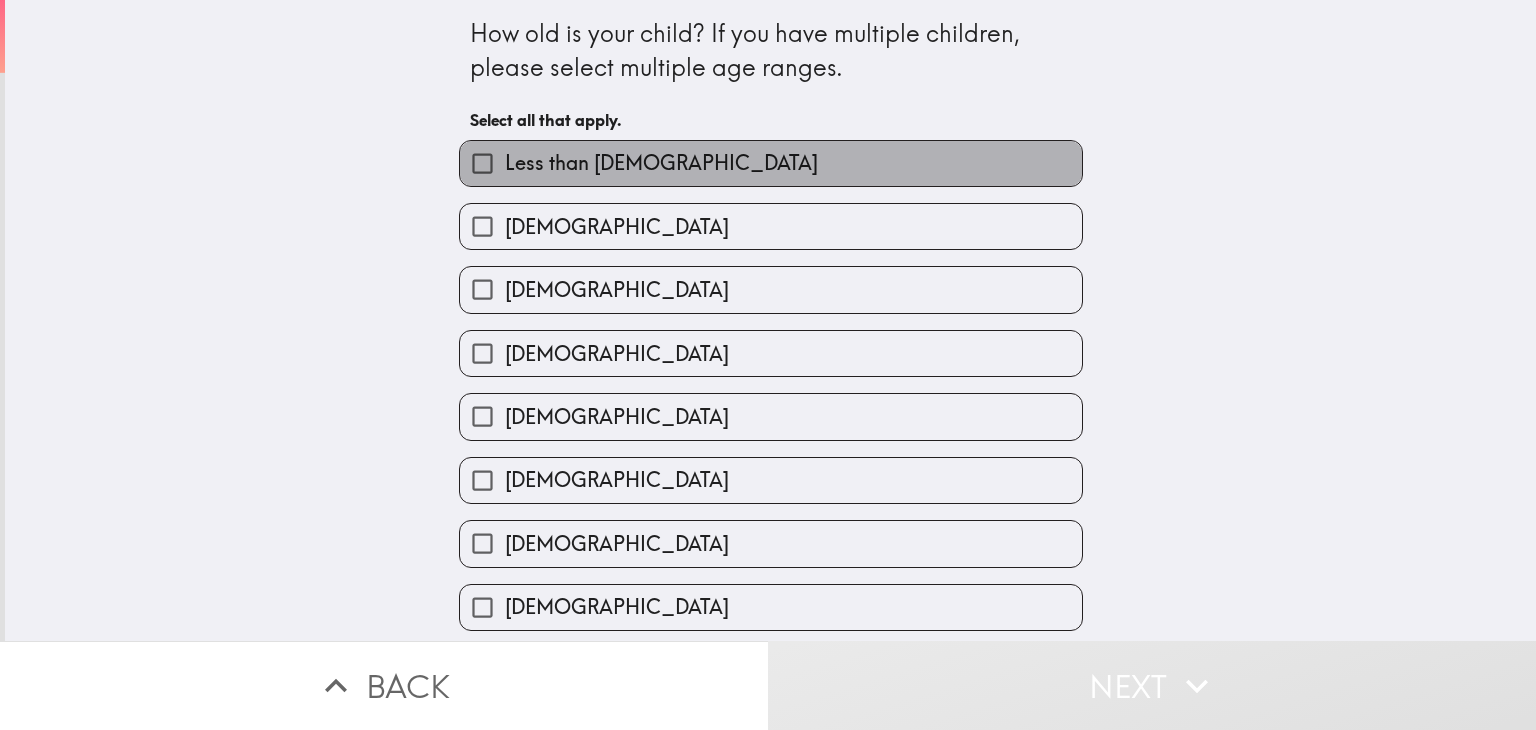 click on "Less than [DEMOGRAPHIC_DATA]" at bounding box center (661, 163) 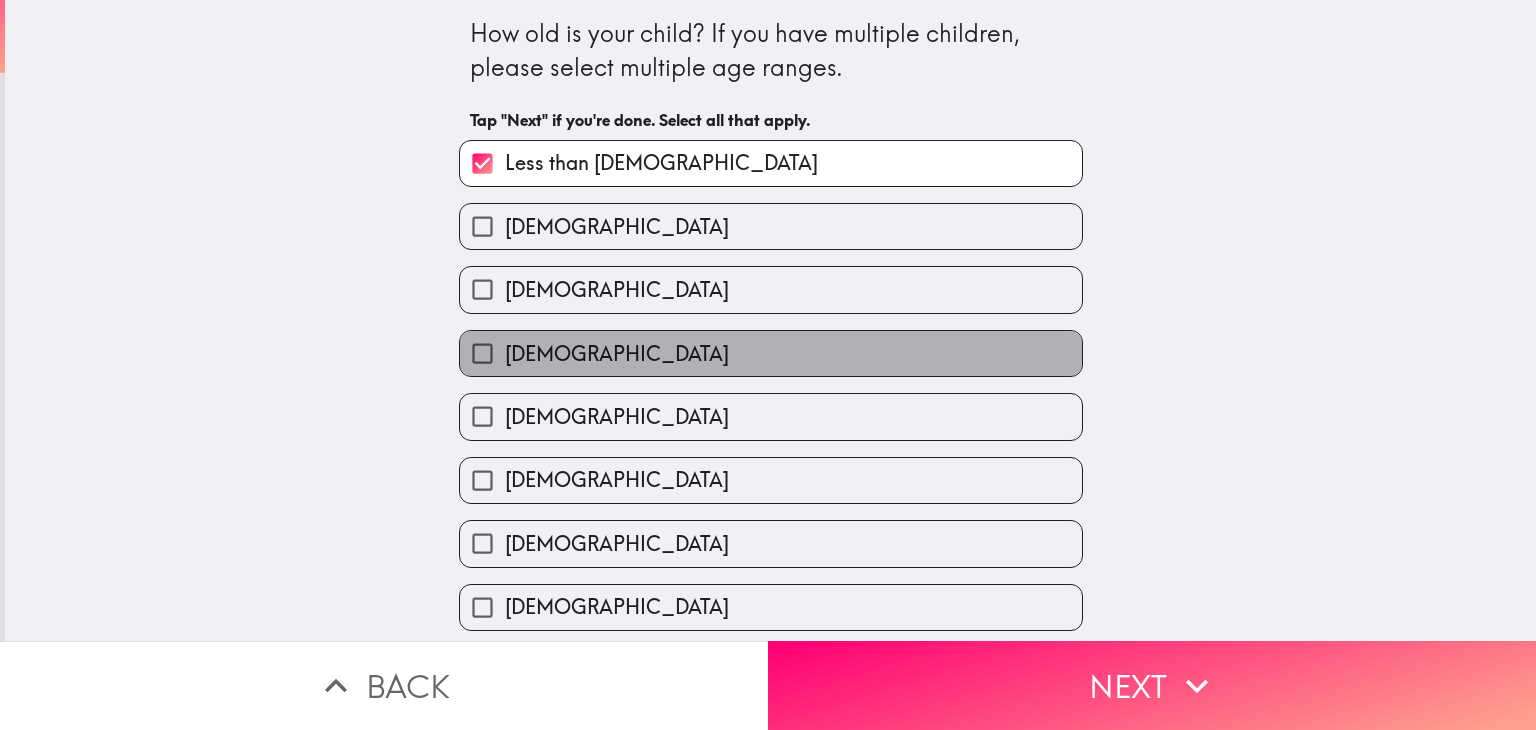 click on "[DEMOGRAPHIC_DATA]" at bounding box center (771, 353) 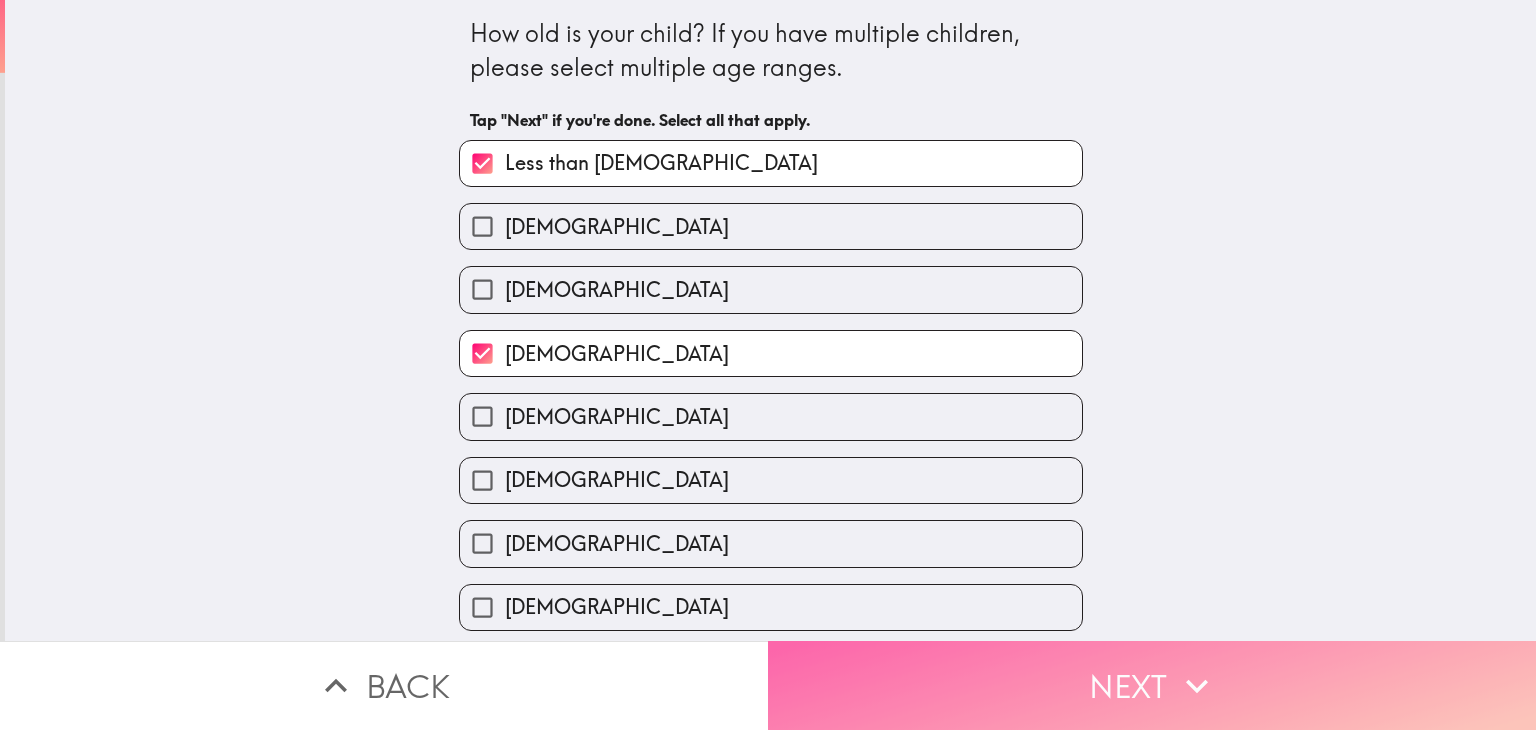 click on "Next" at bounding box center [1152, 685] 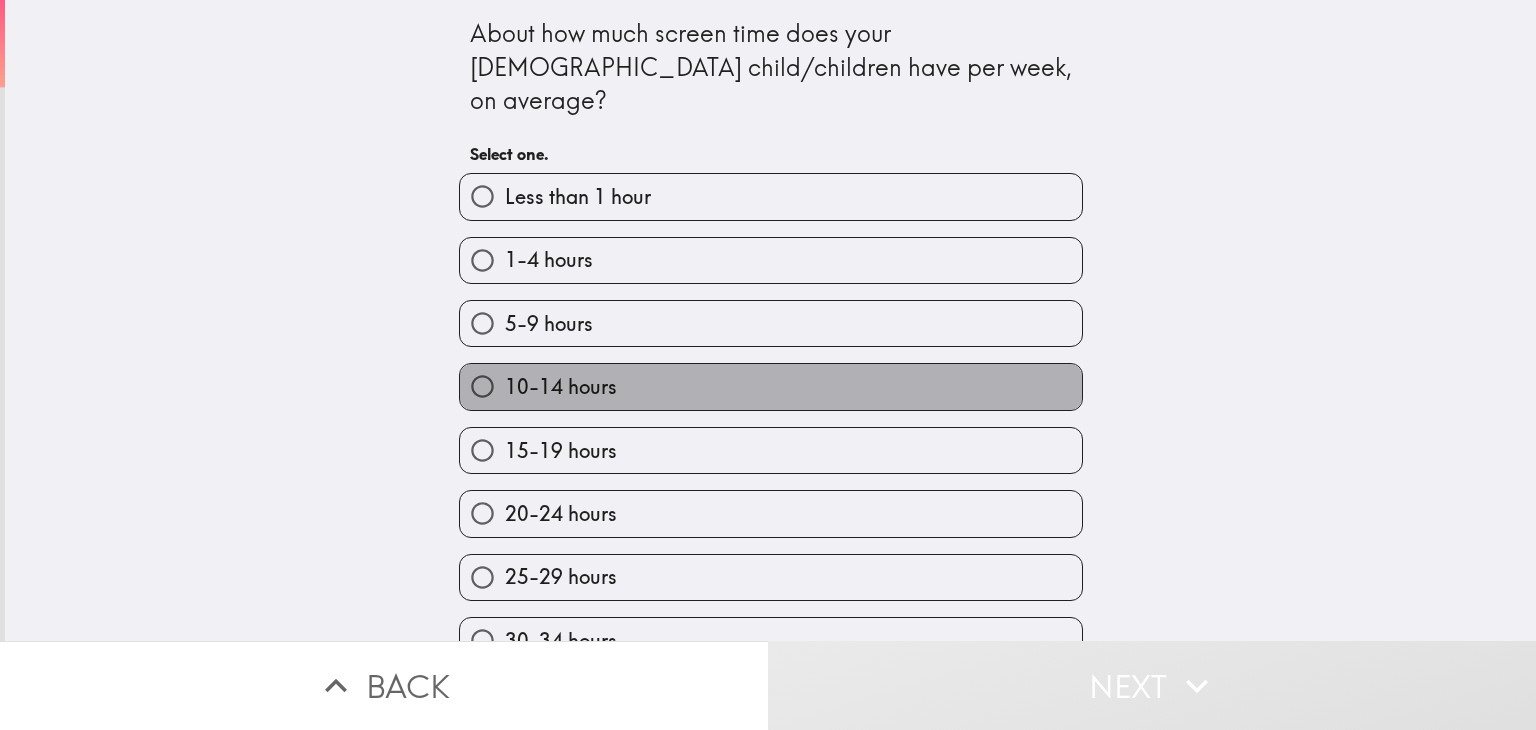 click on "10-14 hours" at bounding box center [771, 386] 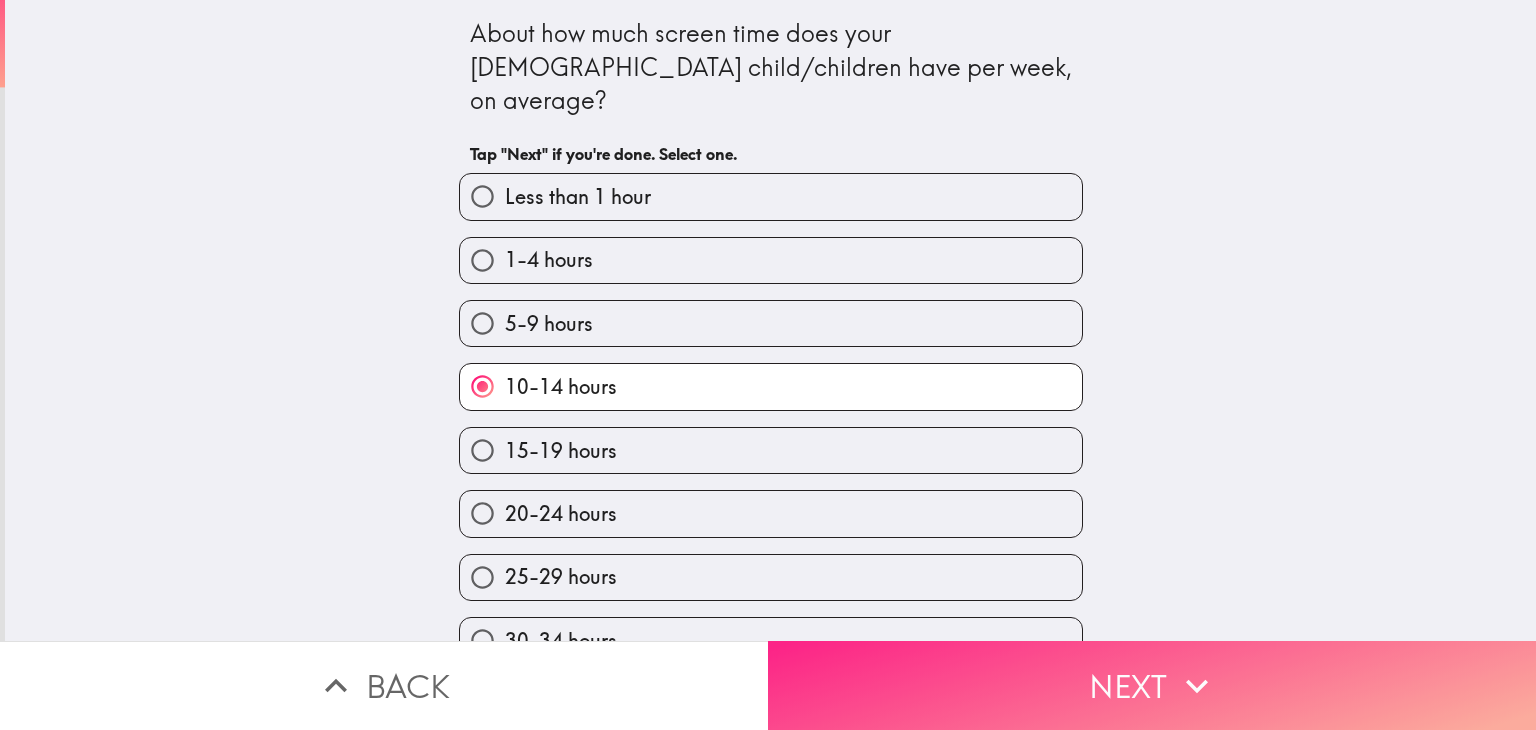 click on "Next" at bounding box center (1152, 685) 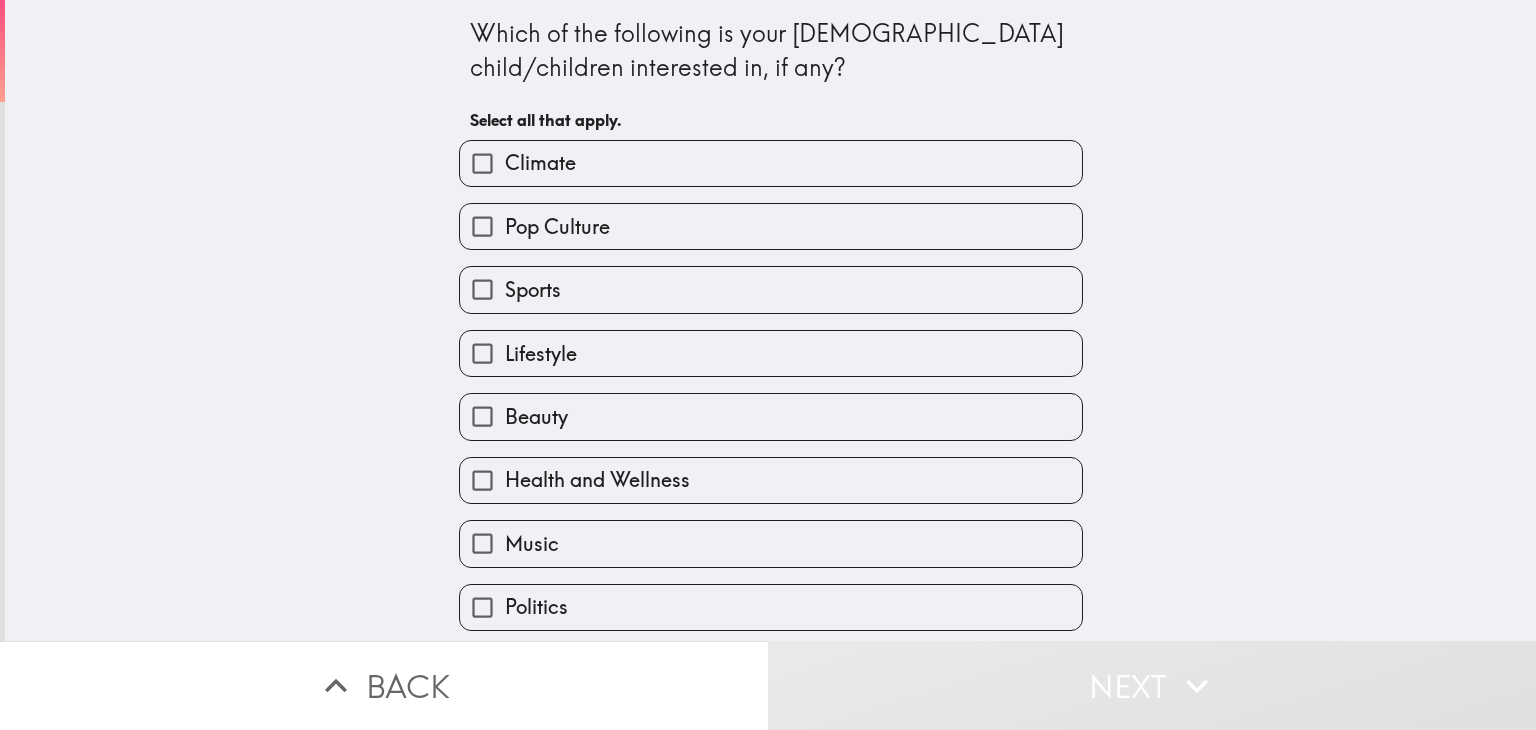 click on "Climate" at bounding box center [771, 163] 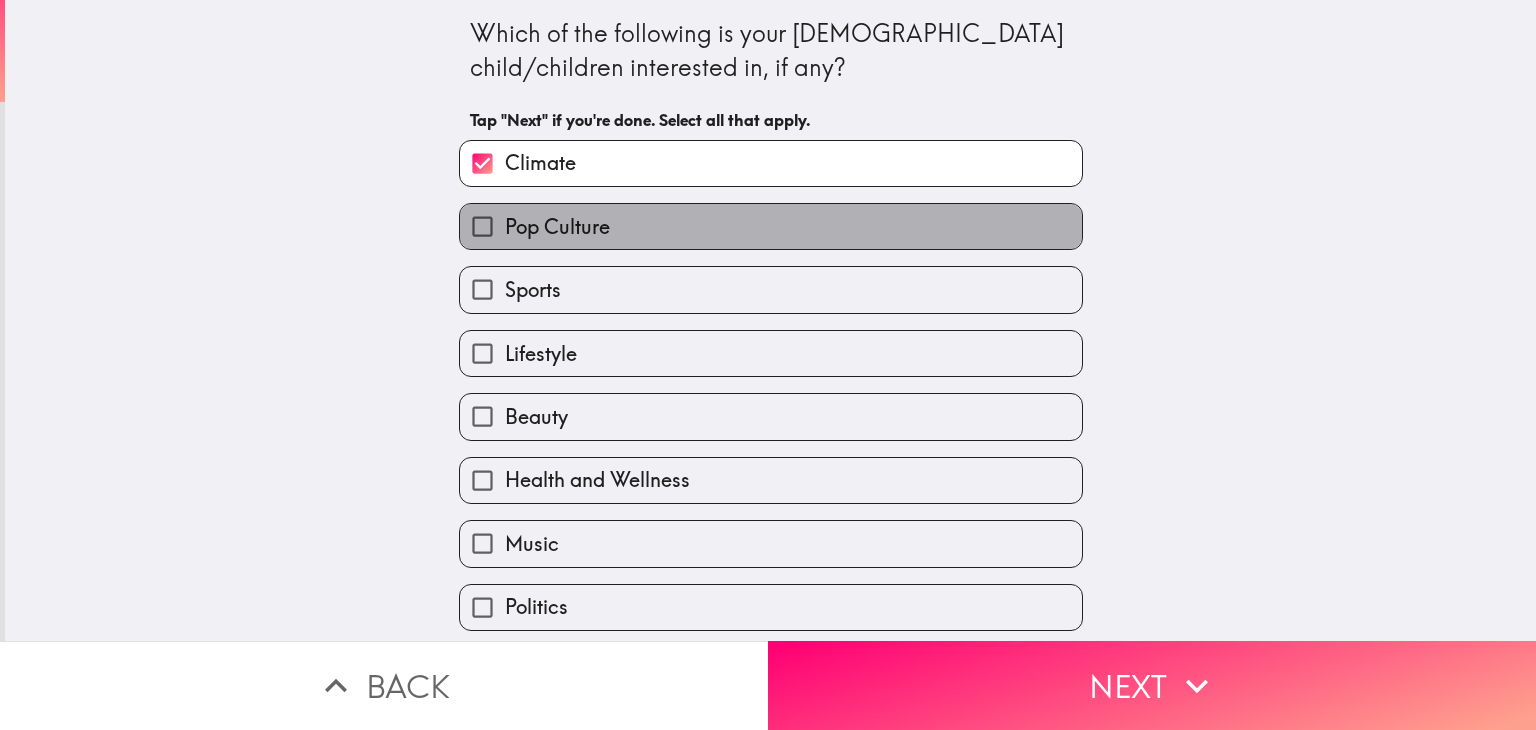 click on "Pop Culture" at bounding box center (771, 226) 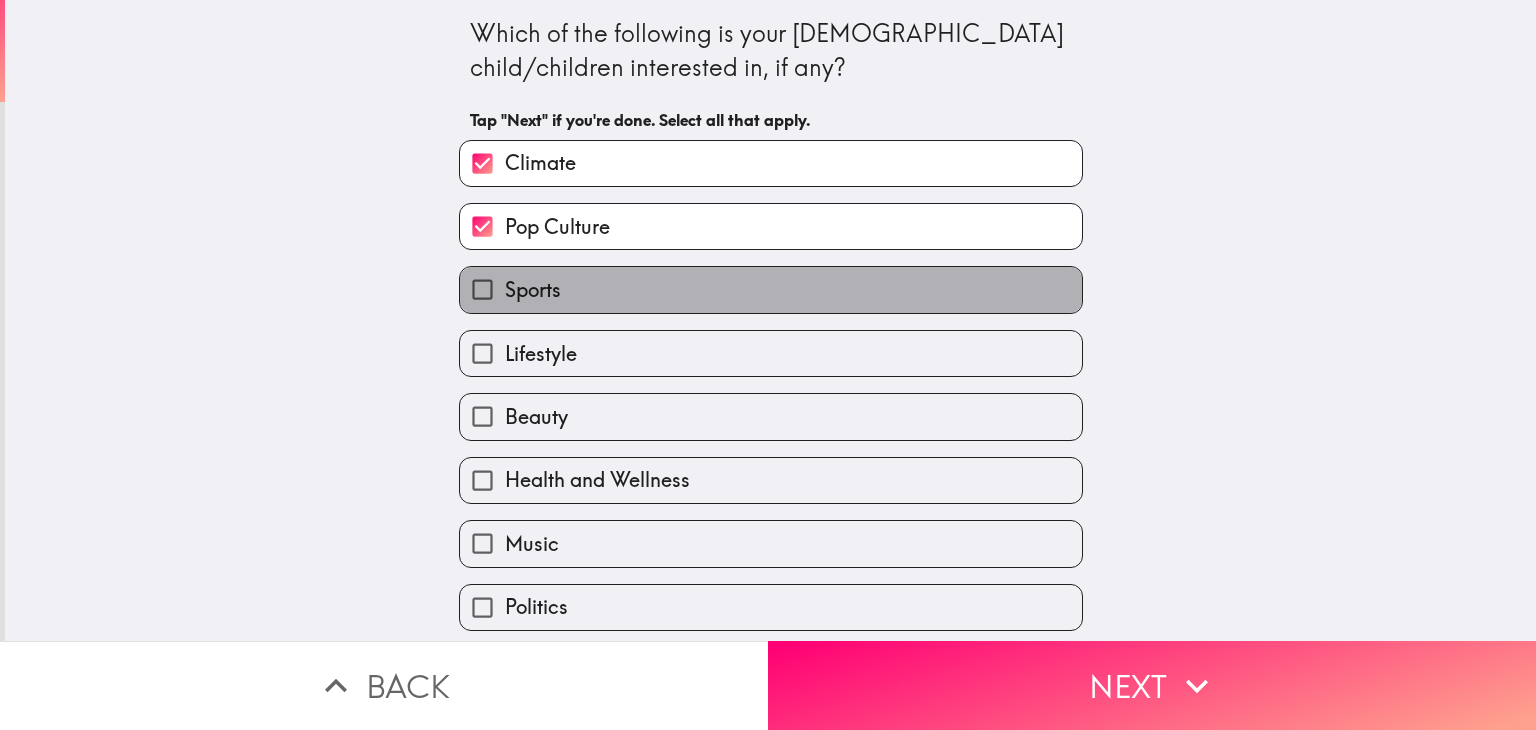 click on "Sports" at bounding box center (771, 289) 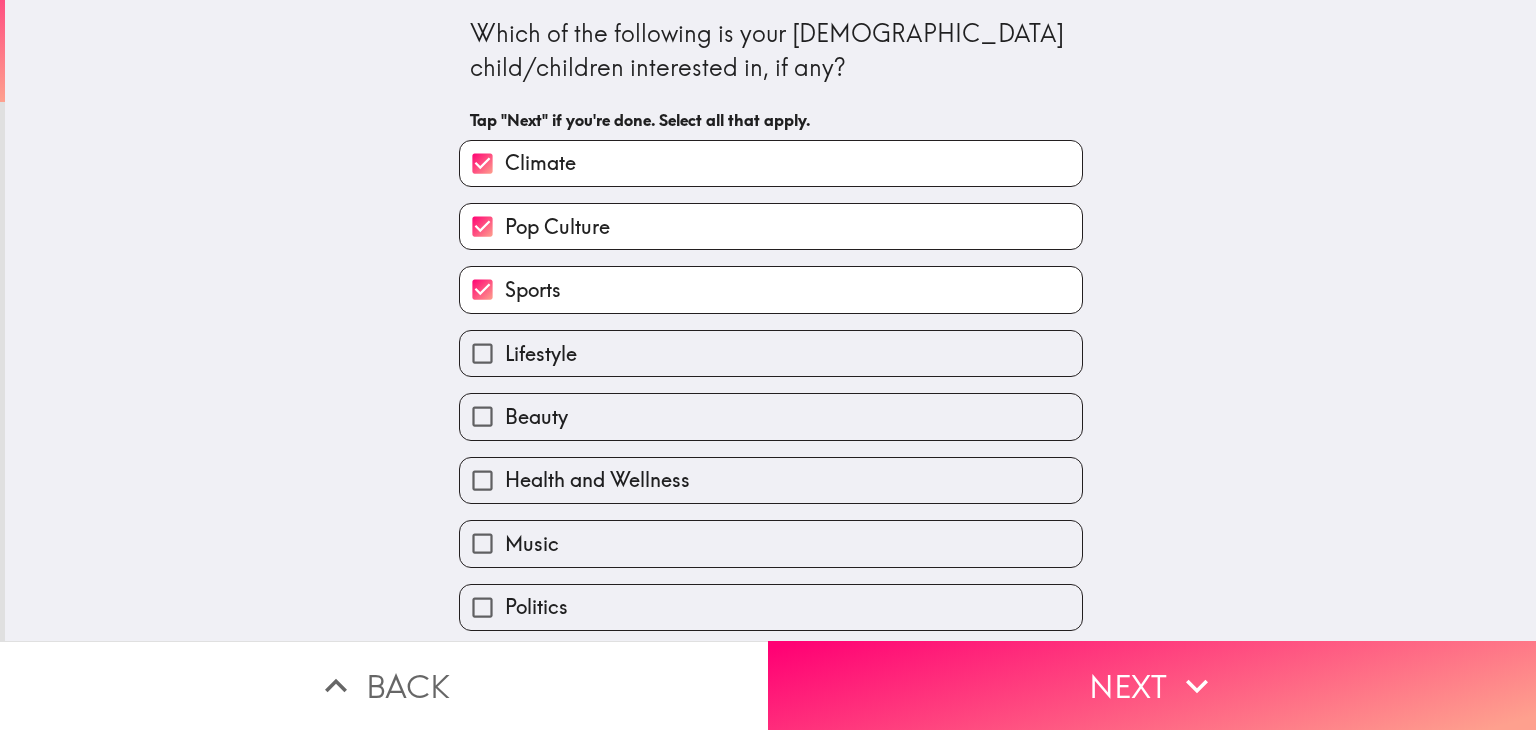 click on "Health and Wellness" at bounding box center (771, 480) 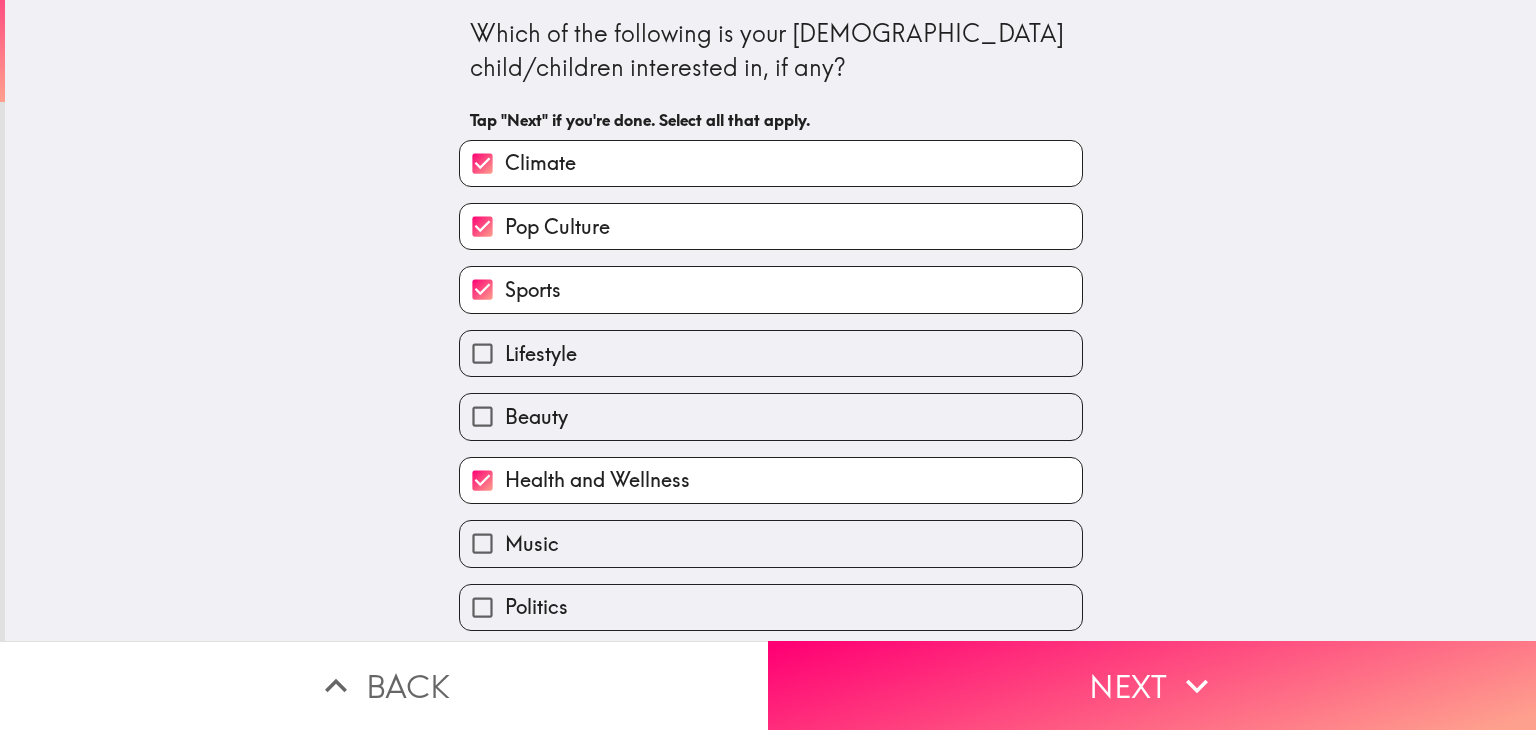 drag, startPoint x: 942, startPoint y: 541, endPoint x: 1535, endPoint y: 671, distance: 607.08234 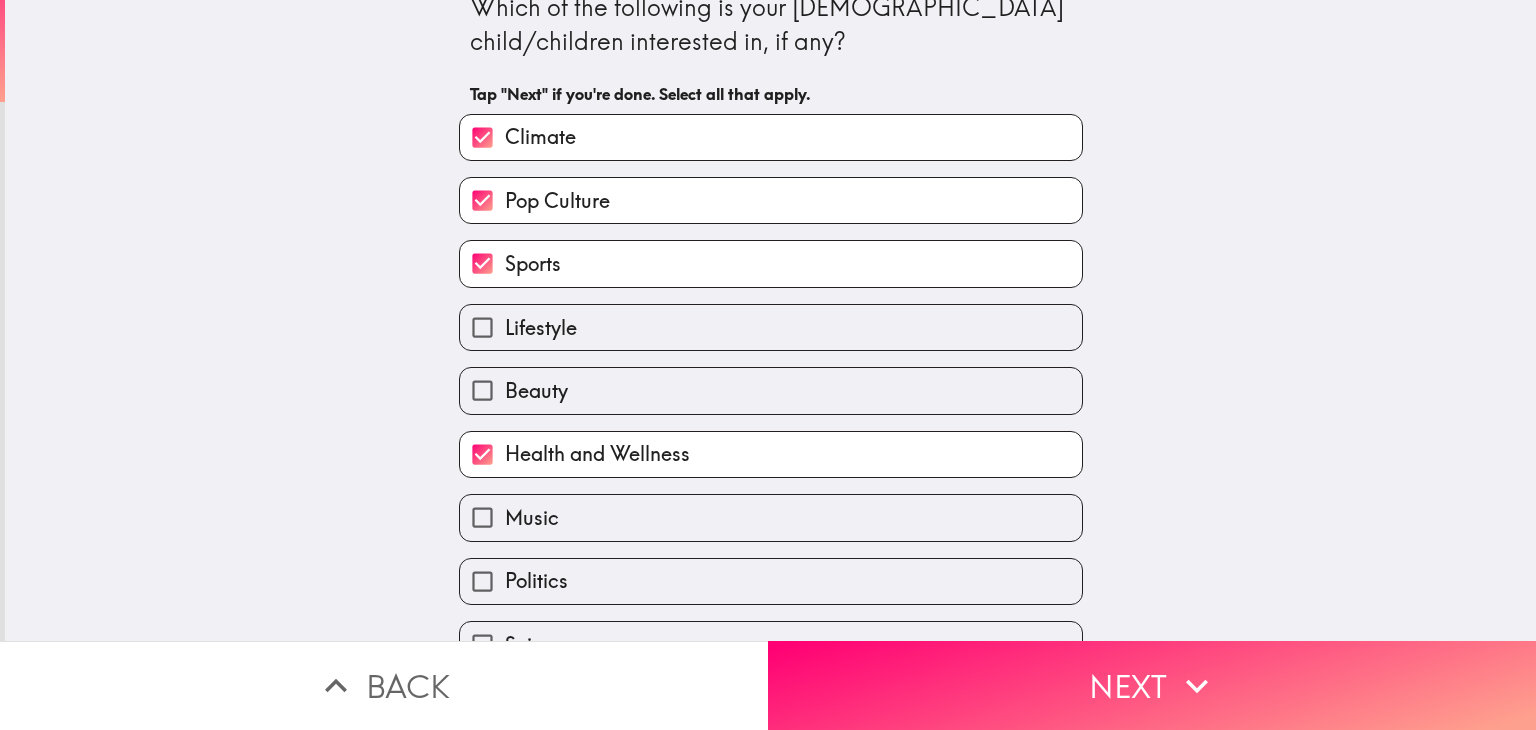 scroll, scrollTop: 40, scrollLeft: 0, axis: vertical 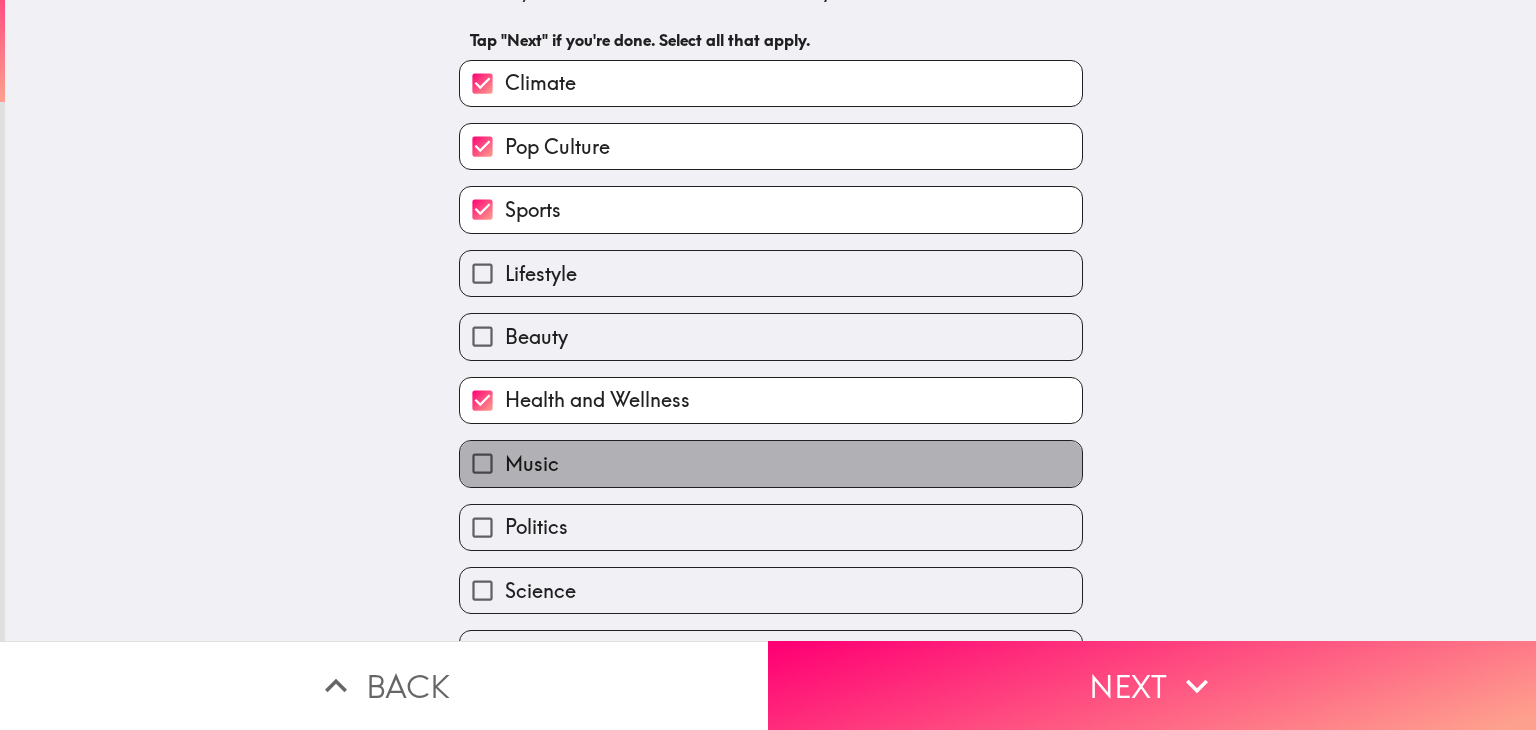 click on "Music" at bounding box center [771, 463] 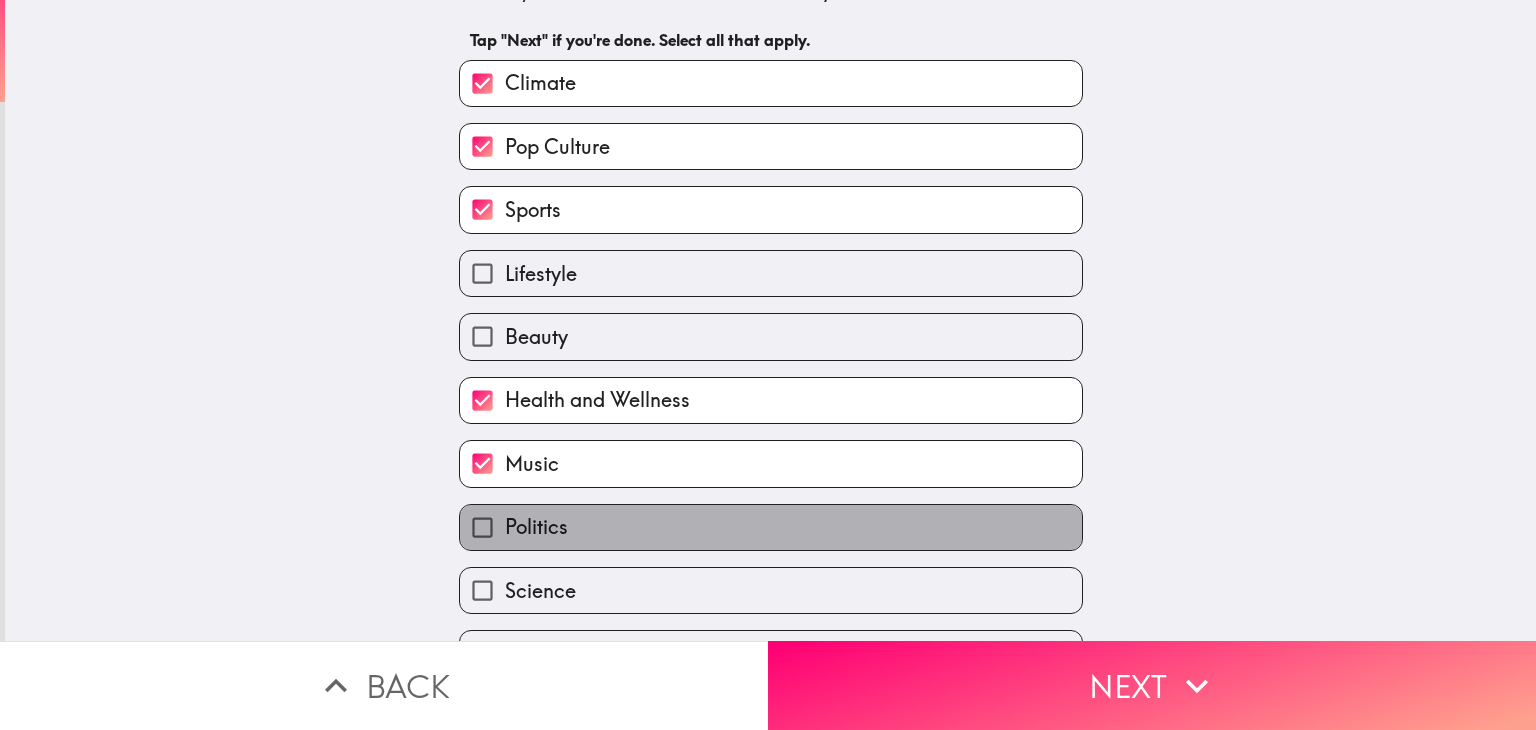 click on "Politics" at bounding box center [771, 527] 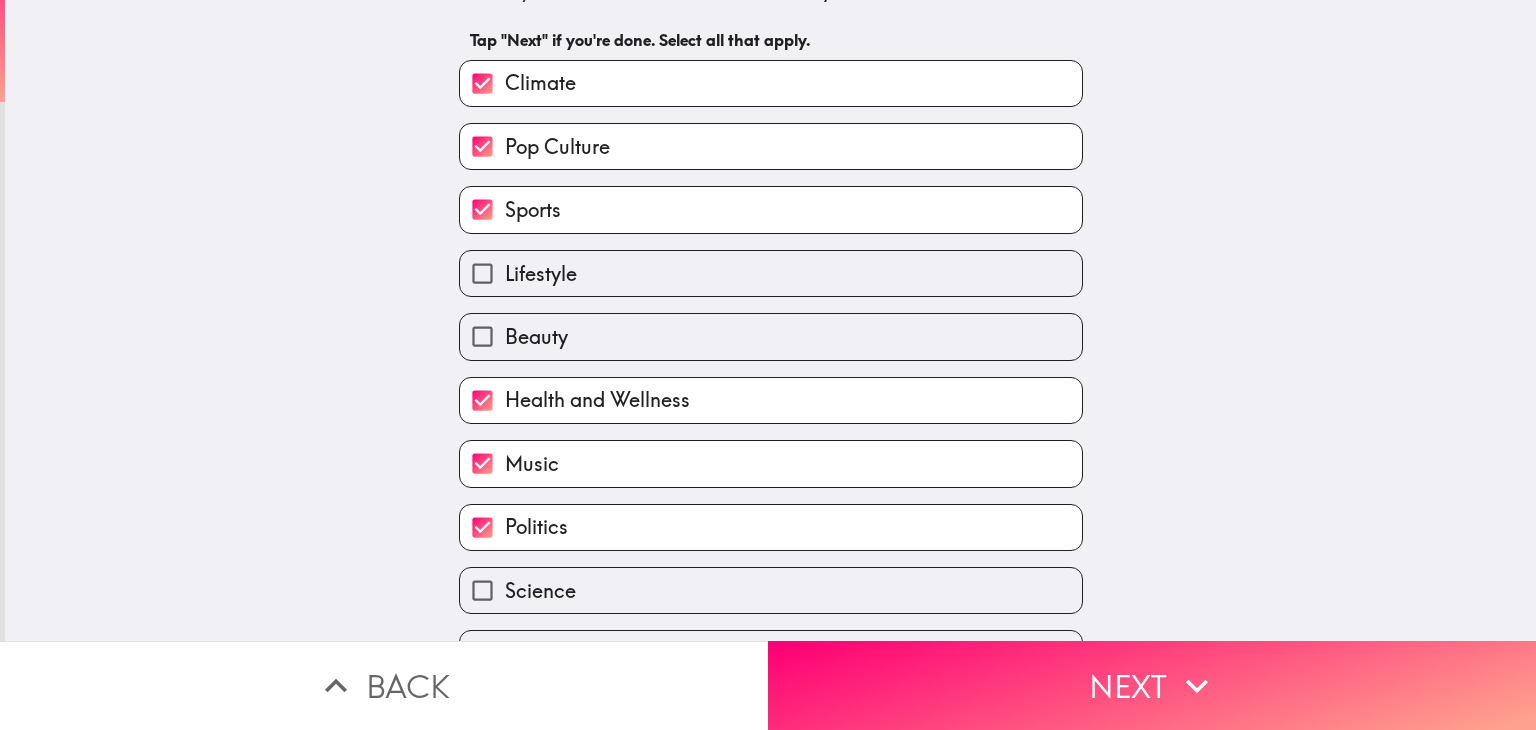 click on "Health and Wellness" at bounding box center (597, 400) 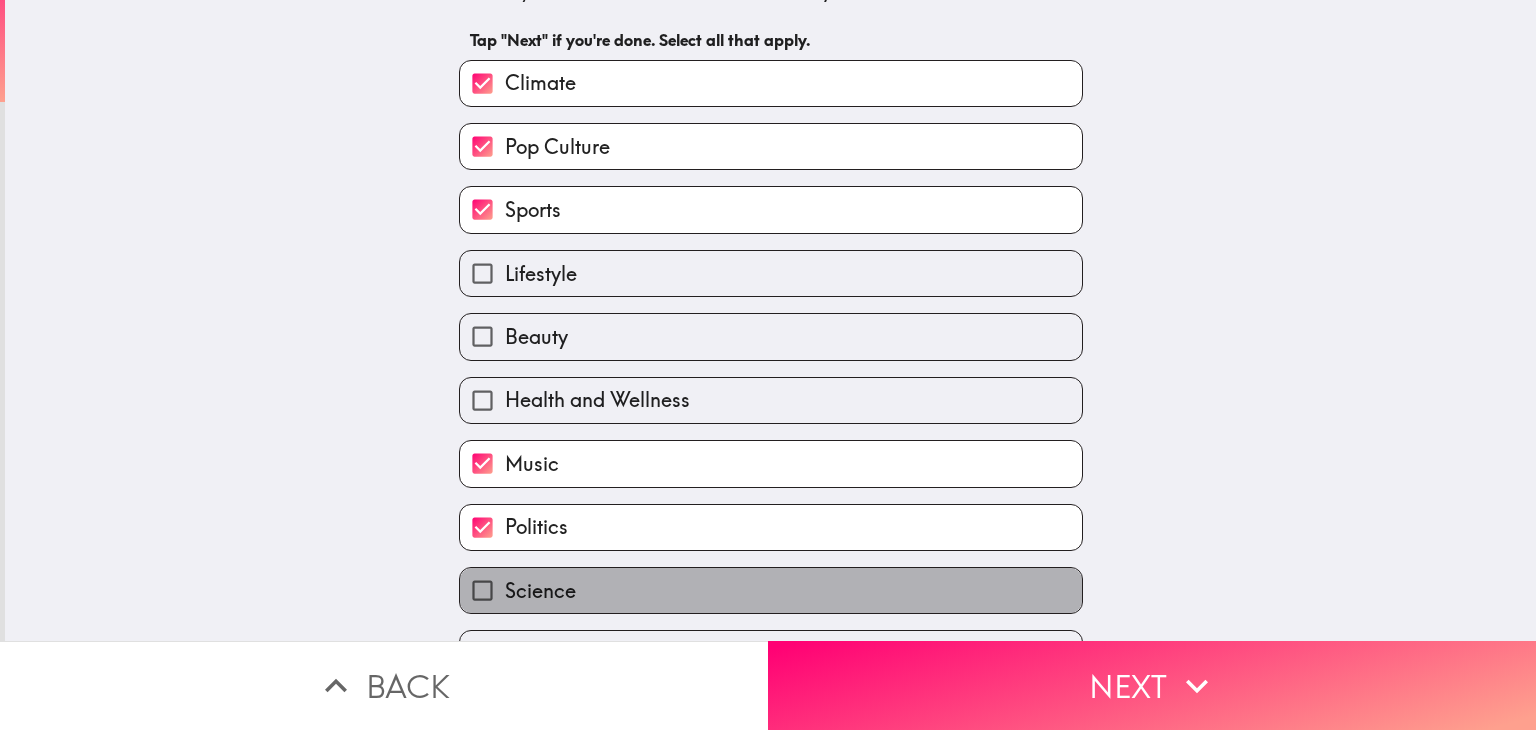 click on "Science" at bounding box center [771, 590] 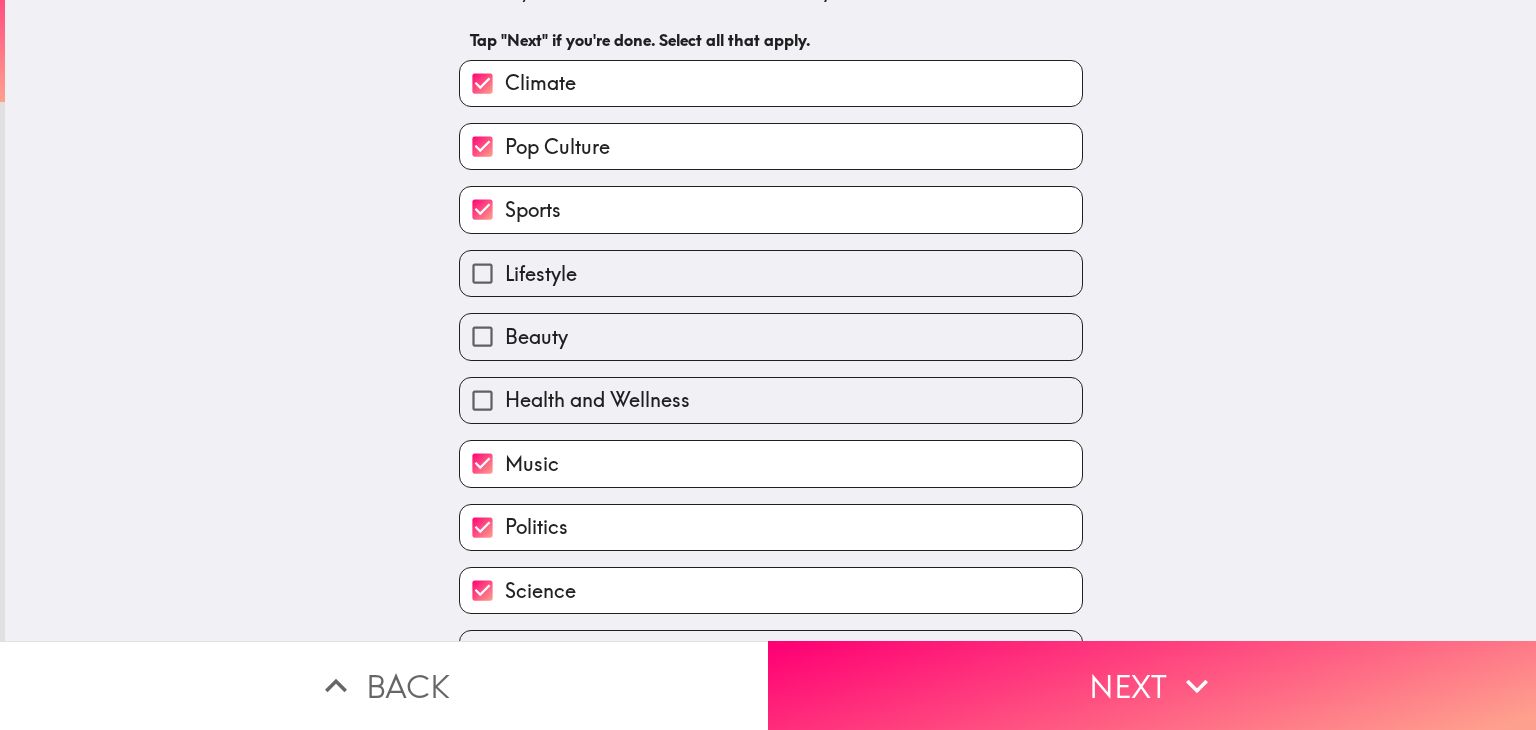 click on "Which of the following is your [DEMOGRAPHIC_DATA] child/children interested in, if any? Tap "Next" if you're done.   Select all that apply. Climate Pop Culture Sports Lifestyle Beauty Health and Wellness Music Politics Science Technology Business Global news Fashion" at bounding box center (770, 320) 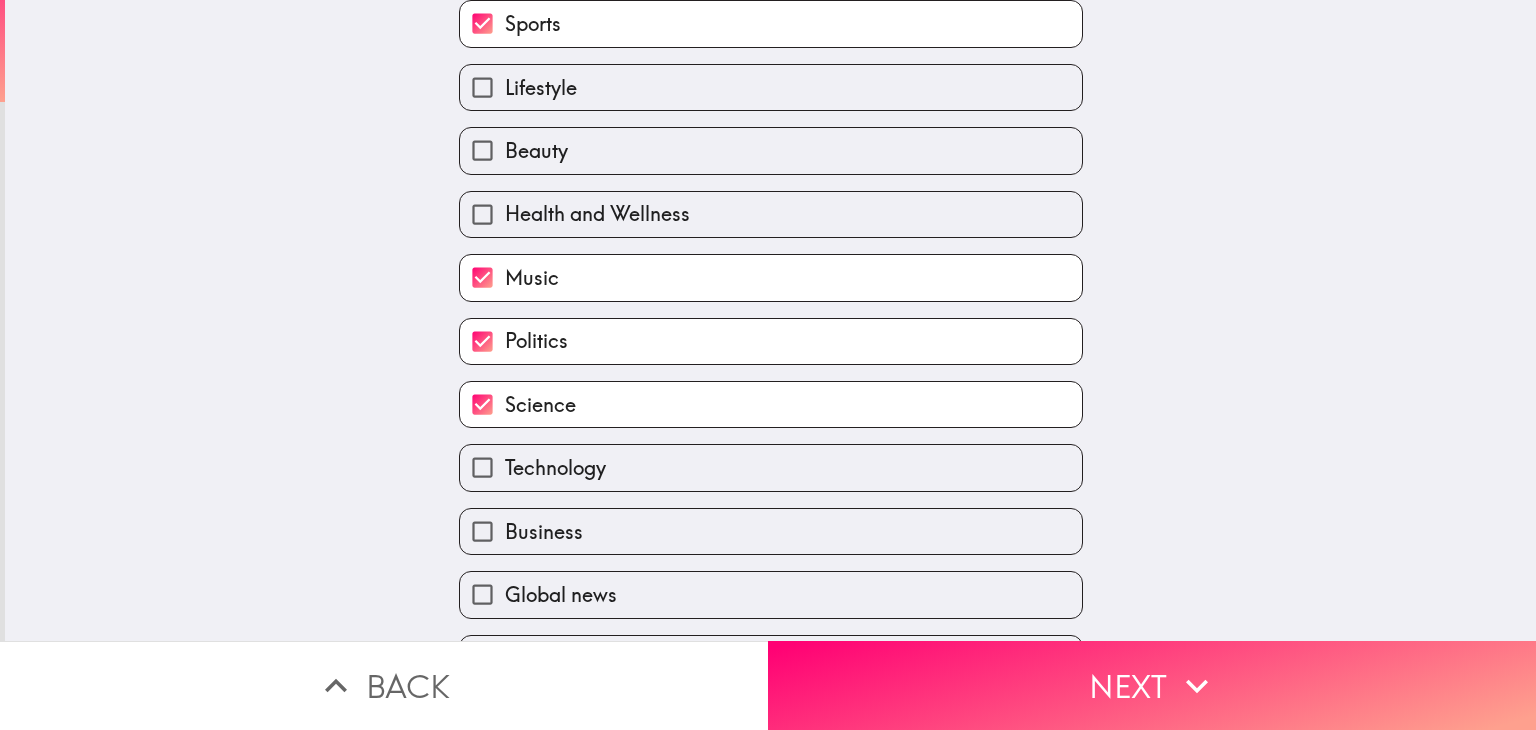 scroll, scrollTop: 306, scrollLeft: 0, axis: vertical 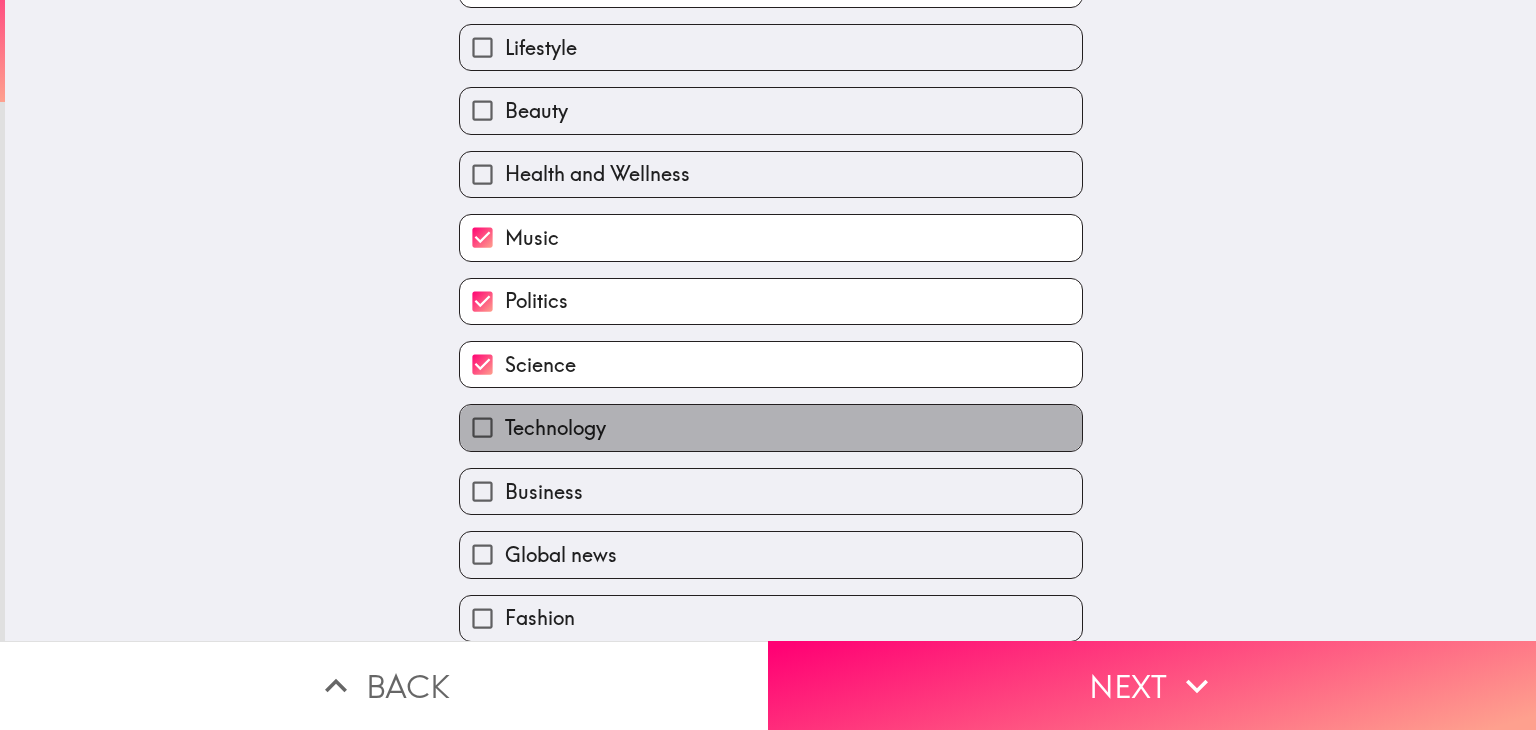 click on "Technology" at bounding box center [771, 427] 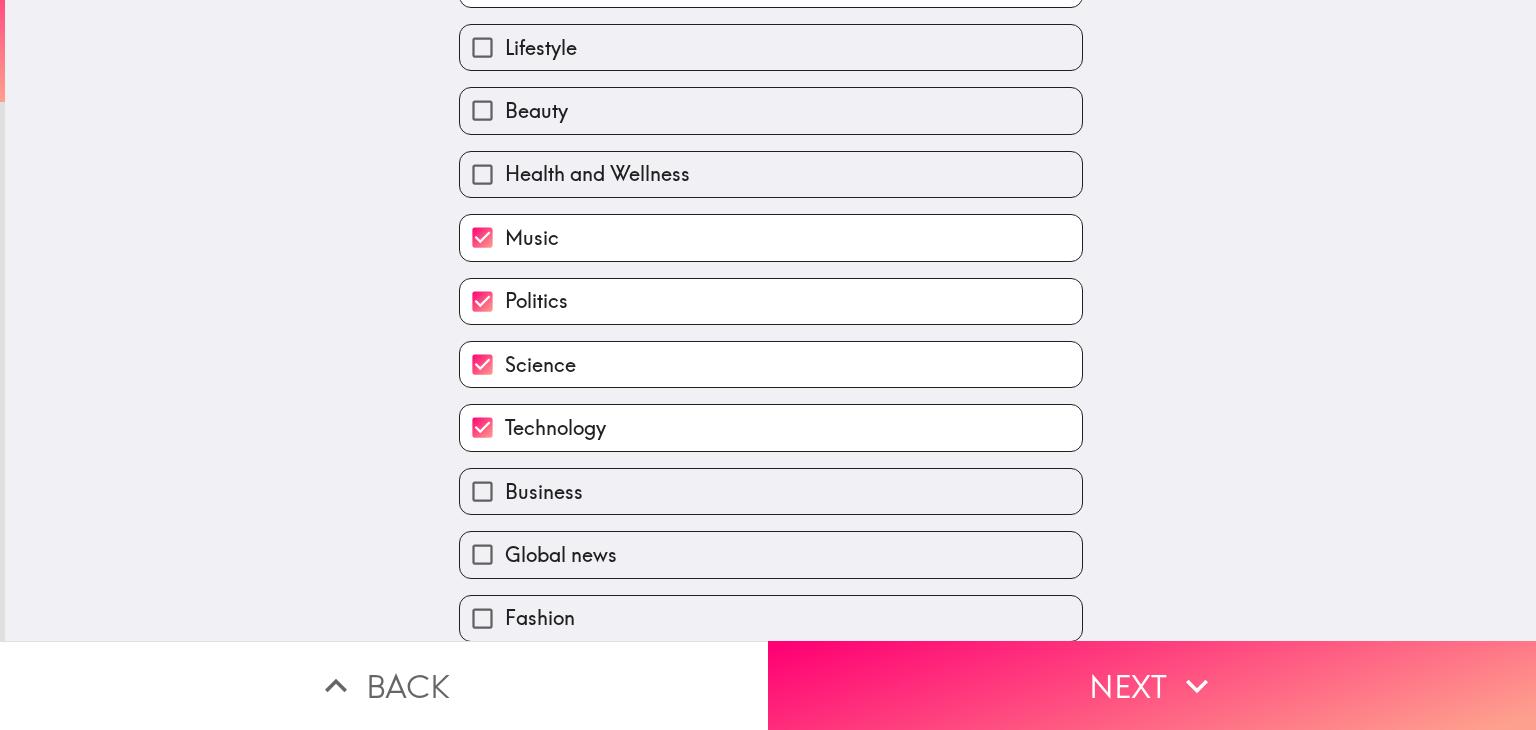 scroll, scrollTop: 317, scrollLeft: 0, axis: vertical 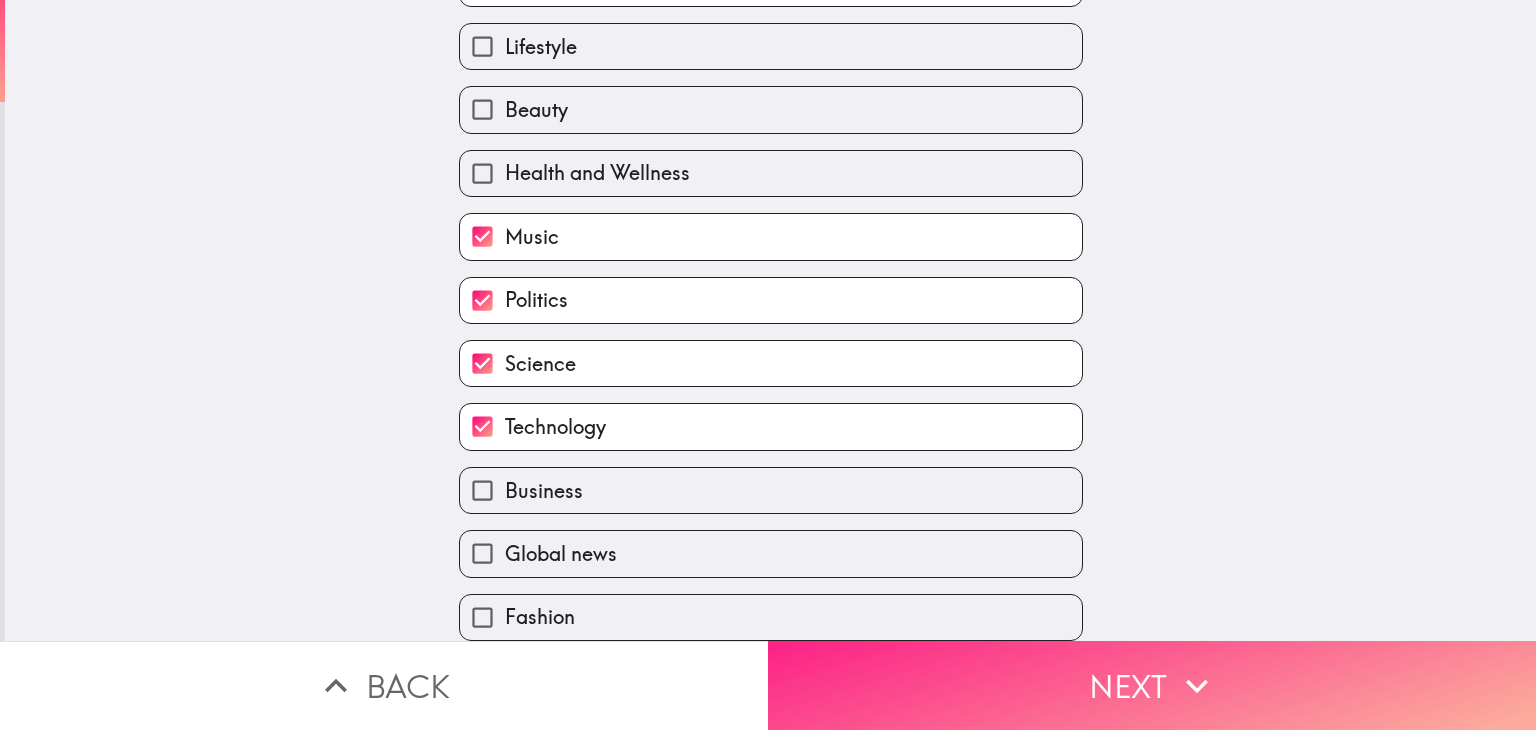 click 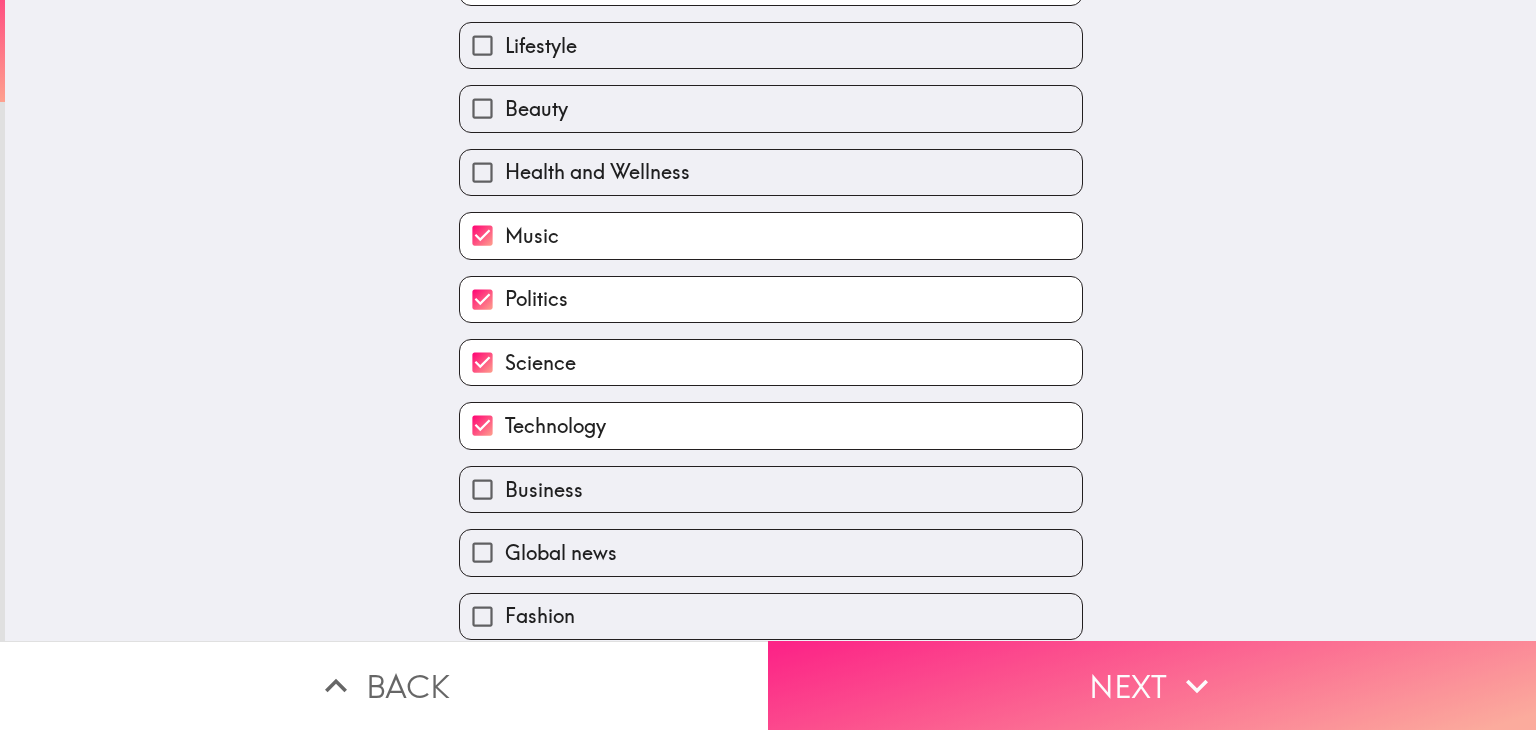 scroll, scrollTop: 0, scrollLeft: 0, axis: both 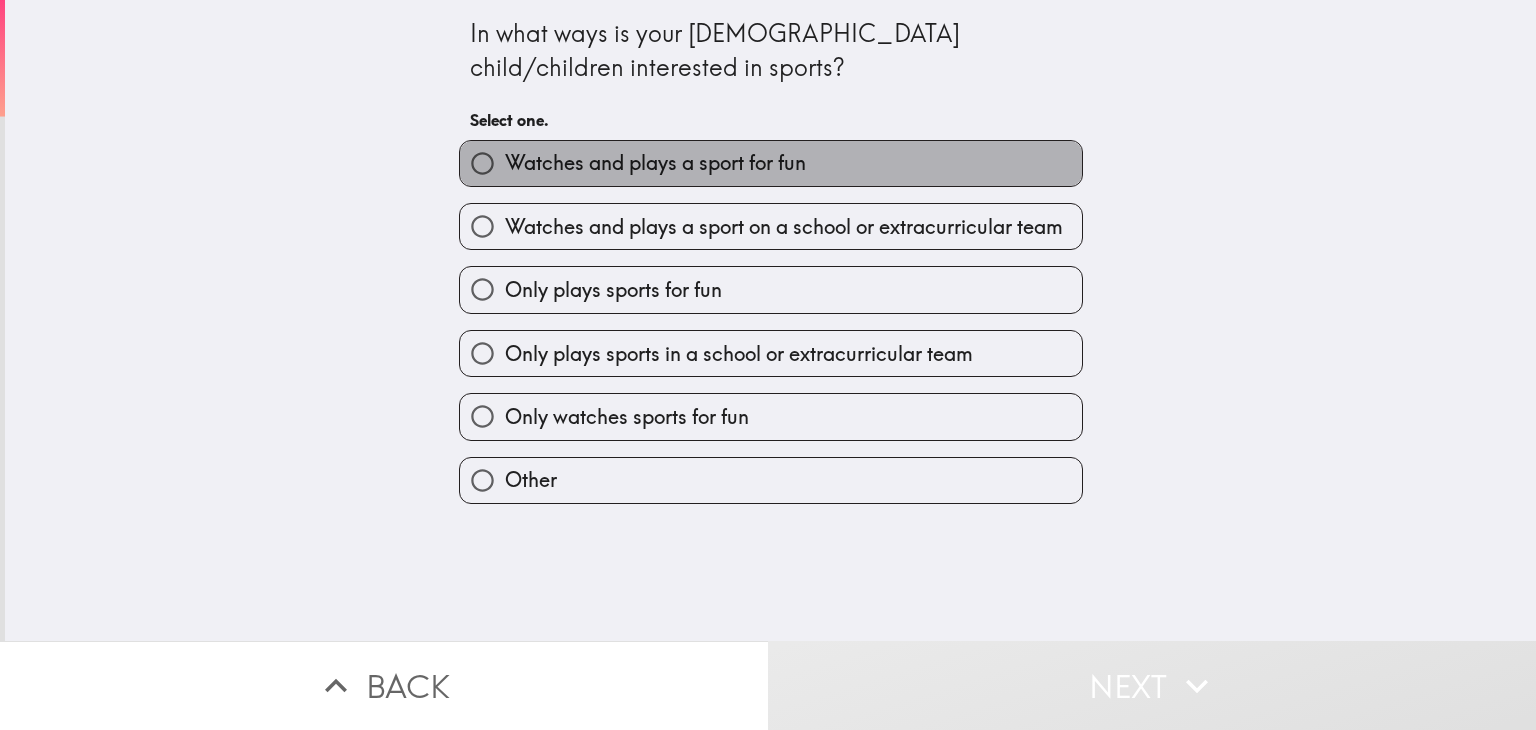 click on "Watches and plays a sport for fun" at bounding box center [655, 163] 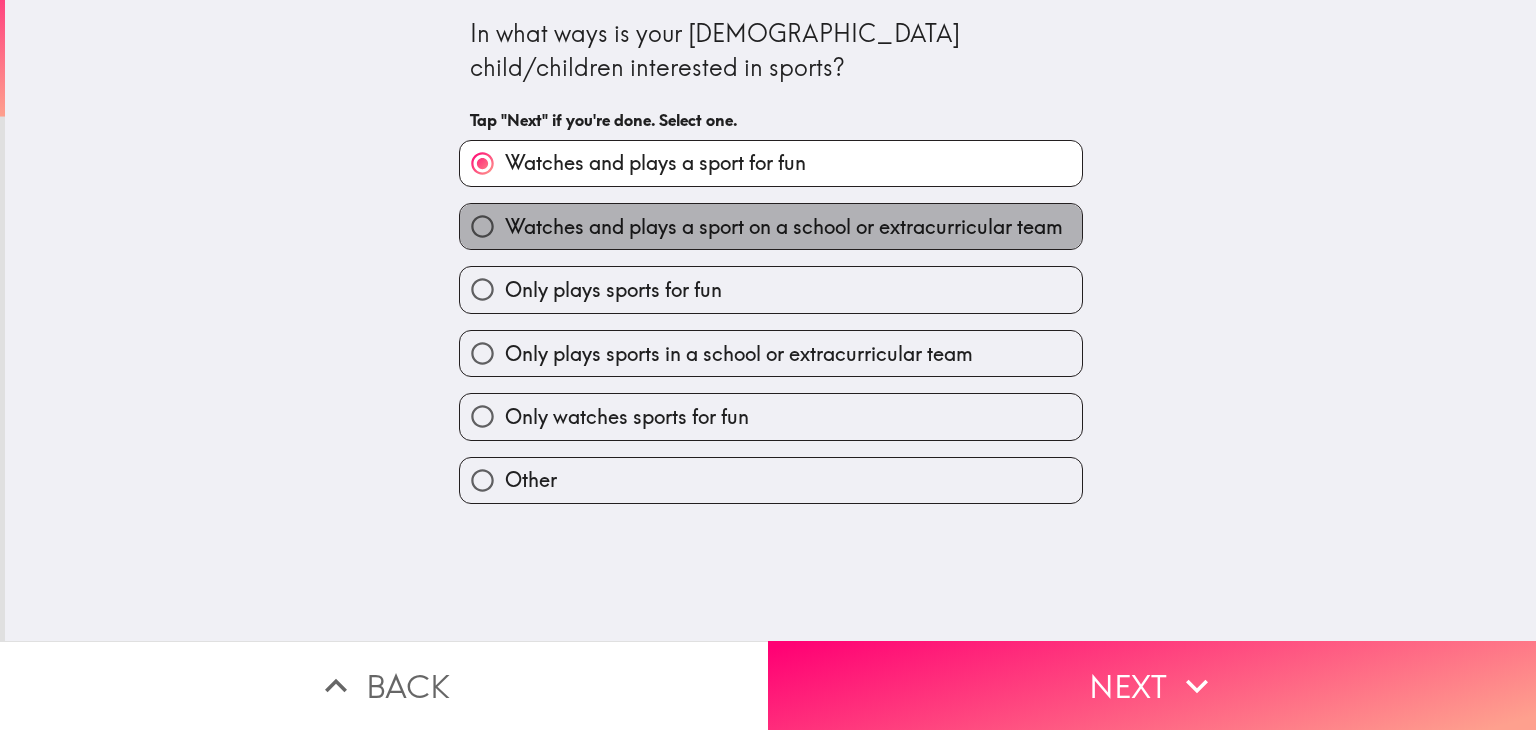 click on "Watches and plays a sport on a school or extracurricular team" at bounding box center [784, 227] 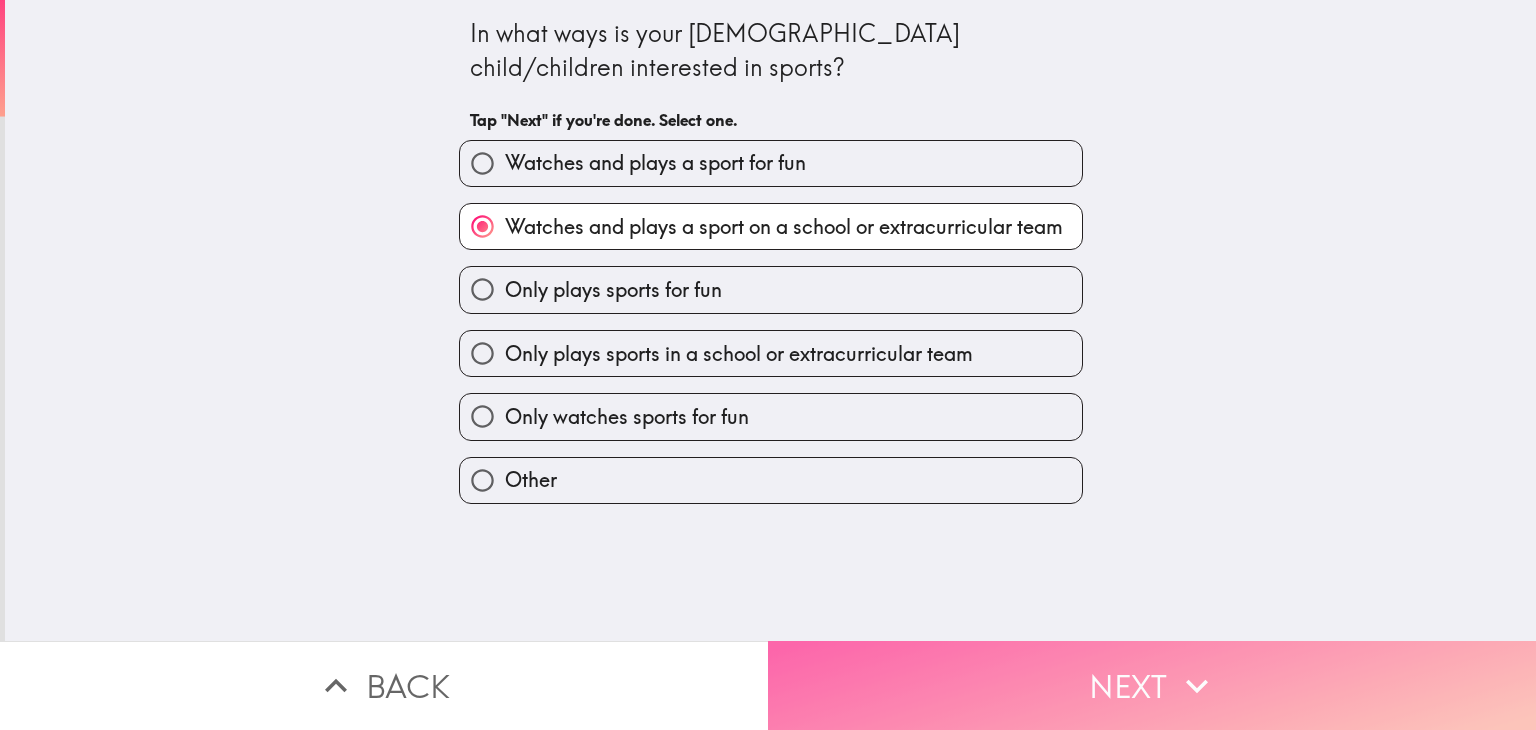 click on "Next" at bounding box center (1152, 685) 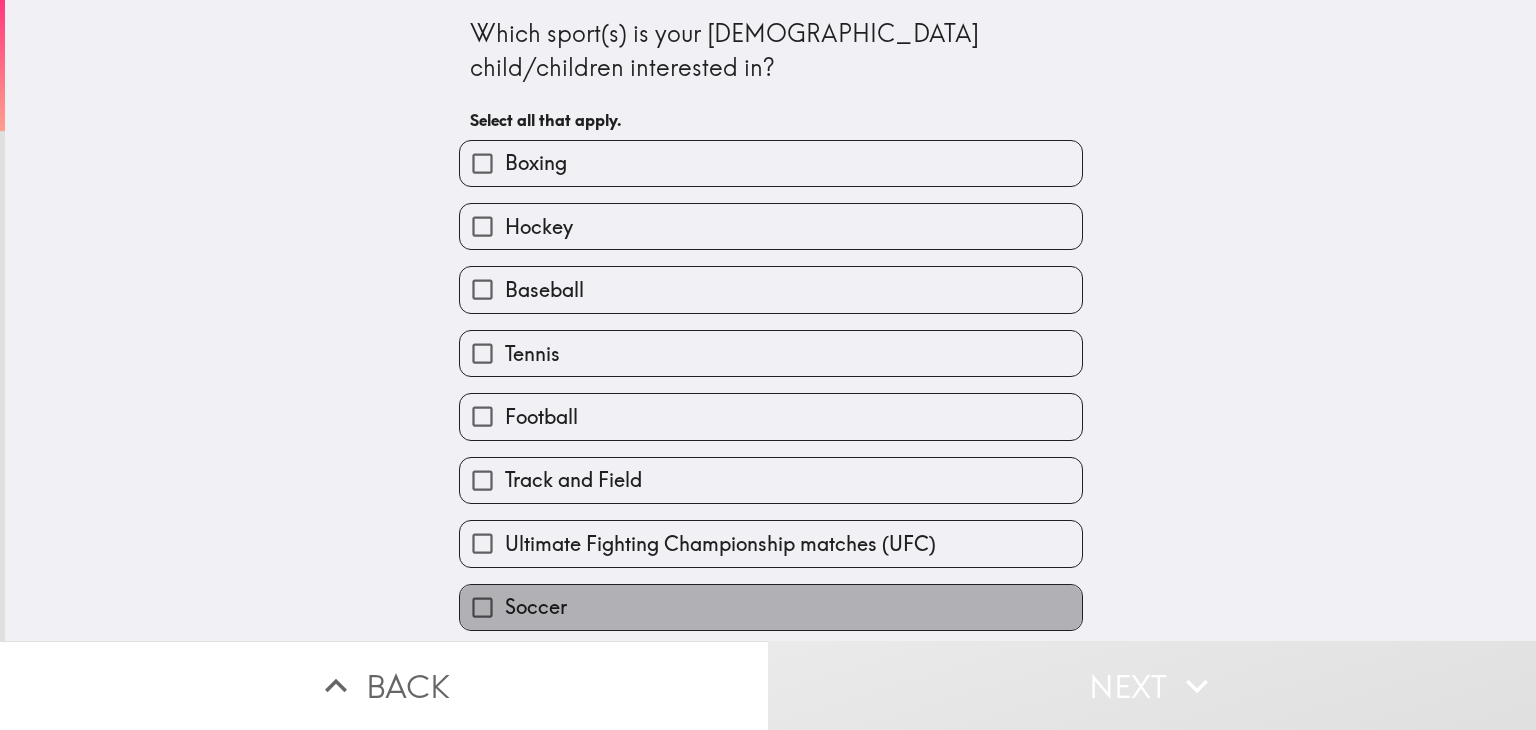 click on "Soccer" at bounding box center [771, 607] 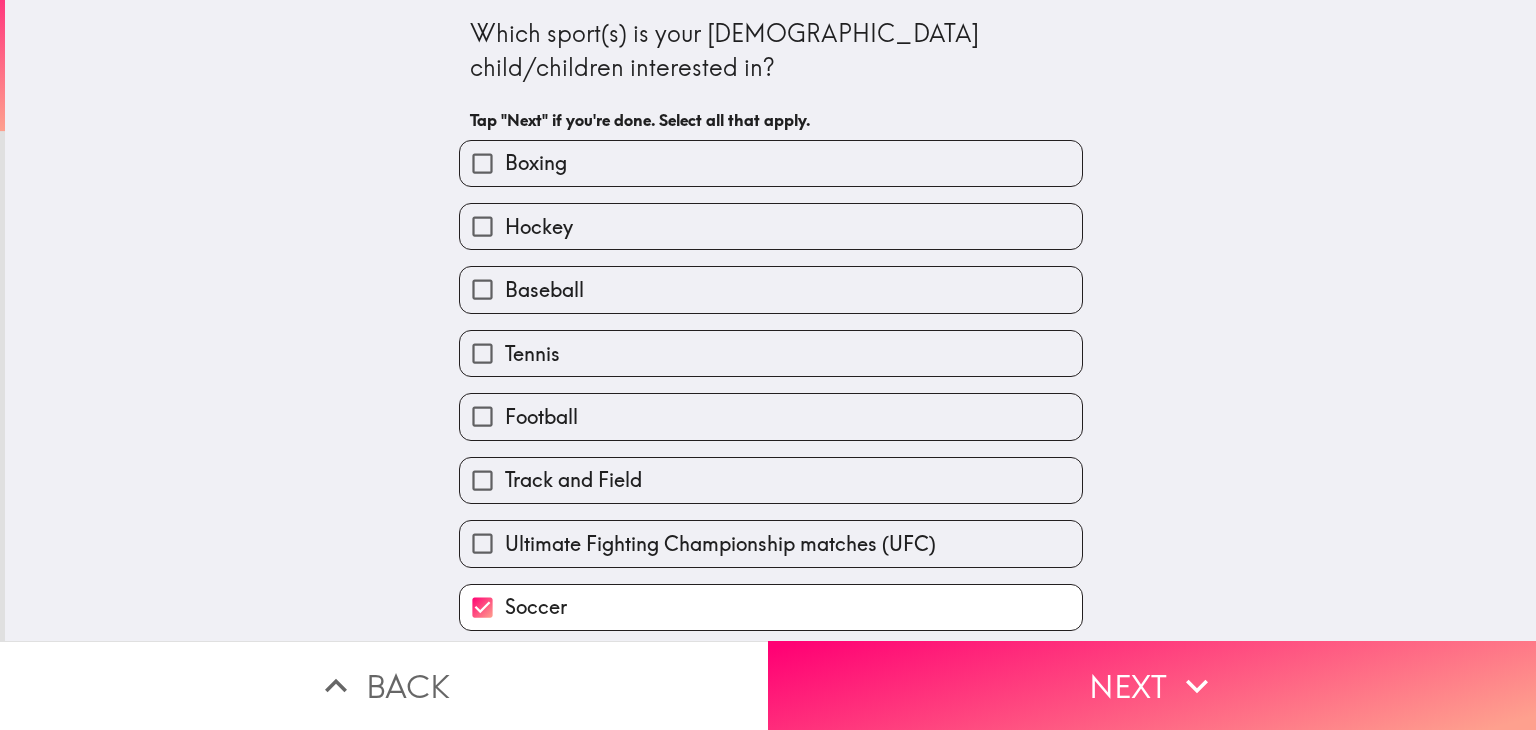 scroll, scrollTop: 1, scrollLeft: 0, axis: vertical 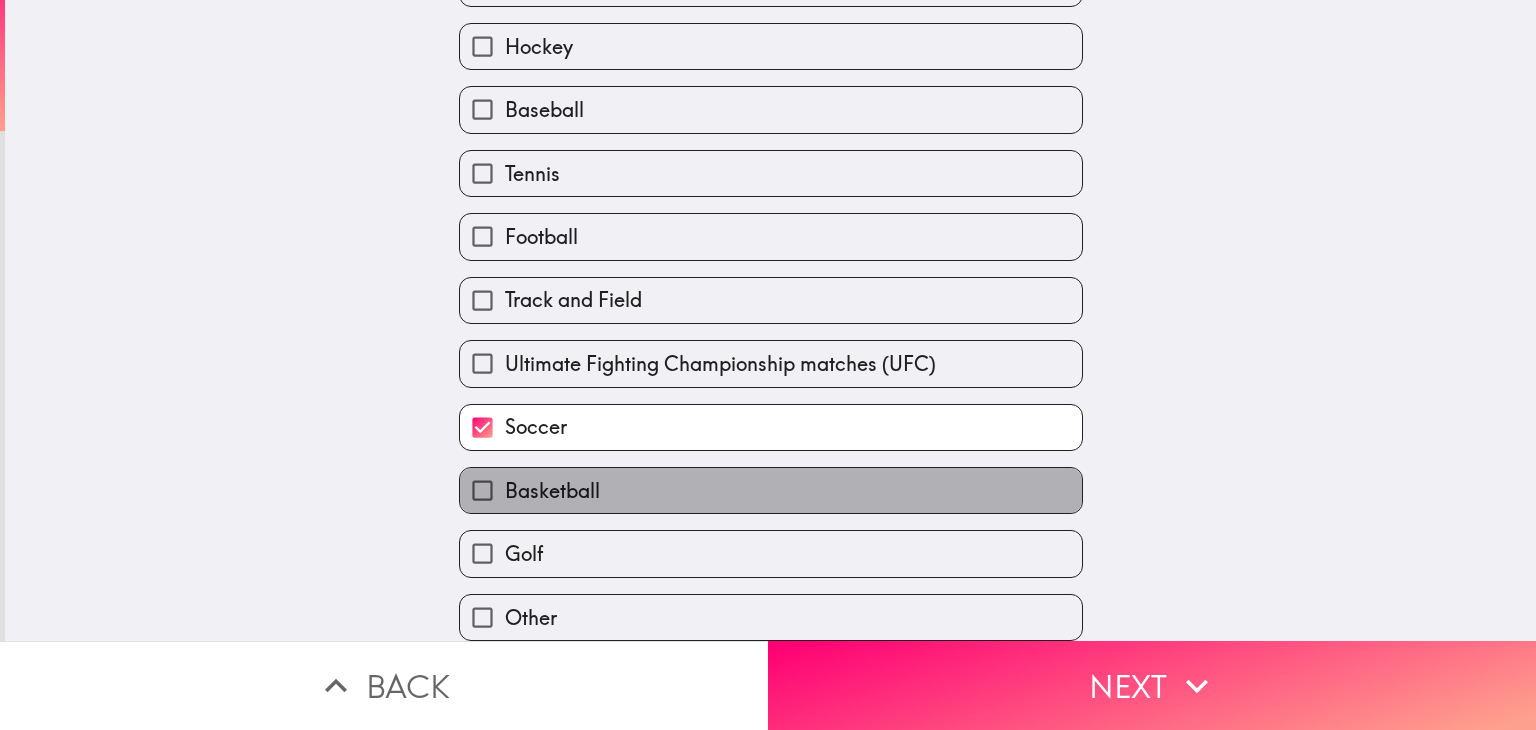 click on "Basketball" at bounding box center [771, 490] 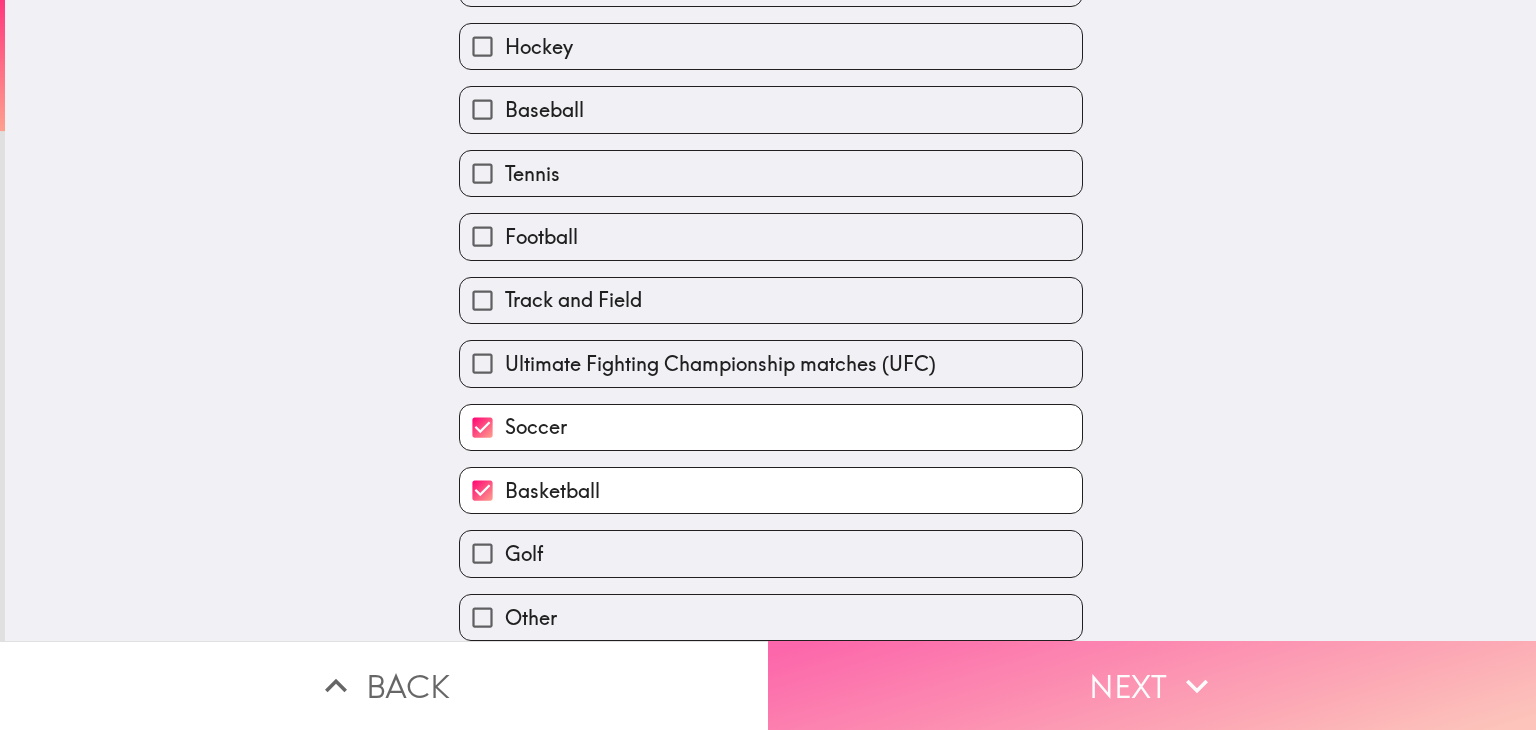 click on "Next" at bounding box center [1152, 685] 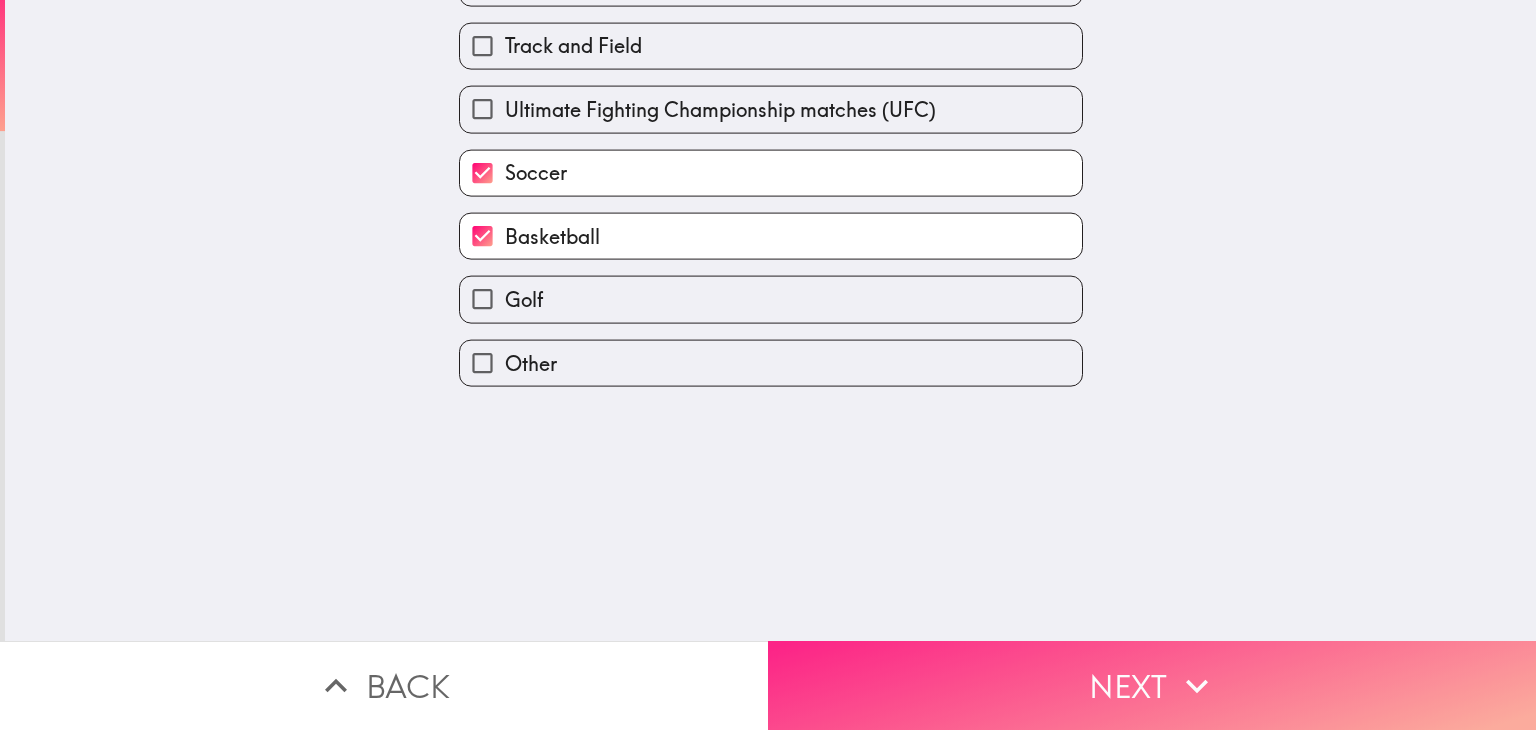 scroll, scrollTop: 0, scrollLeft: 0, axis: both 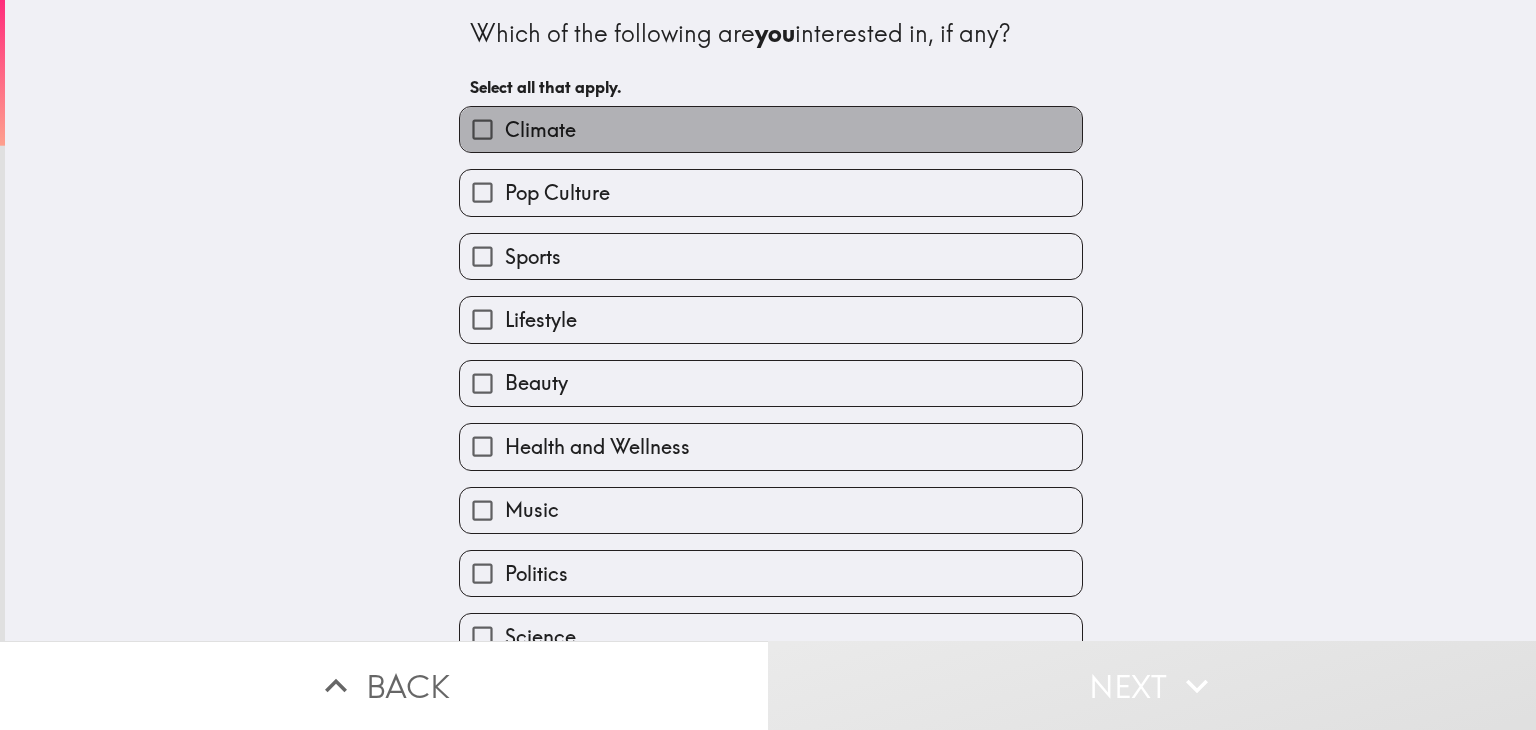 click on "Climate" at bounding box center (540, 130) 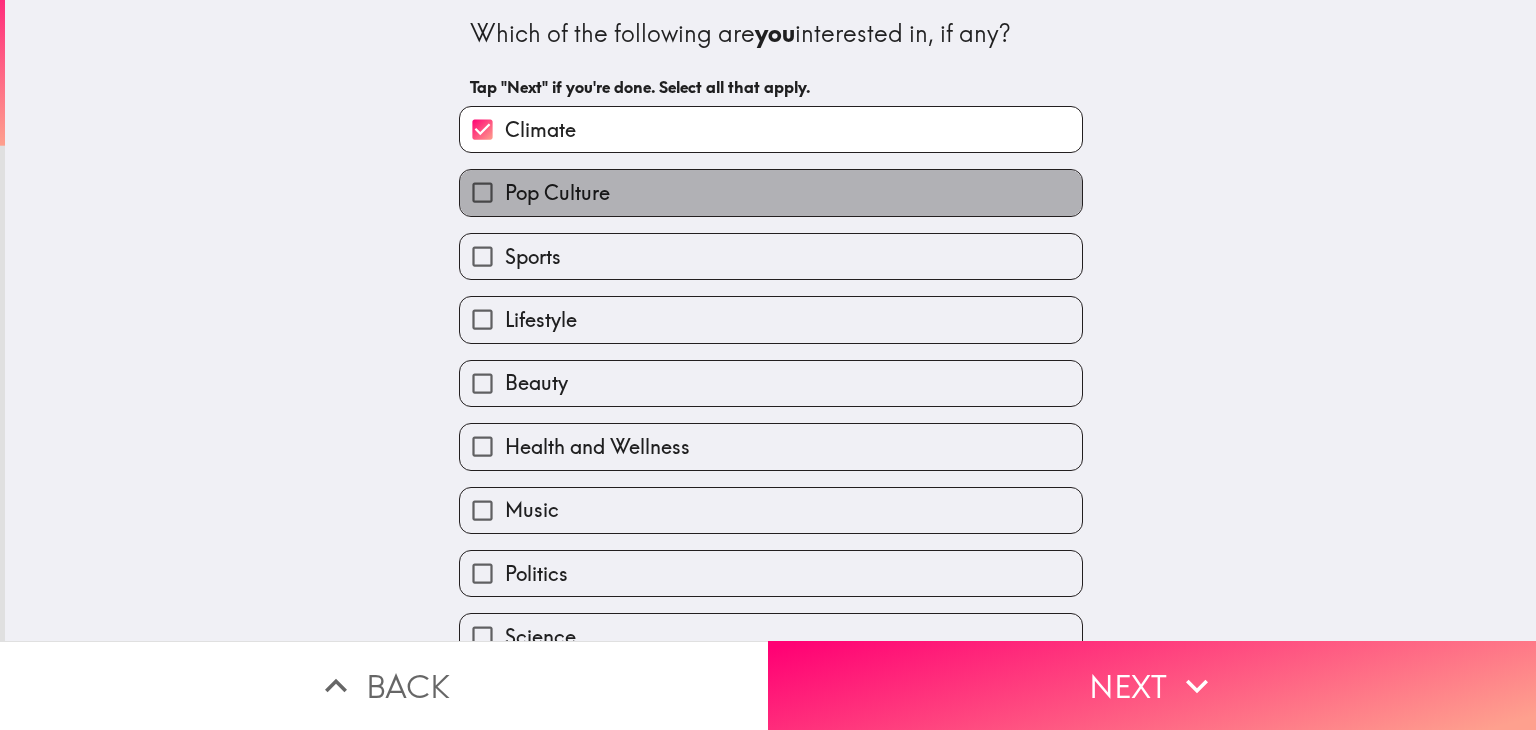 click on "Pop Culture" at bounding box center (557, 193) 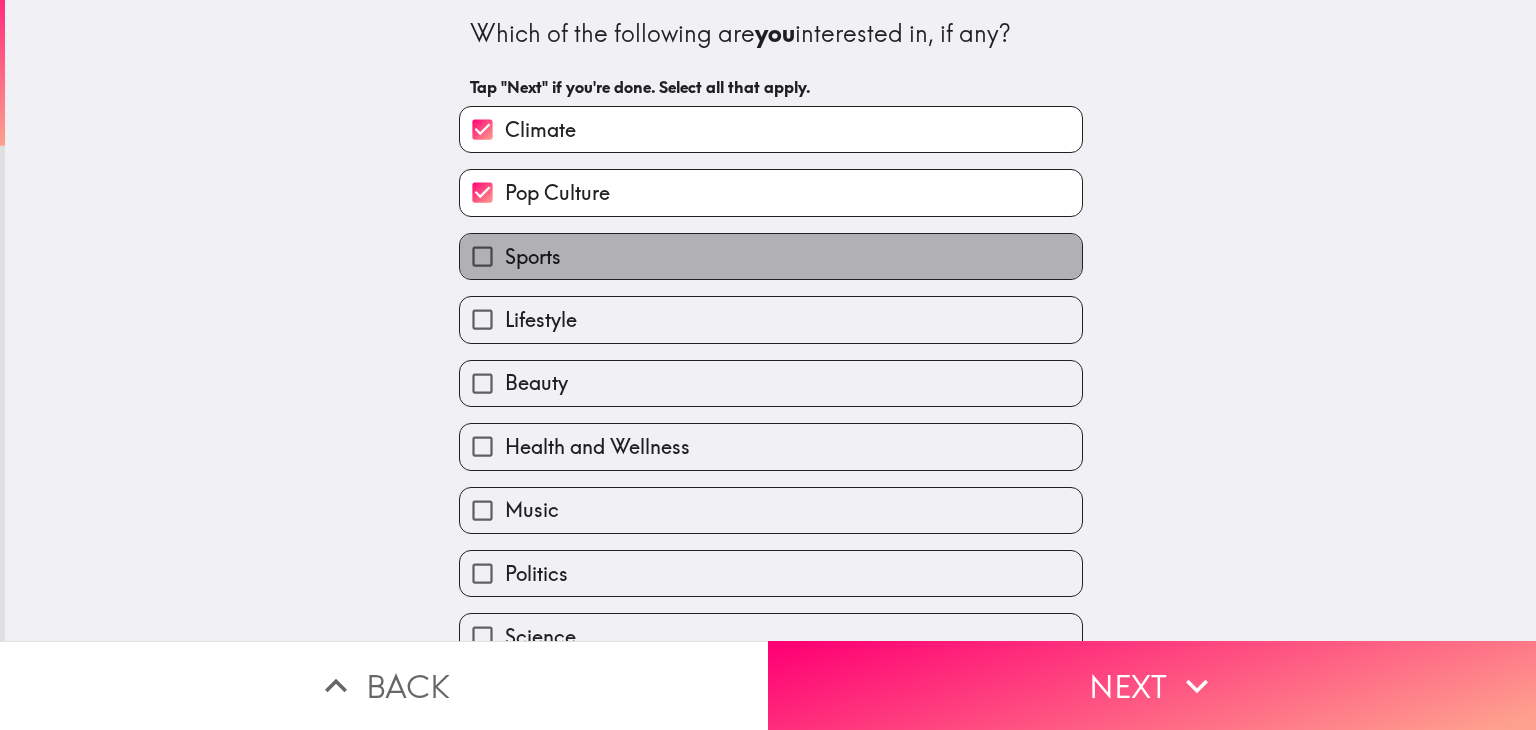 click on "Sports" at bounding box center (533, 257) 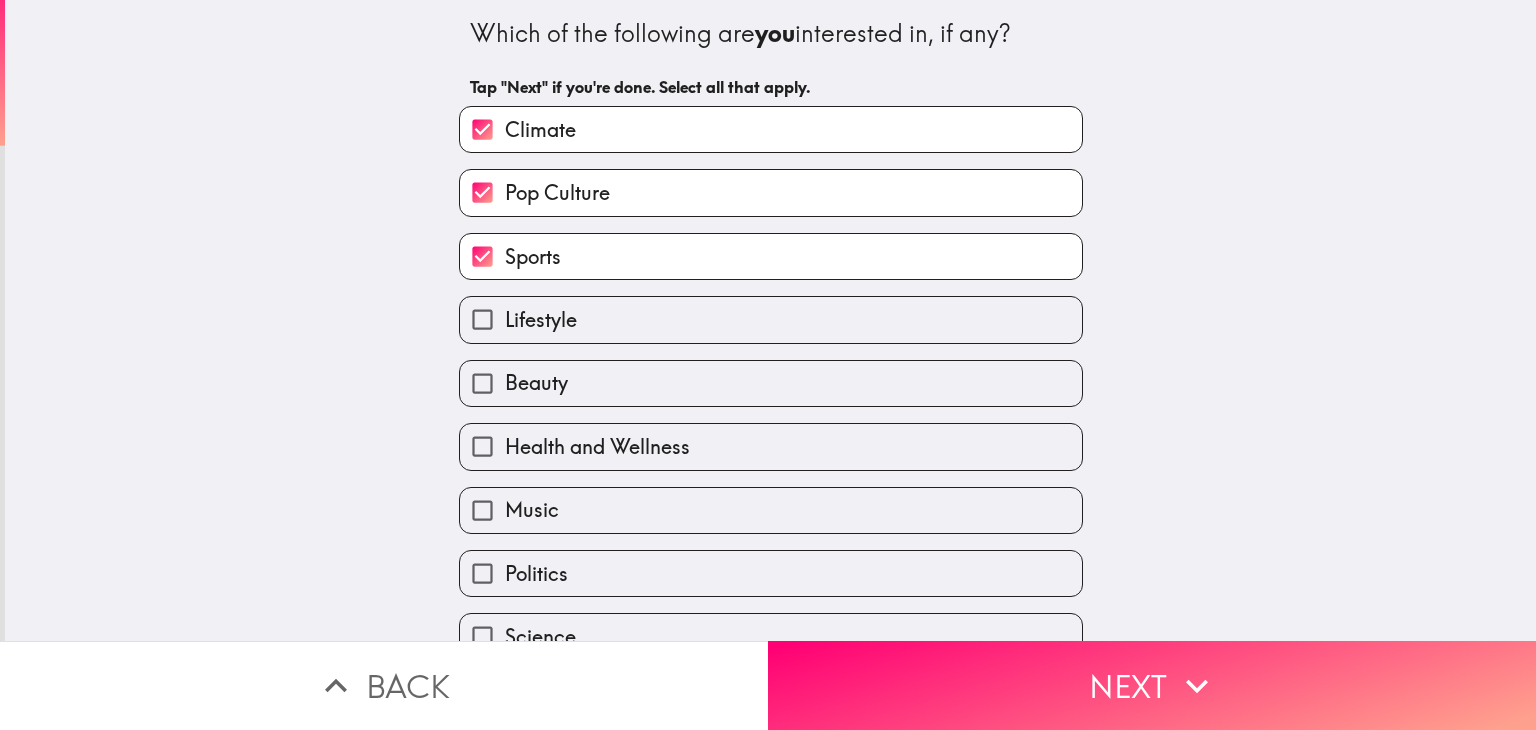 click on "Lifestyle" at bounding box center [771, 319] 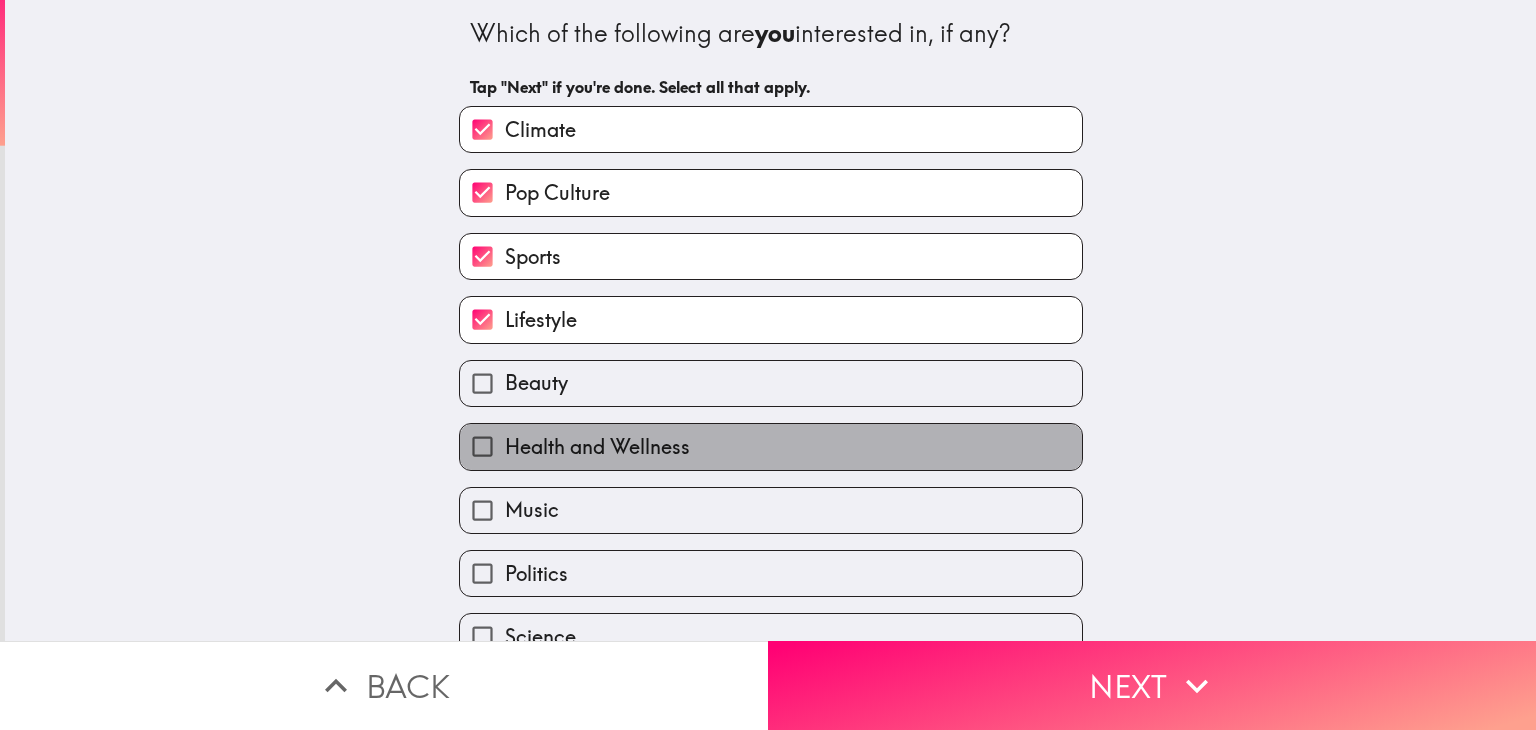 click on "Health and Wellness" at bounding box center [597, 447] 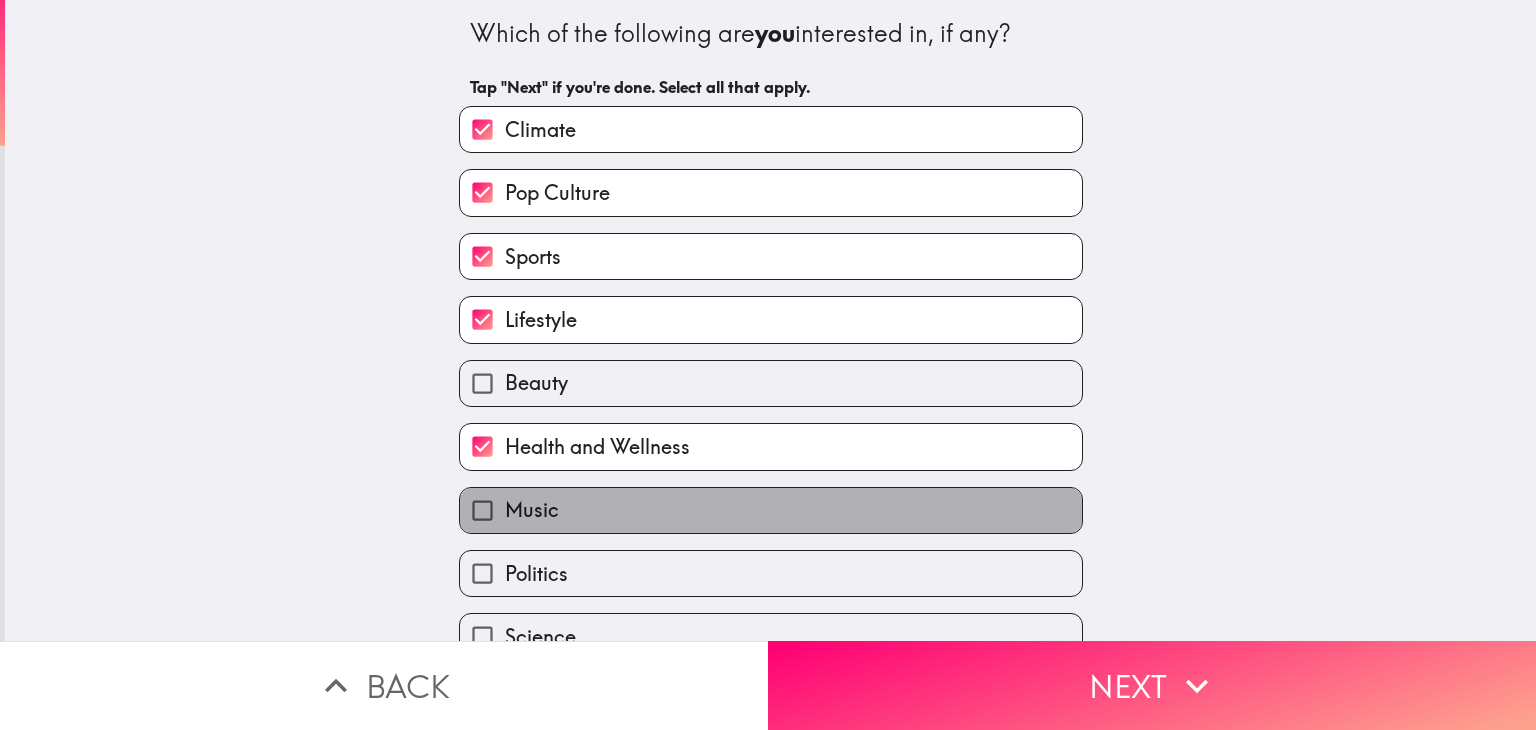 click on "Music" at bounding box center (532, 510) 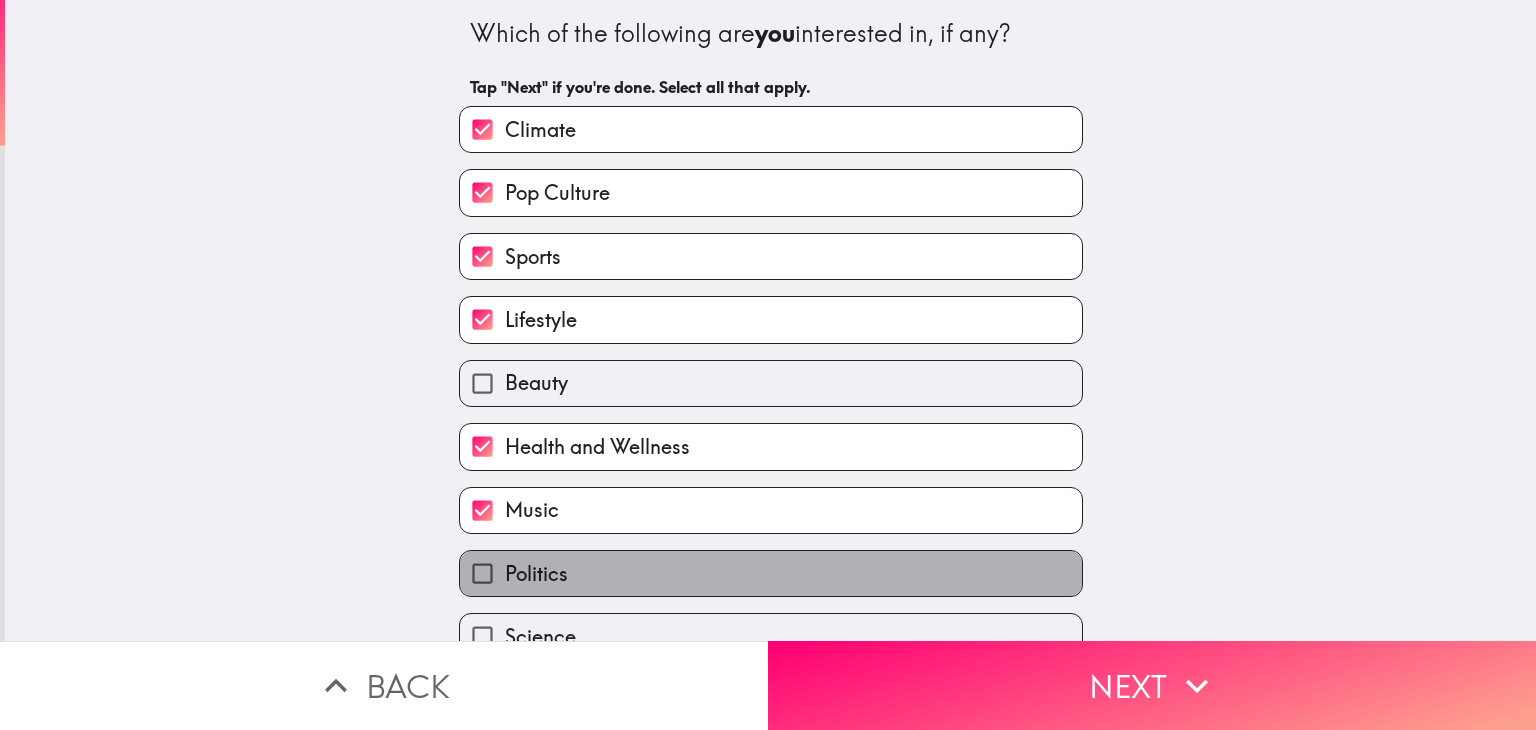 click on "Politics" at bounding box center [536, 574] 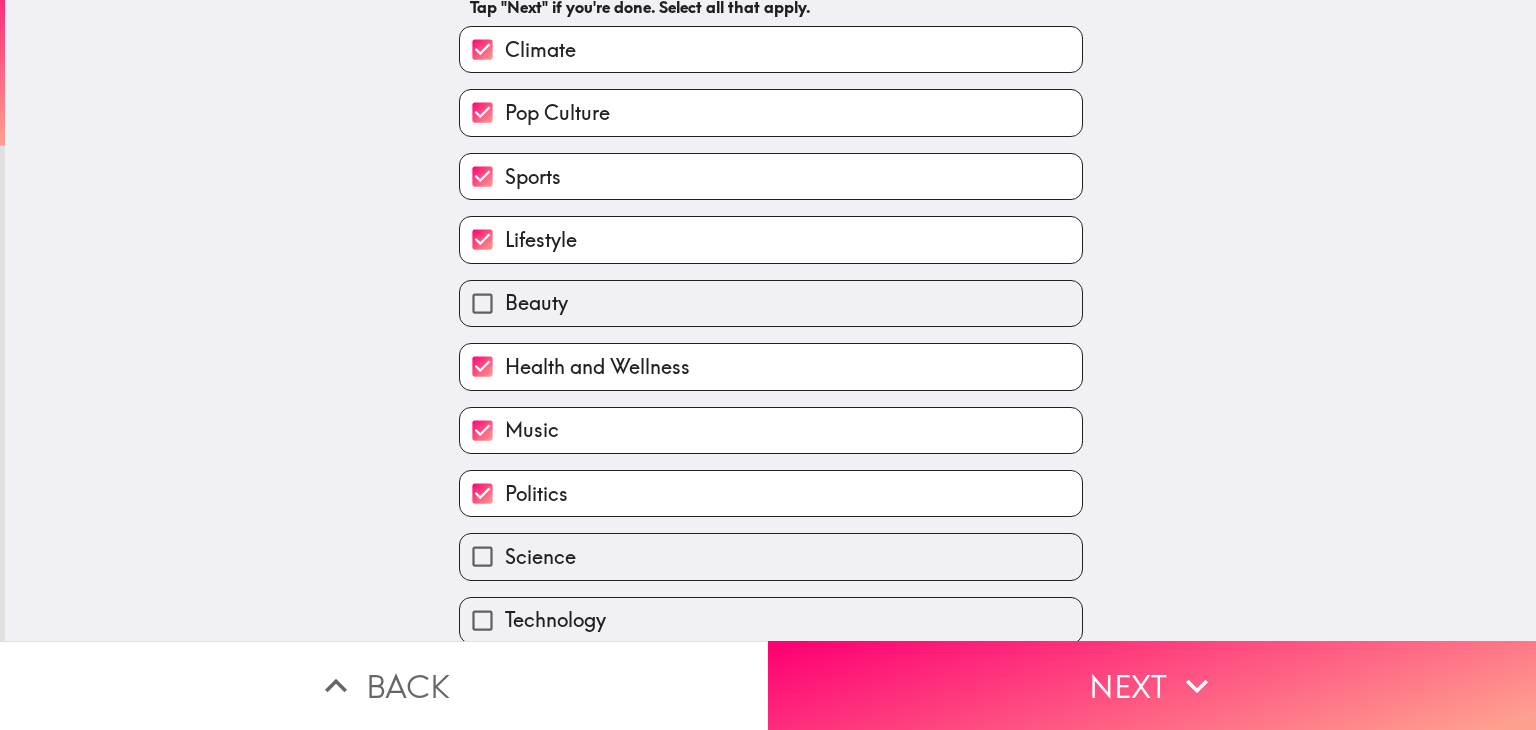 scroll, scrollTop: 120, scrollLeft: 0, axis: vertical 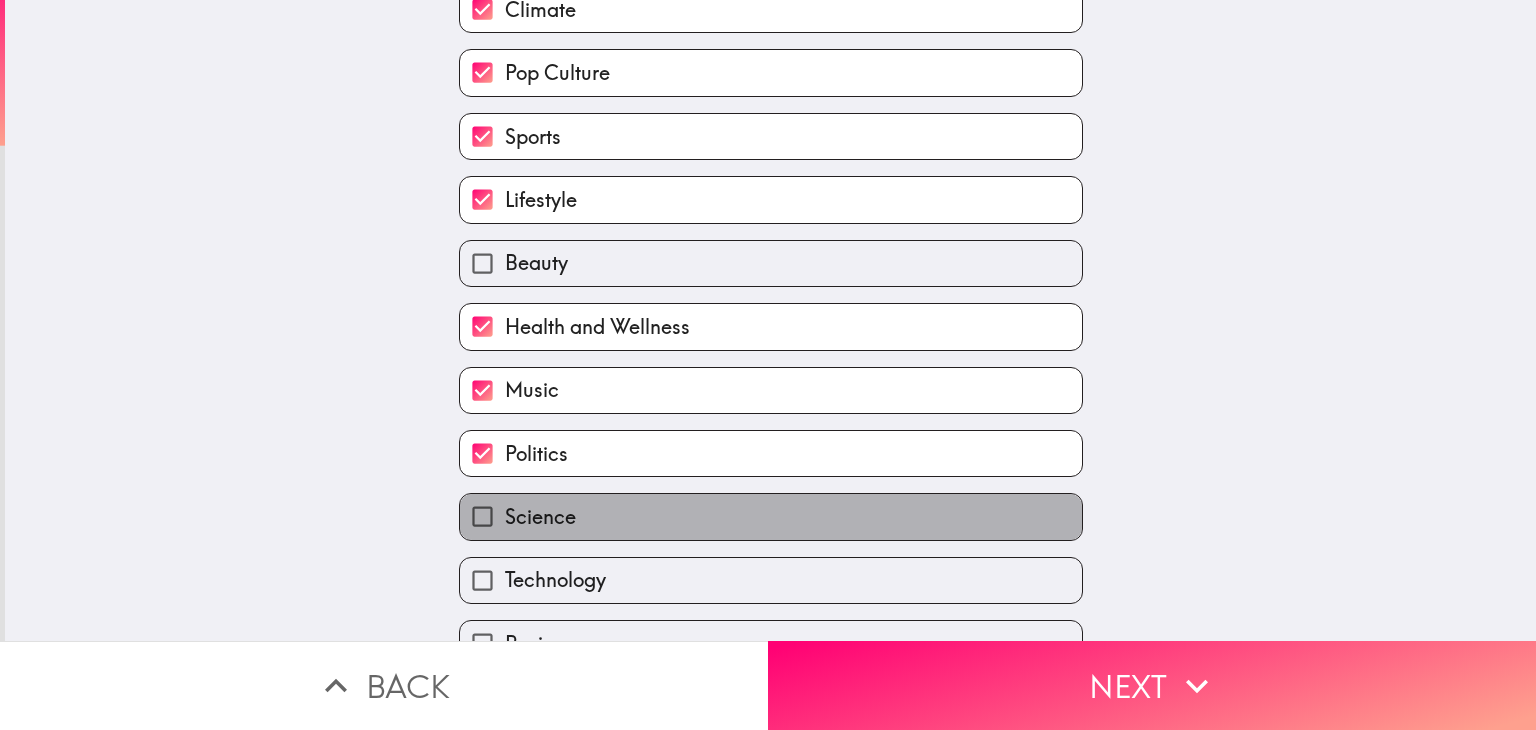 click on "Science" at bounding box center (771, 516) 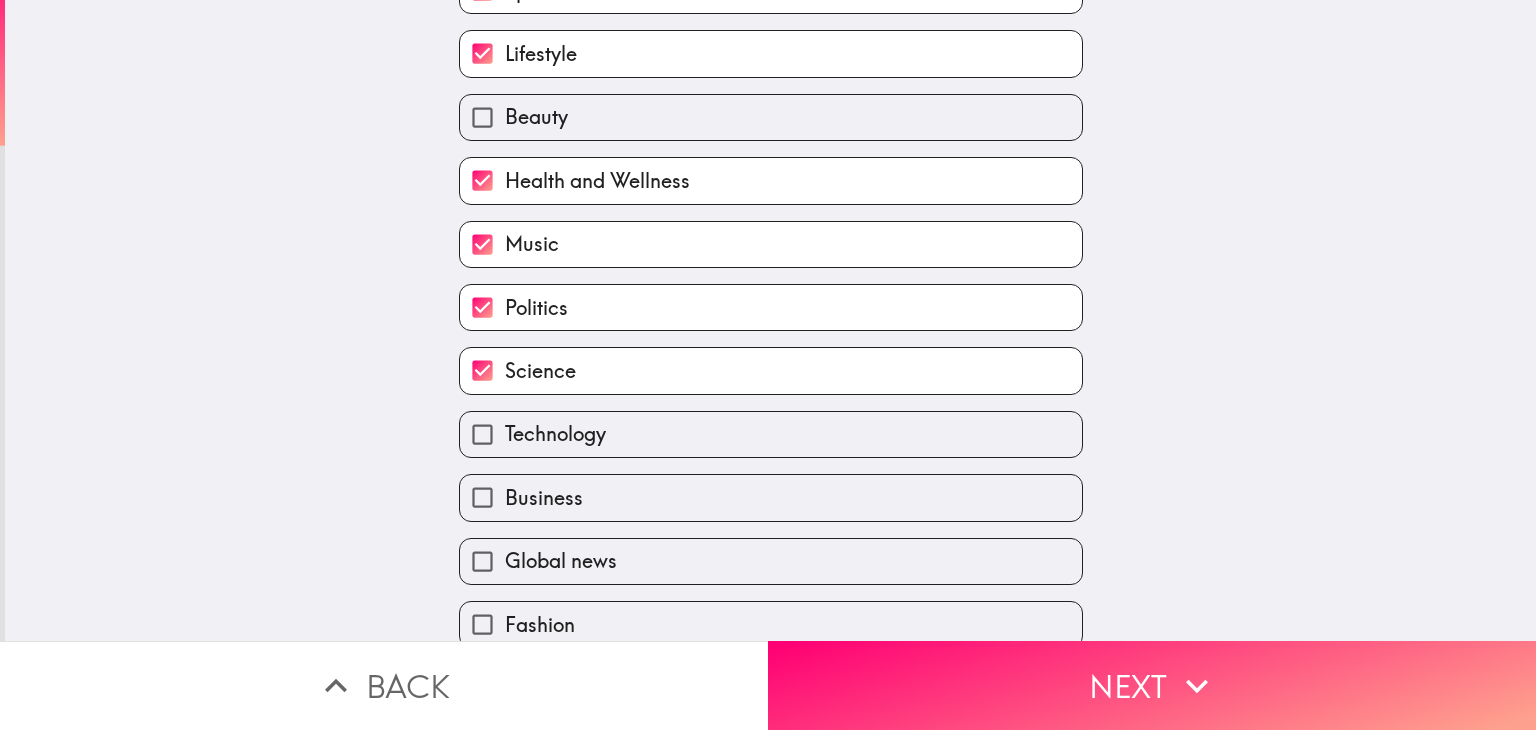 scroll, scrollTop: 284, scrollLeft: 0, axis: vertical 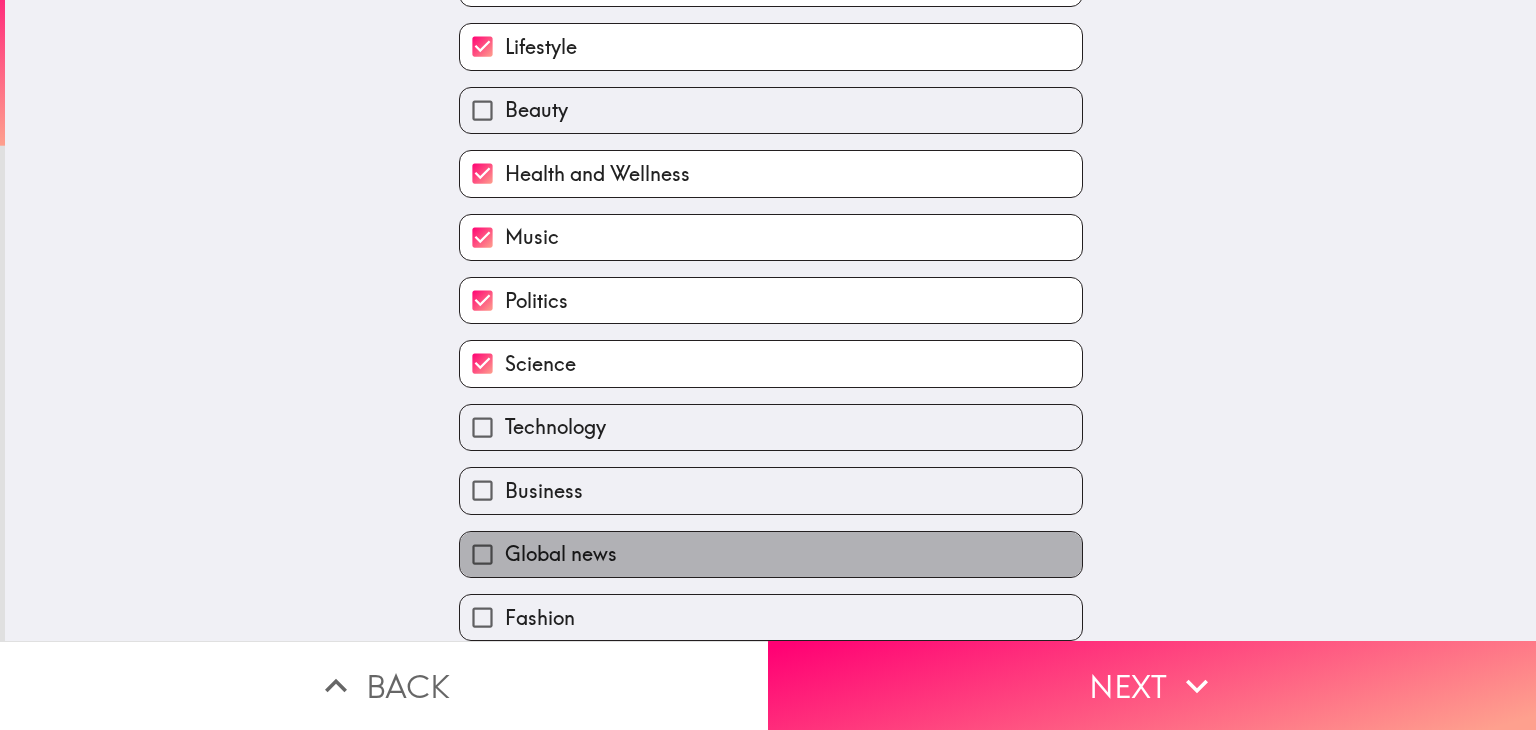 click on "Global news" at bounding box center [771, 554] 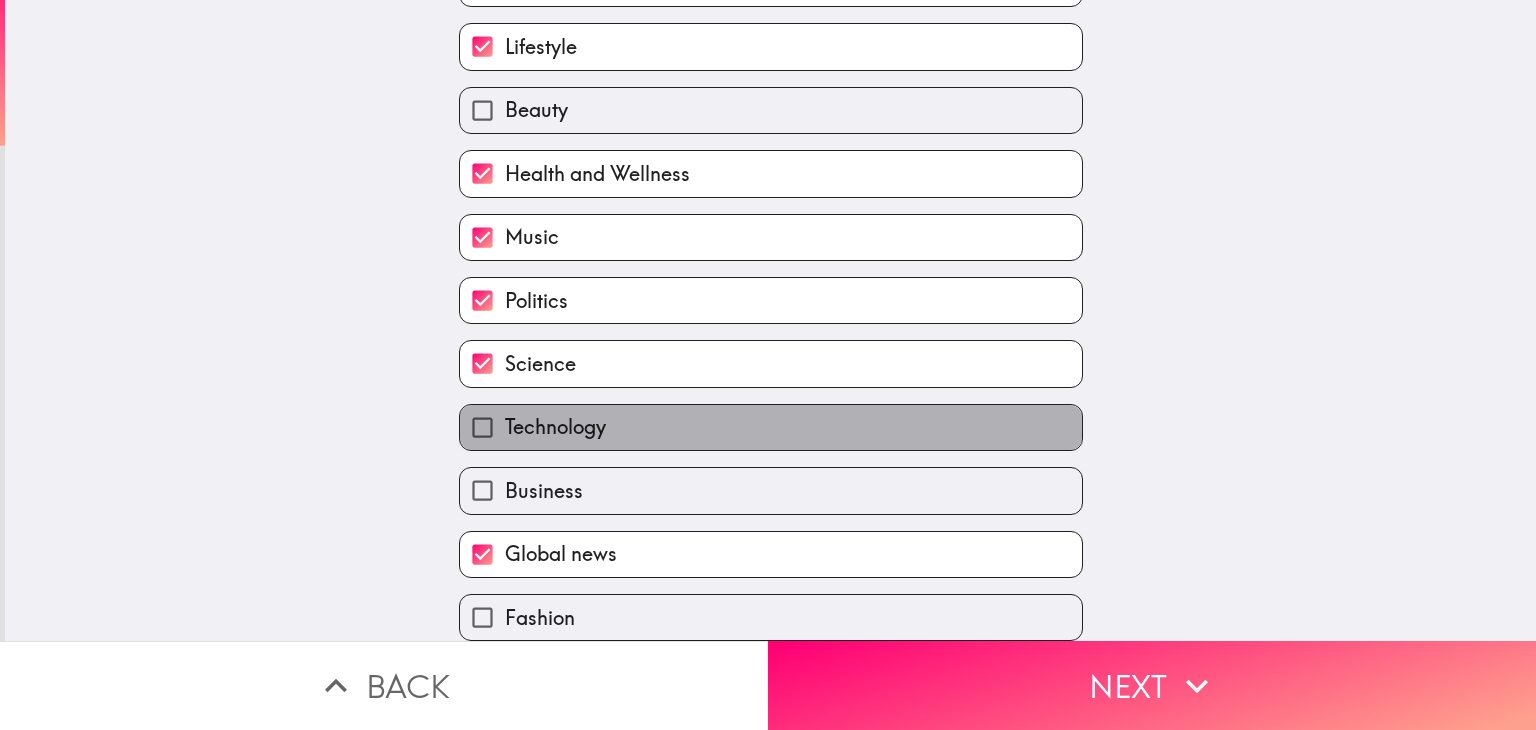 click on "Technology" at bounding box center (771, 427) 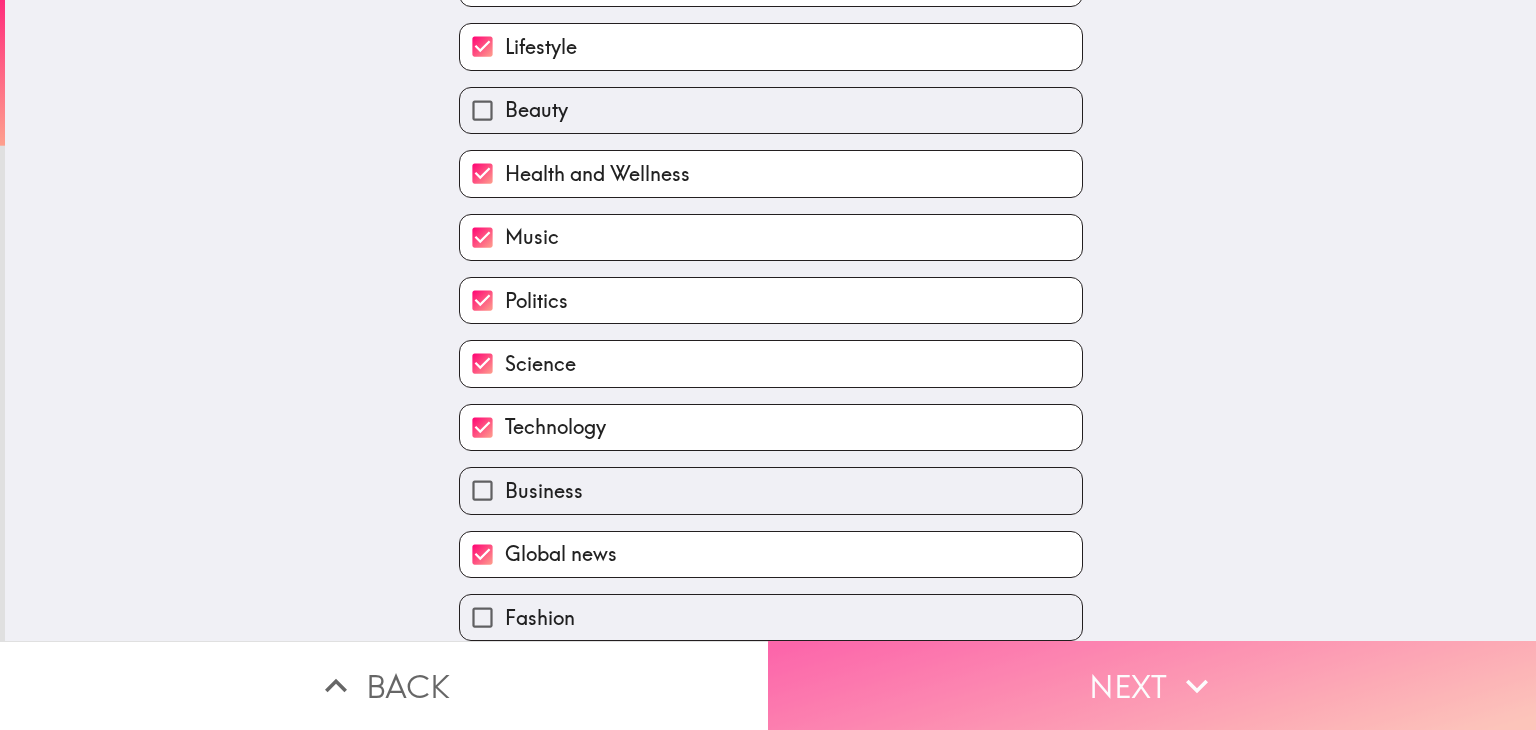 click on "Next" at bounding box center (1152, 685) 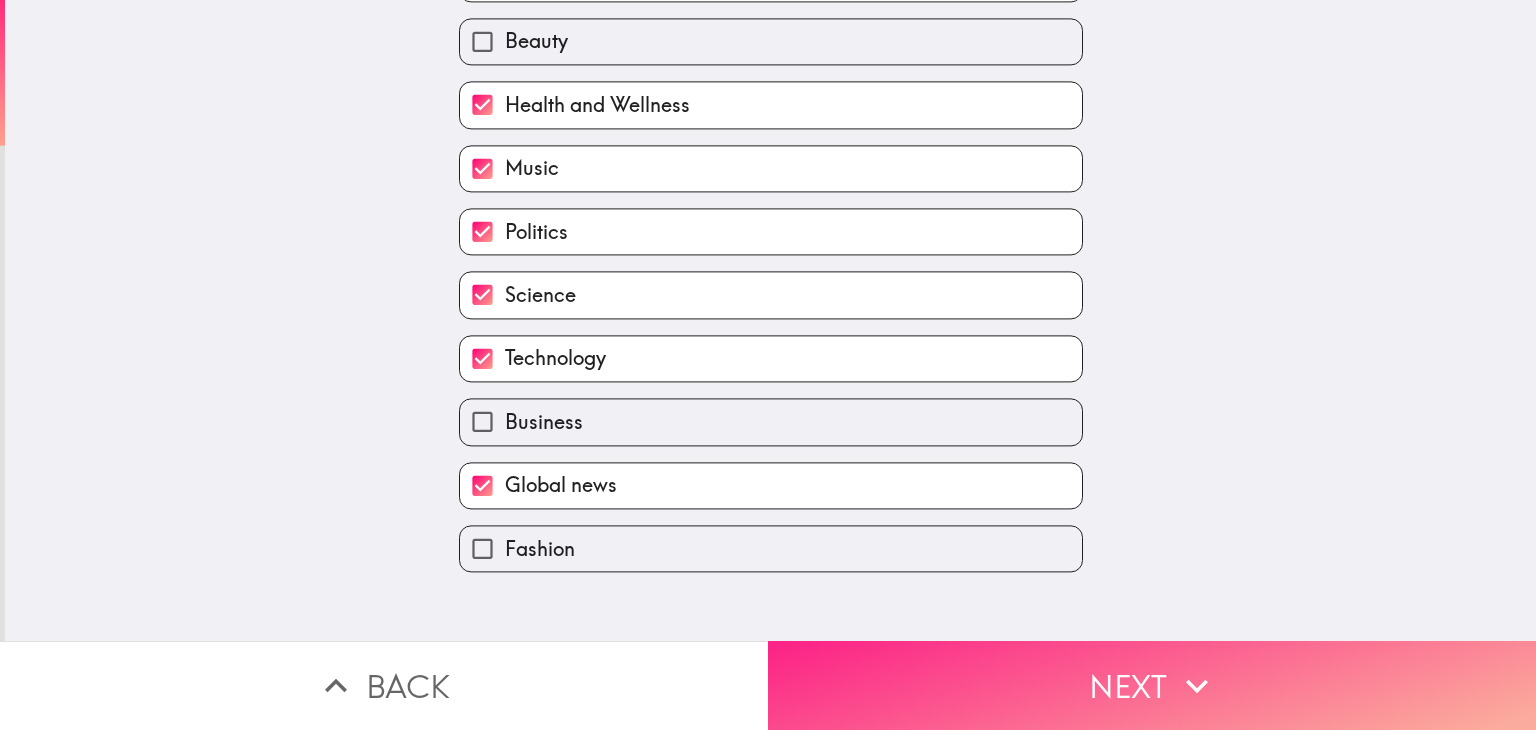 scroll, scrollTop: 0, scrollLeft: 0, axis: both 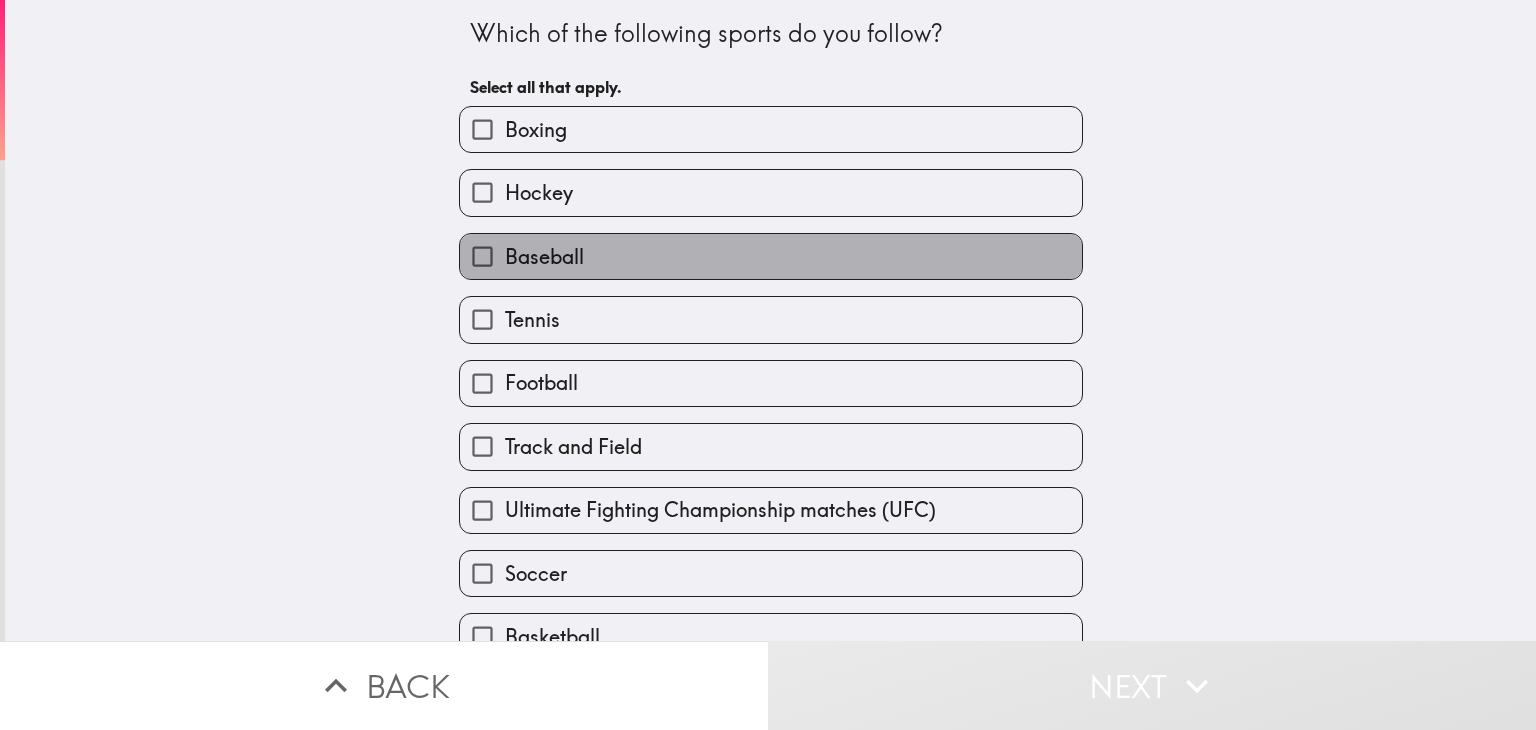 click on "Baseball" at bounding box center [544, 257] 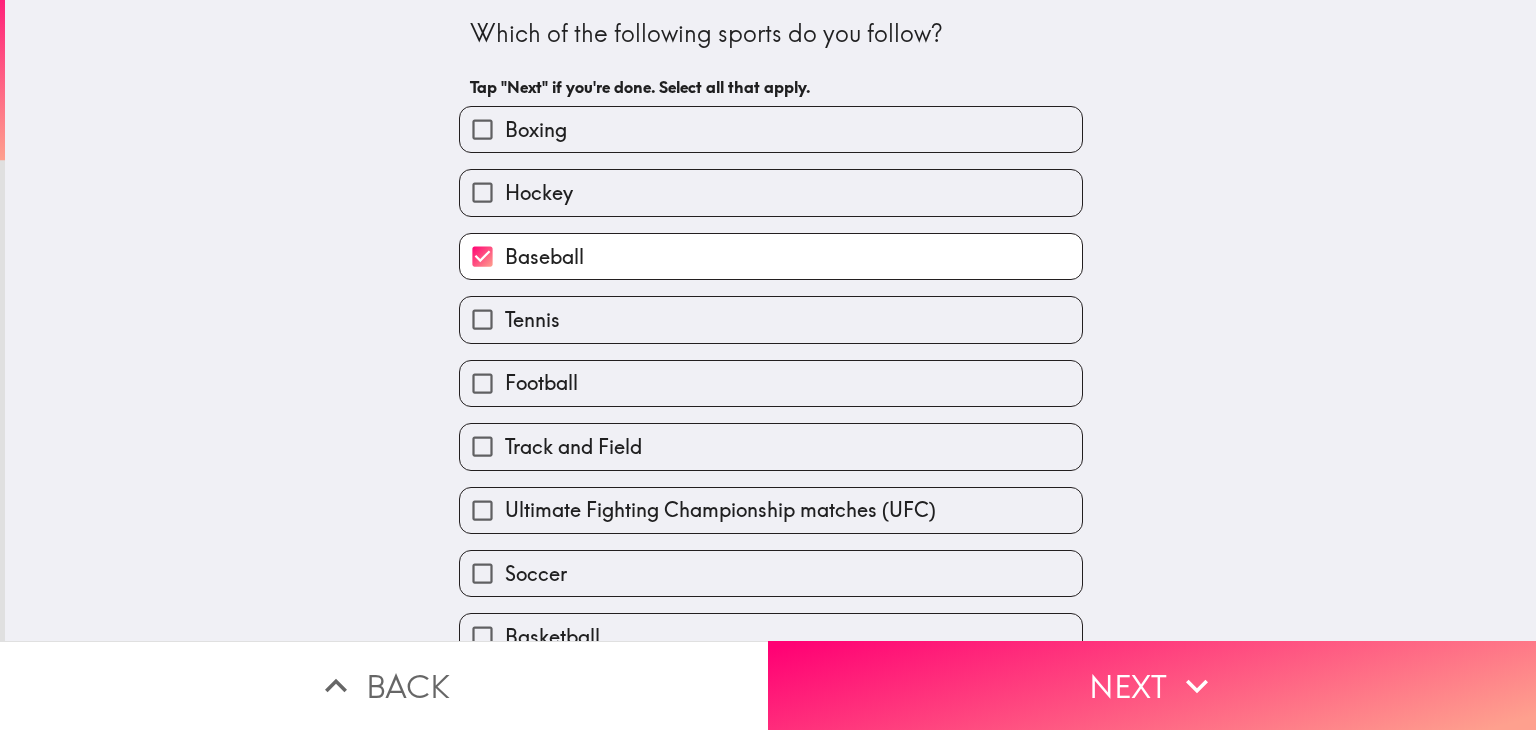 drag, startPoint x: 548, startPoint y: 321, endPoint x: 556, endPoint y: 389, distance: 68.46897 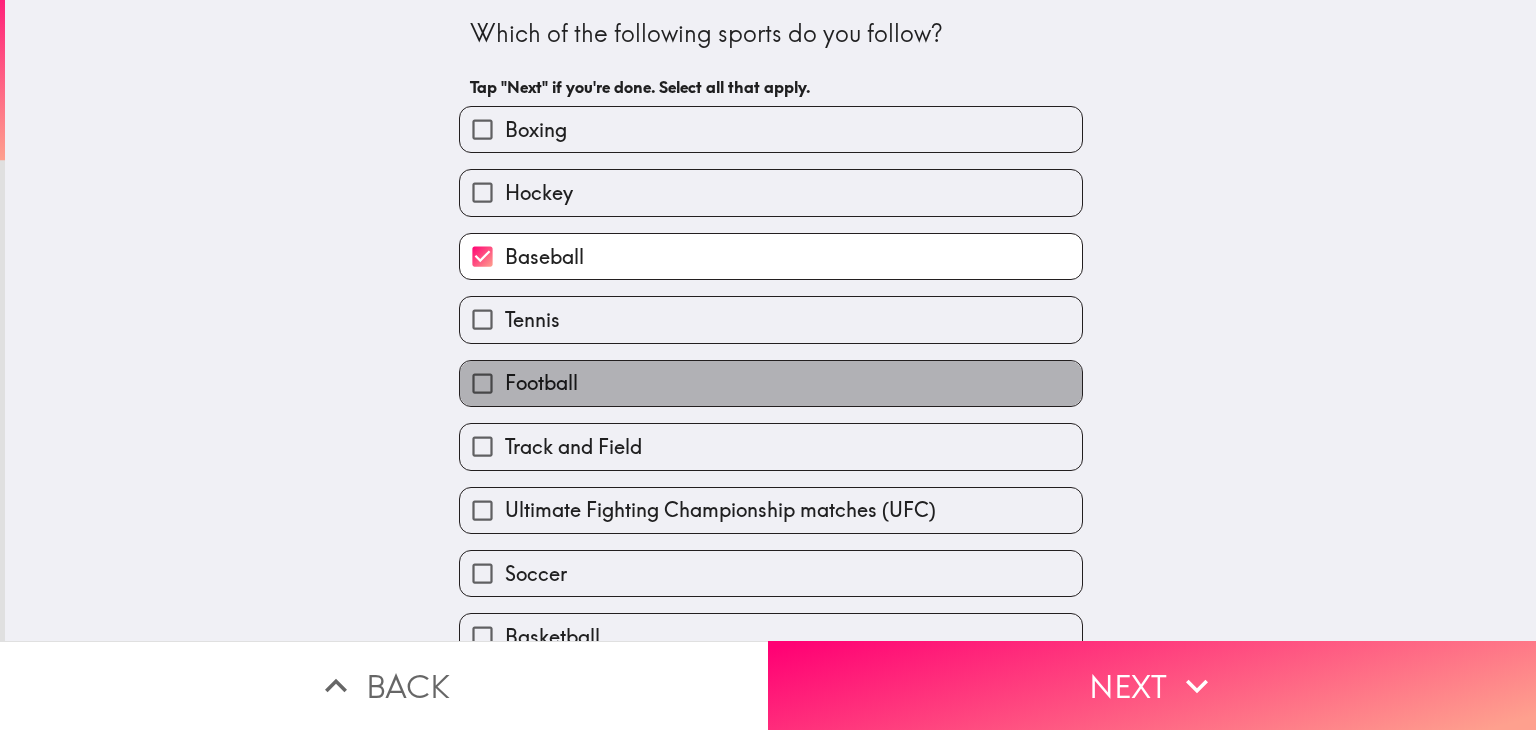 click on "Football" at bounding box center (541, 383) 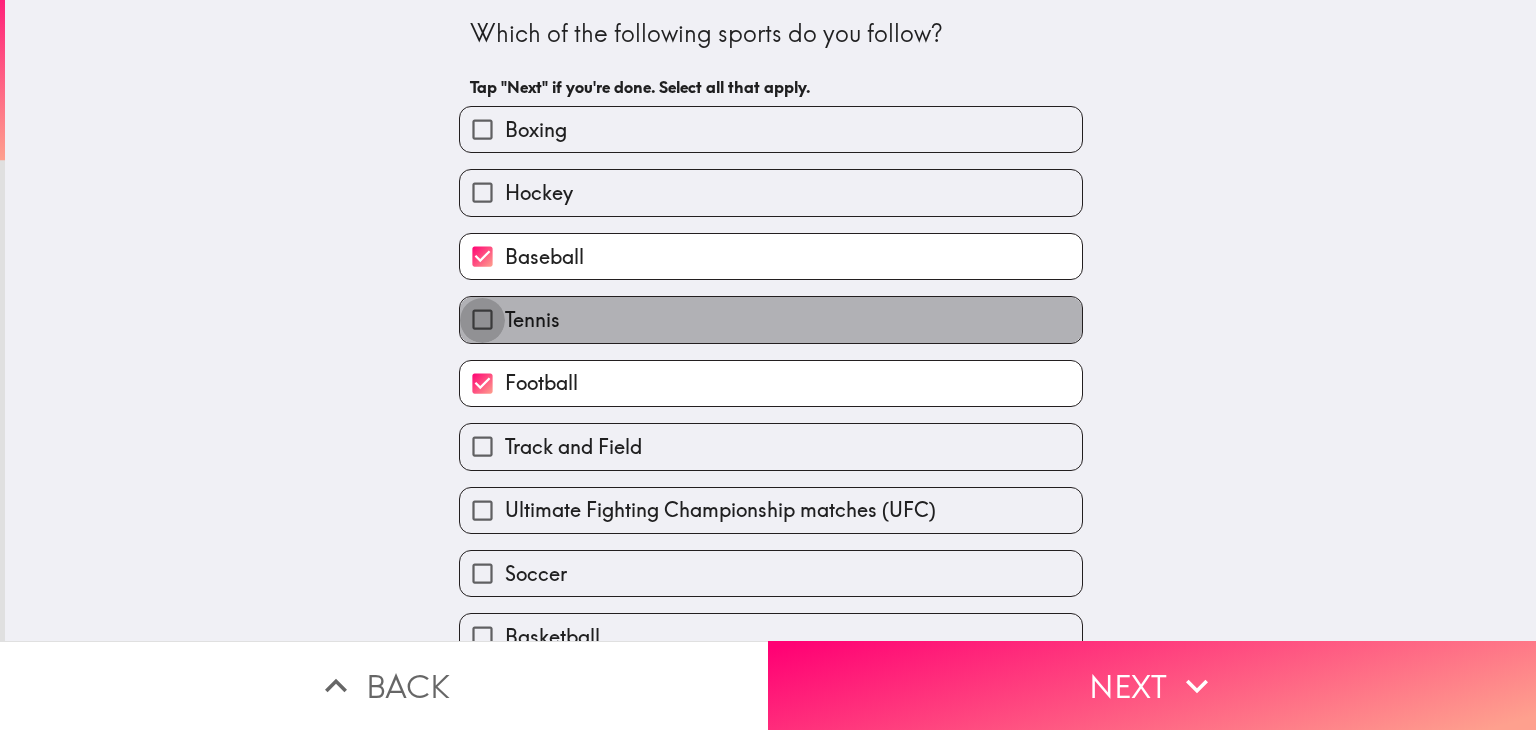 click on "Tennis" at bounding box center [482, 319] 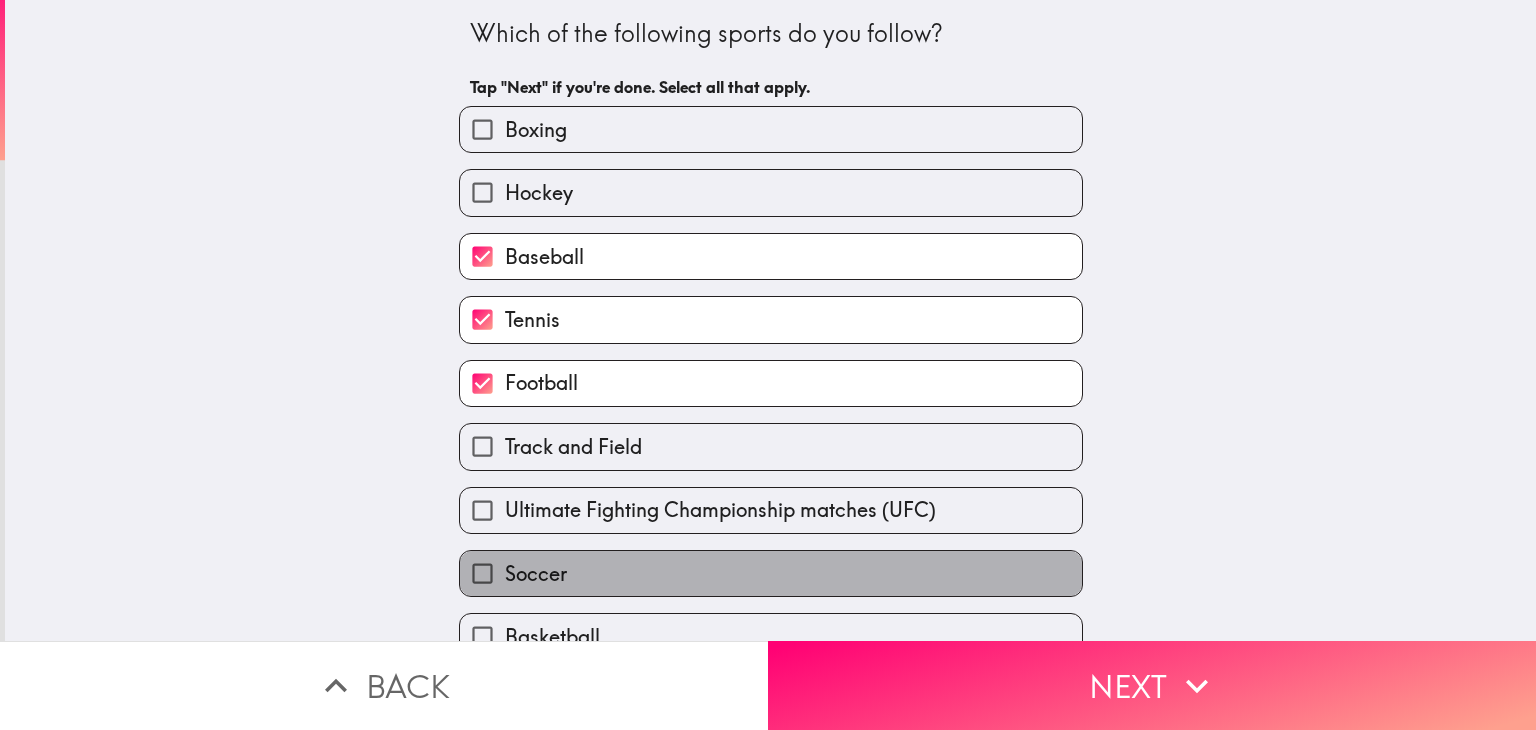 click on "Soccer" at bounding box center (536, 574) 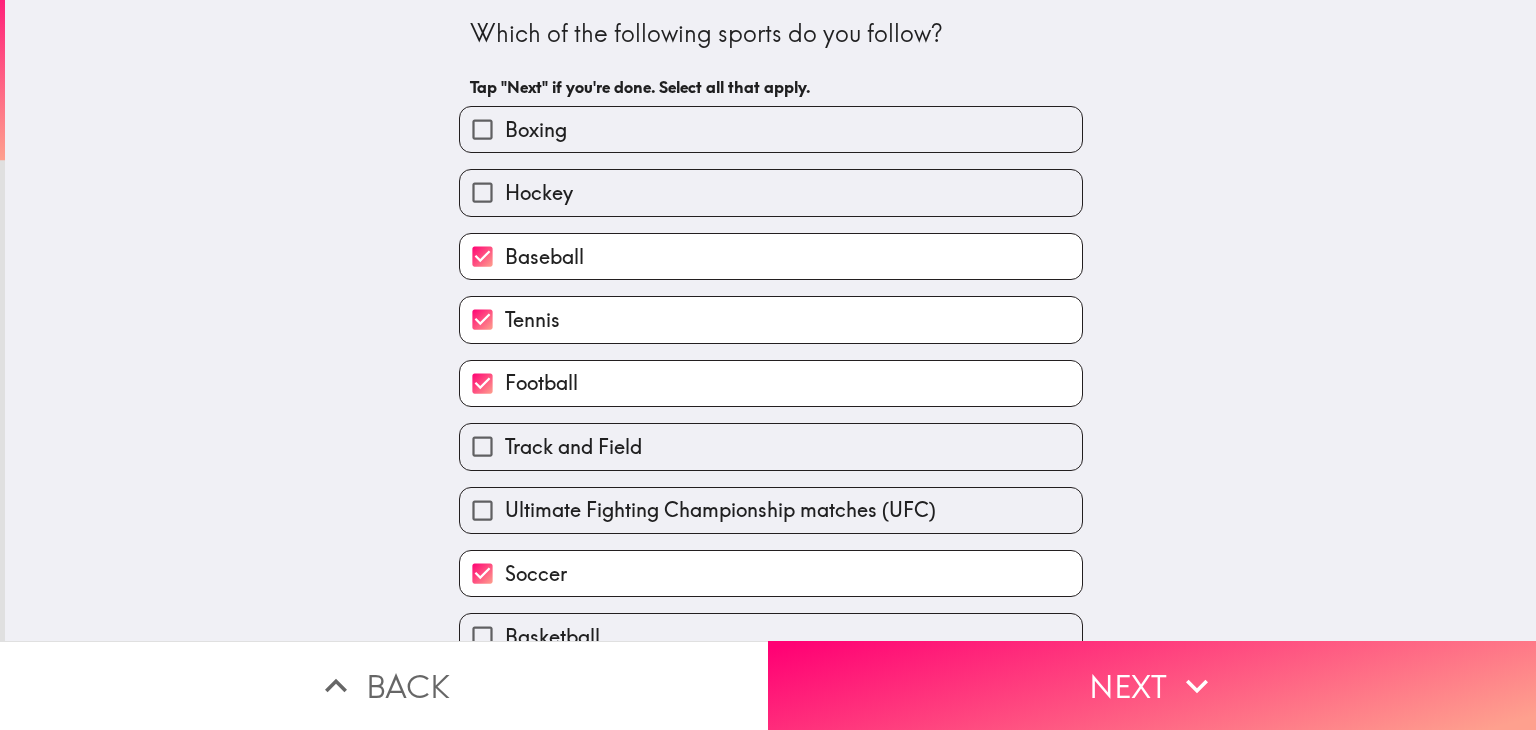scroll, scrollTop: 157, scrollLeft: 0, axis: vertical 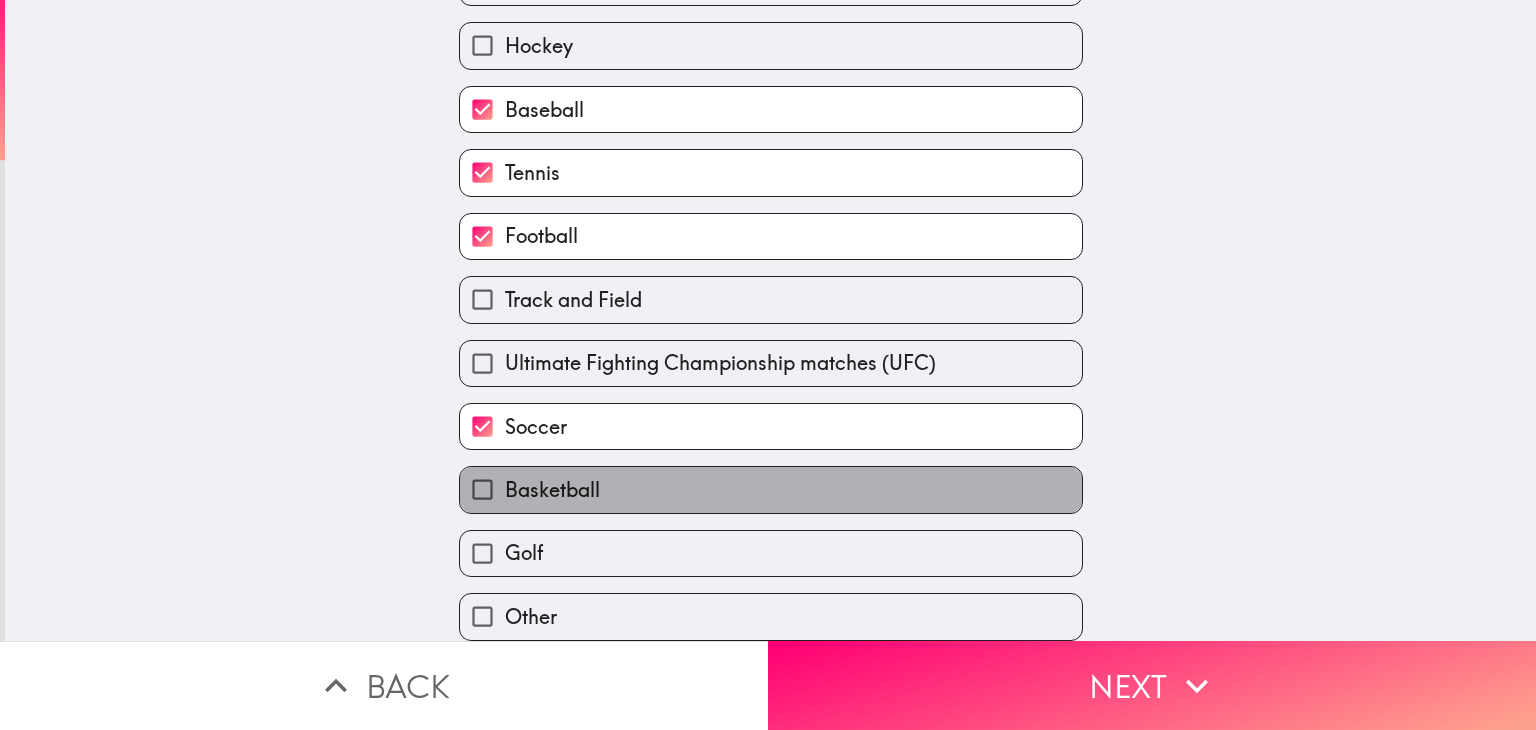 click on "Basketball" at bounding box center (771, 489) 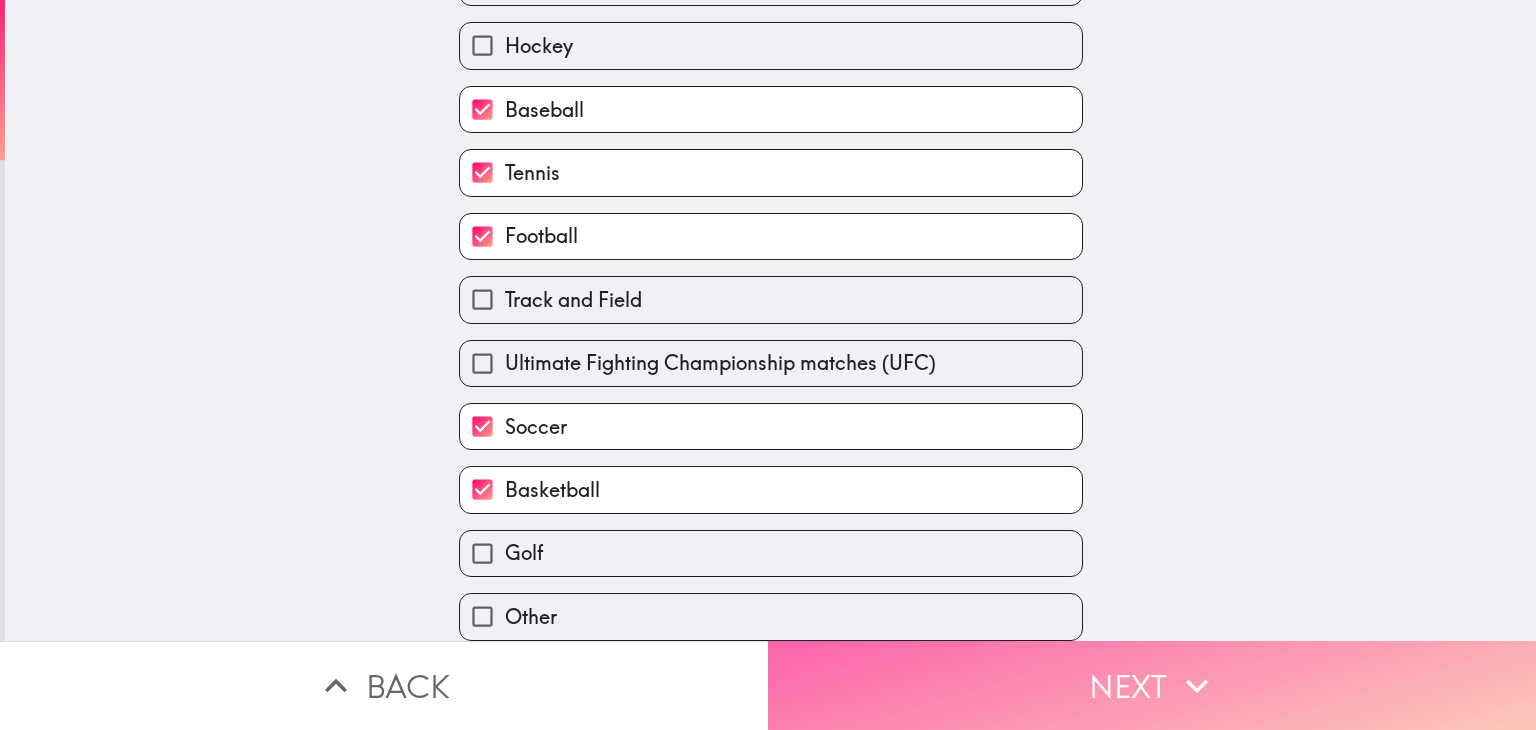 click on "Next" at bounding box center (1152, 685) 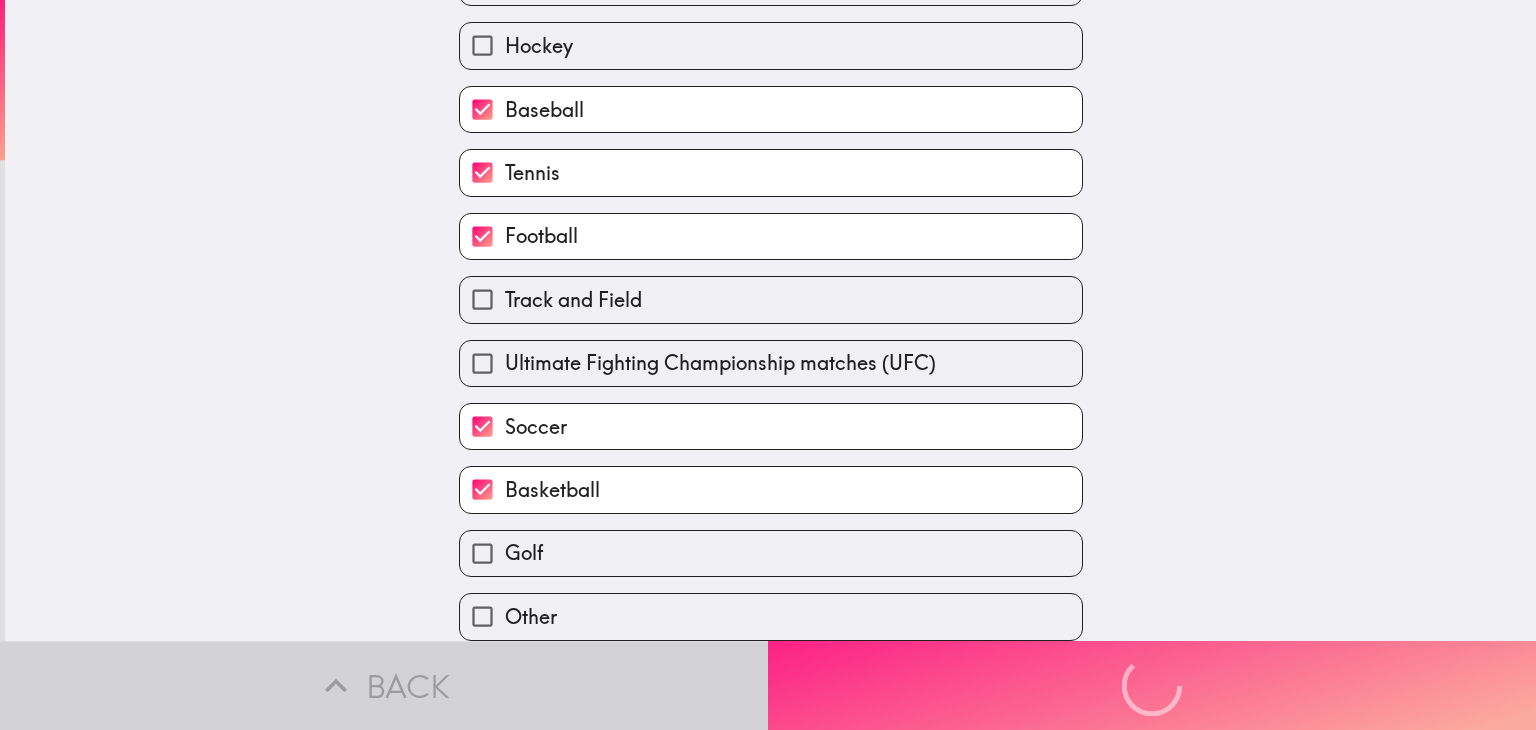 scroll, scrollTop: 0, scrollLeft: 0, axis: both 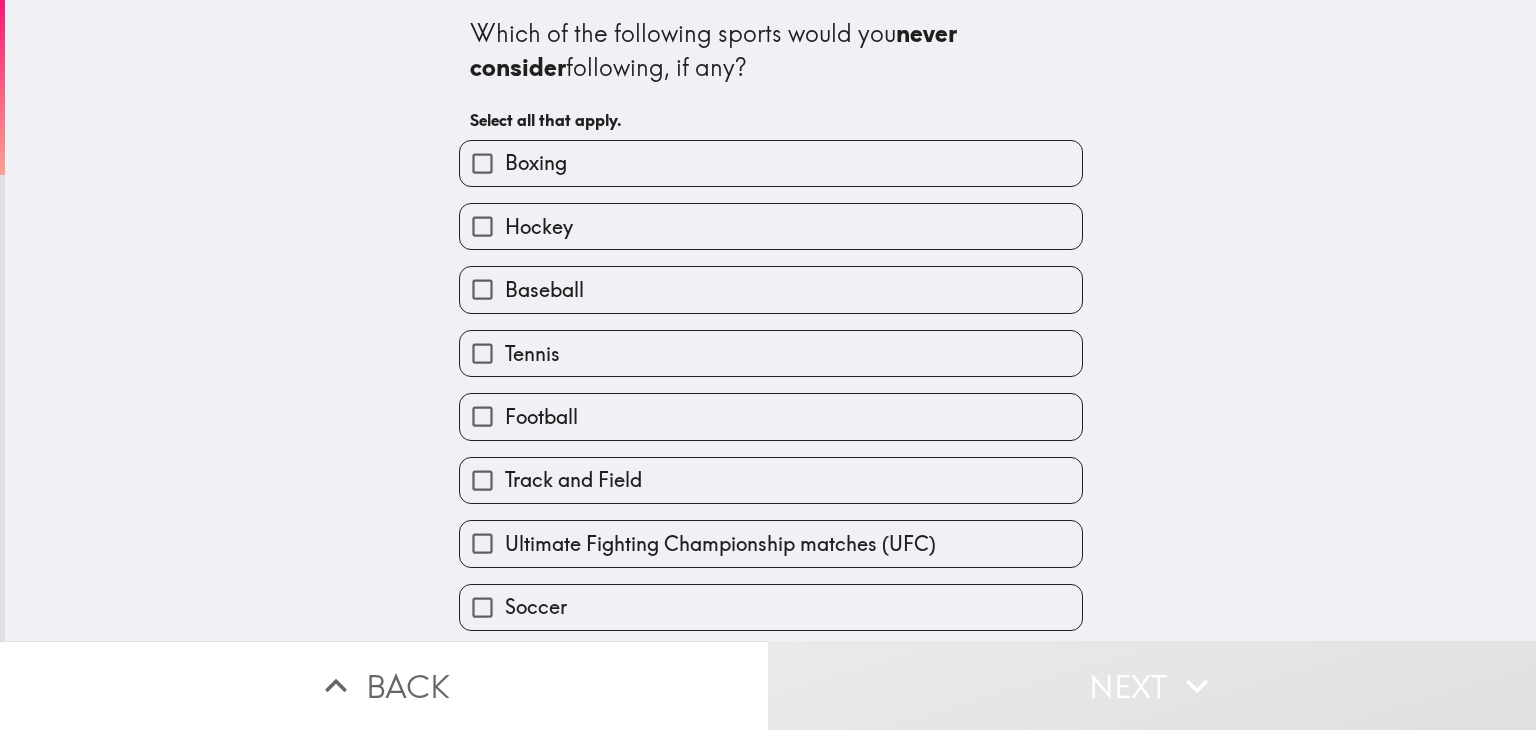 click on "Ultimate Fighting Championship matches (UFC)" at bounding box center [720, 544] 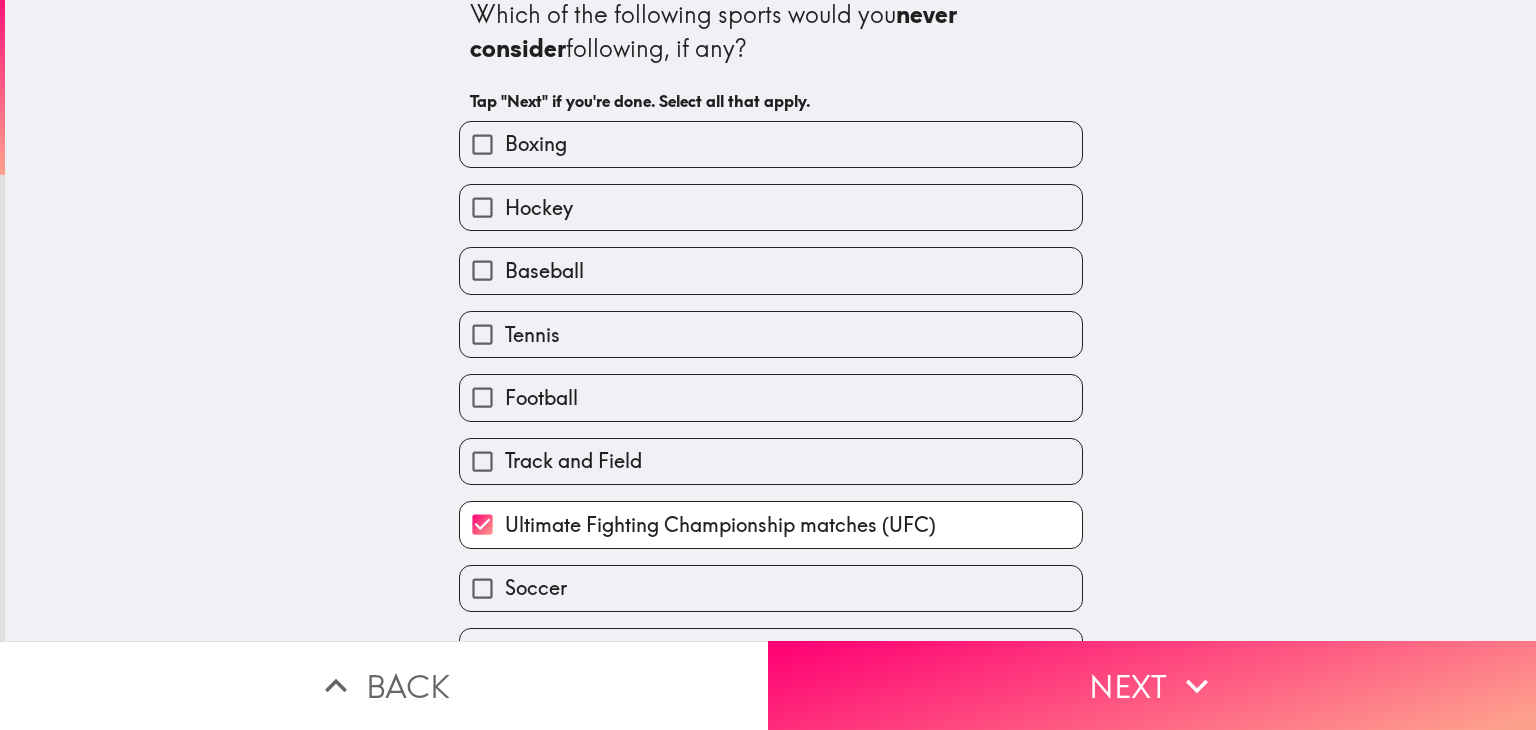 scroll, scrollTop: 254, scrollLeft: 0, axis: vertical 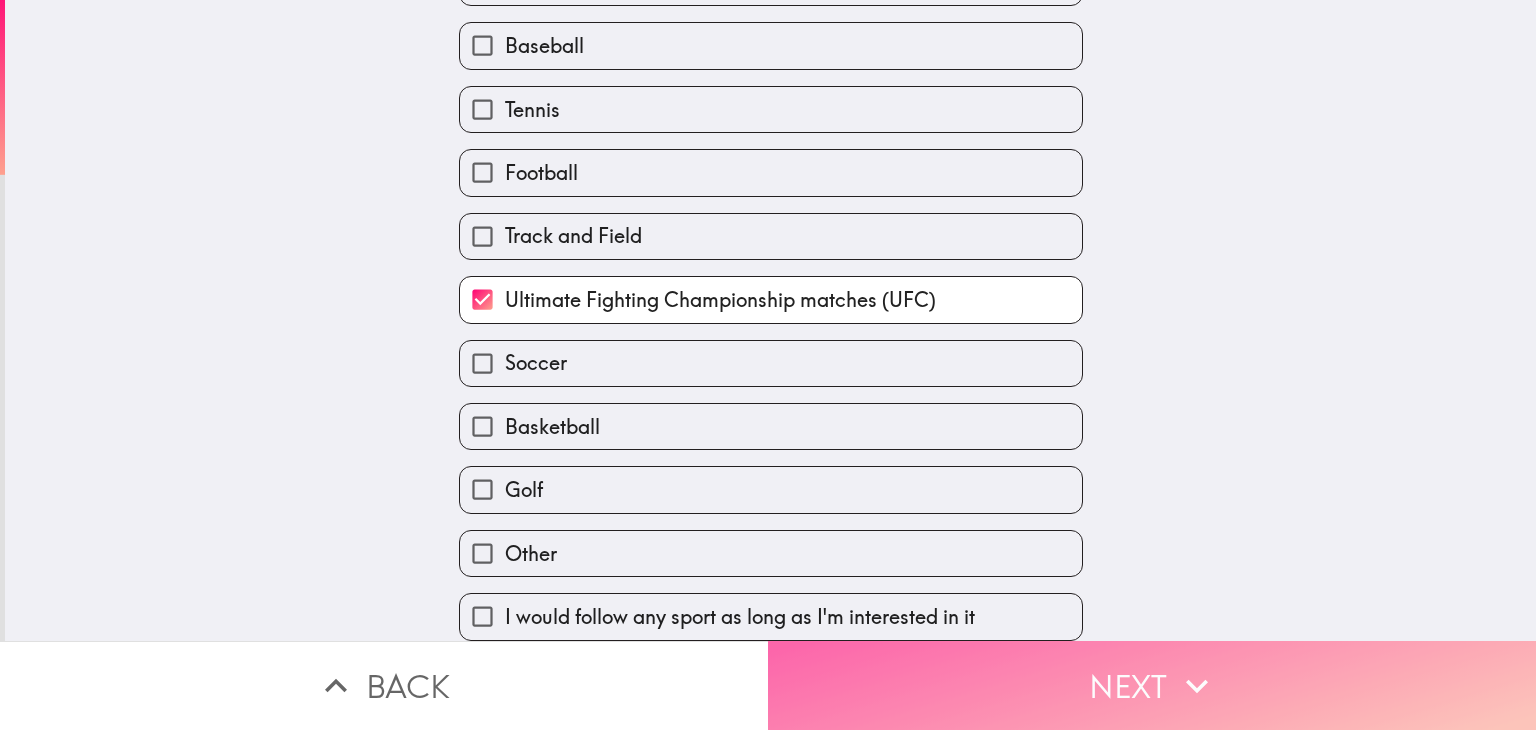 click on "Next" at bounding box center (1152, 685) 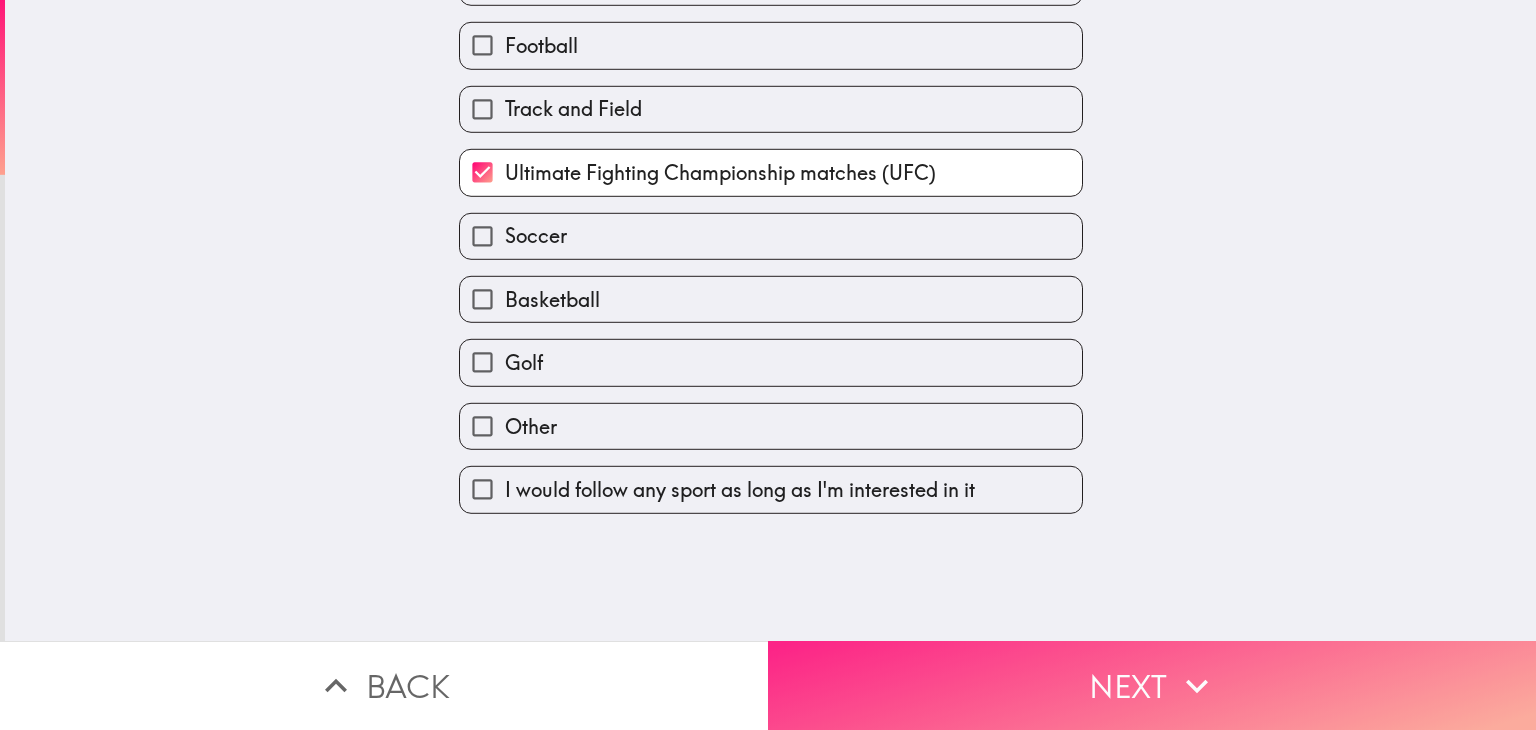 scroll, scrollTop: 0, scrollLeft: 0, axis: both 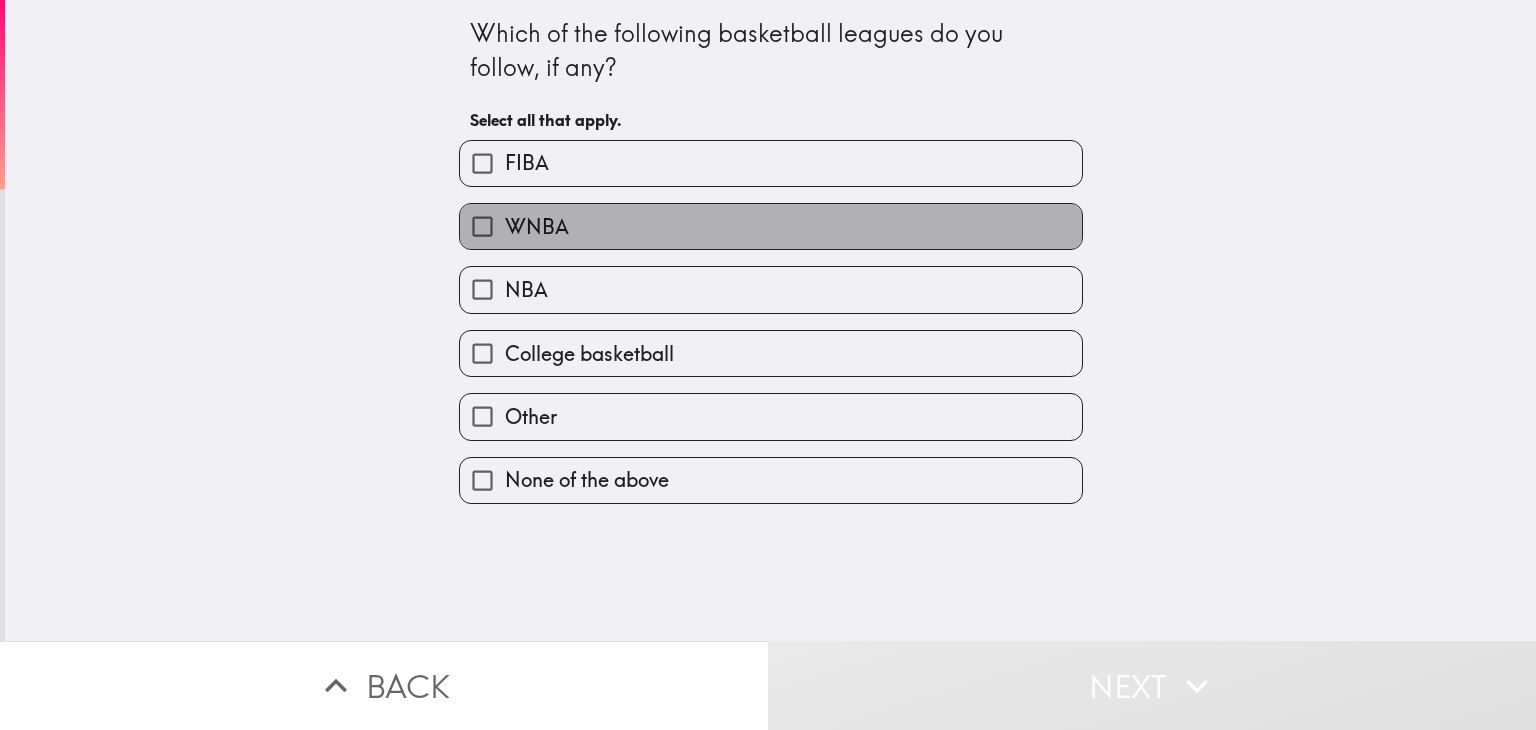 click on "WNBA" at bounding box center (771, 226) 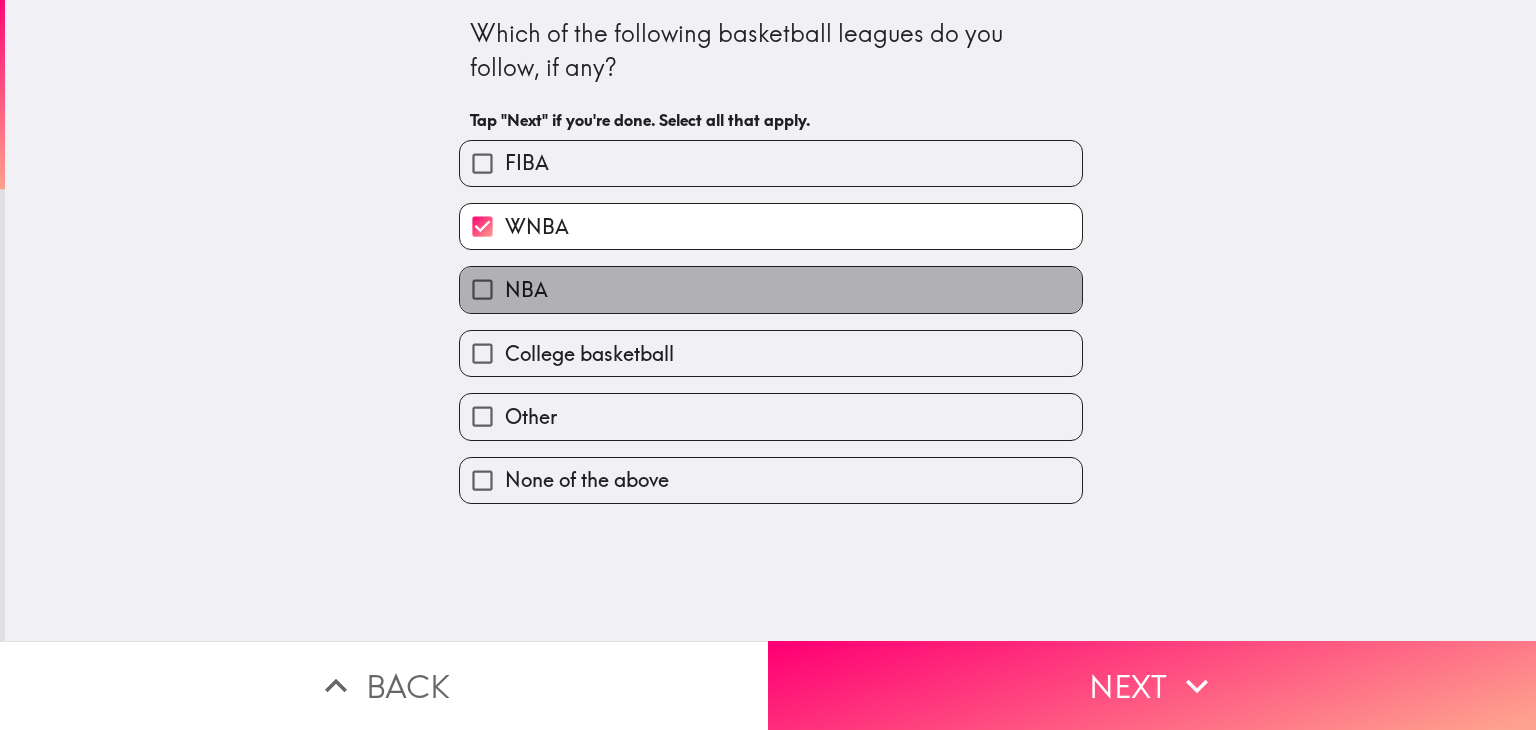 click on "NBA" at bounding box center [771, 289] 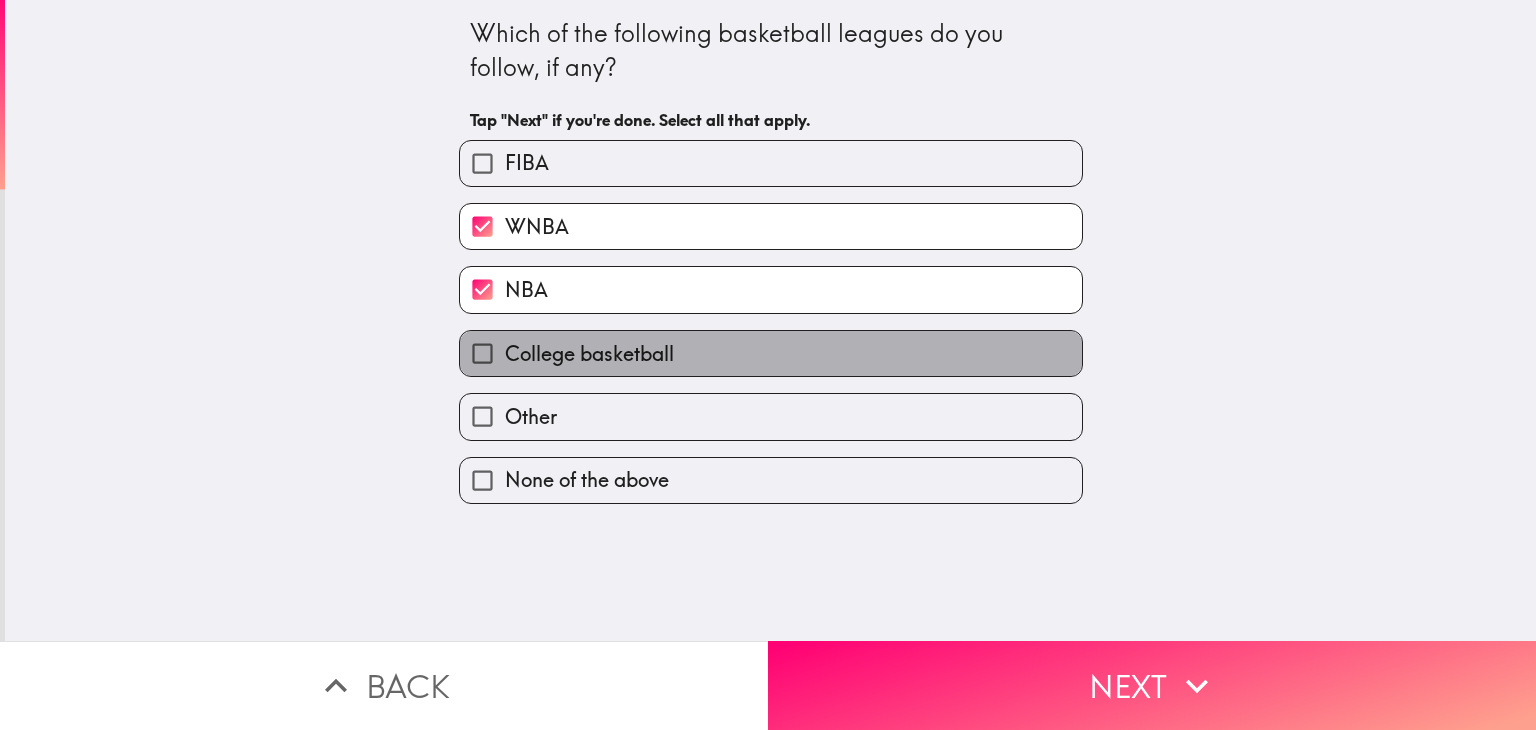 click on "College basketball" at bounding box center (771, 353) 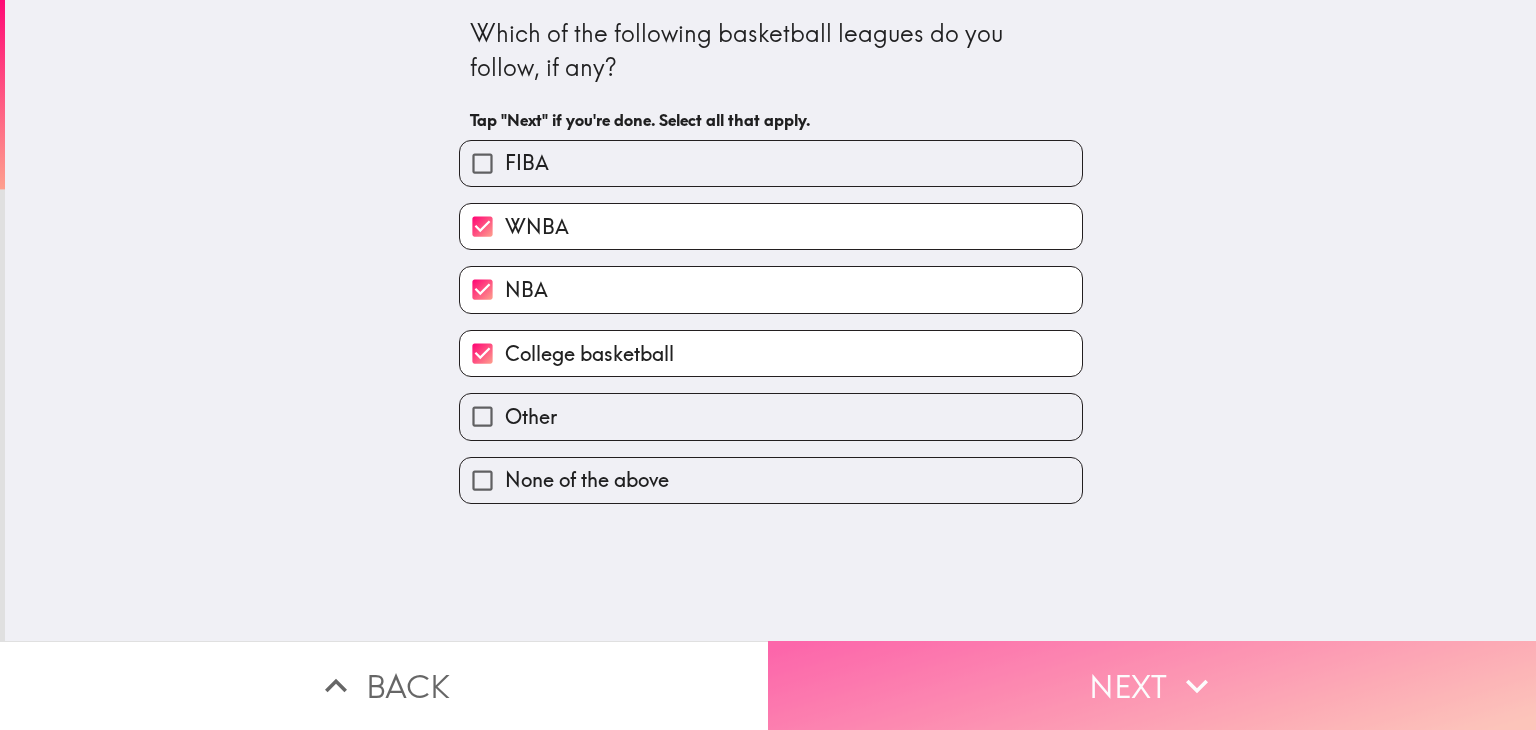 click on "Next" at bounding box center [1152, 685] 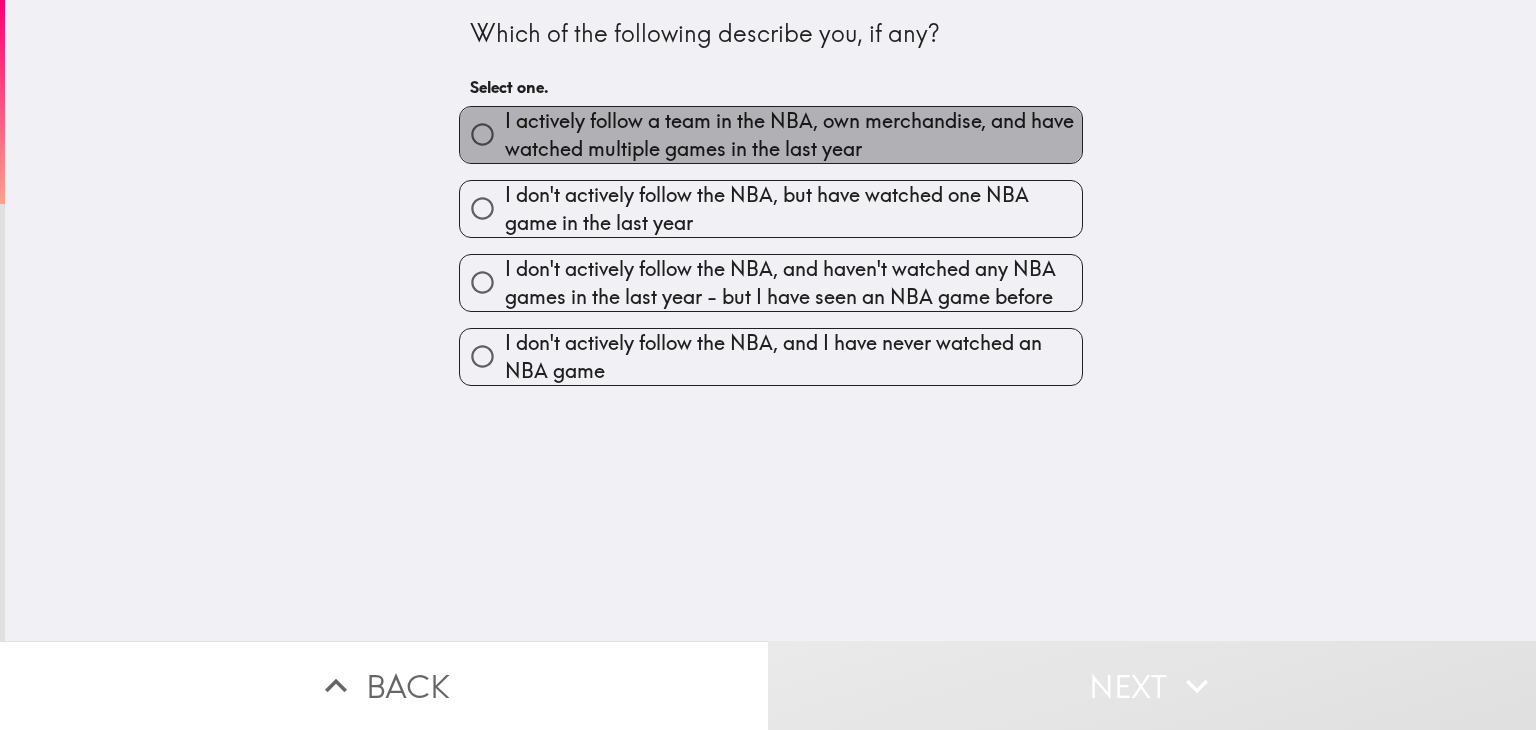 click on "I actively follow a team in the NBA, own merchandise, and have watched multiple games in the last year" at bounding box center (793, 135) 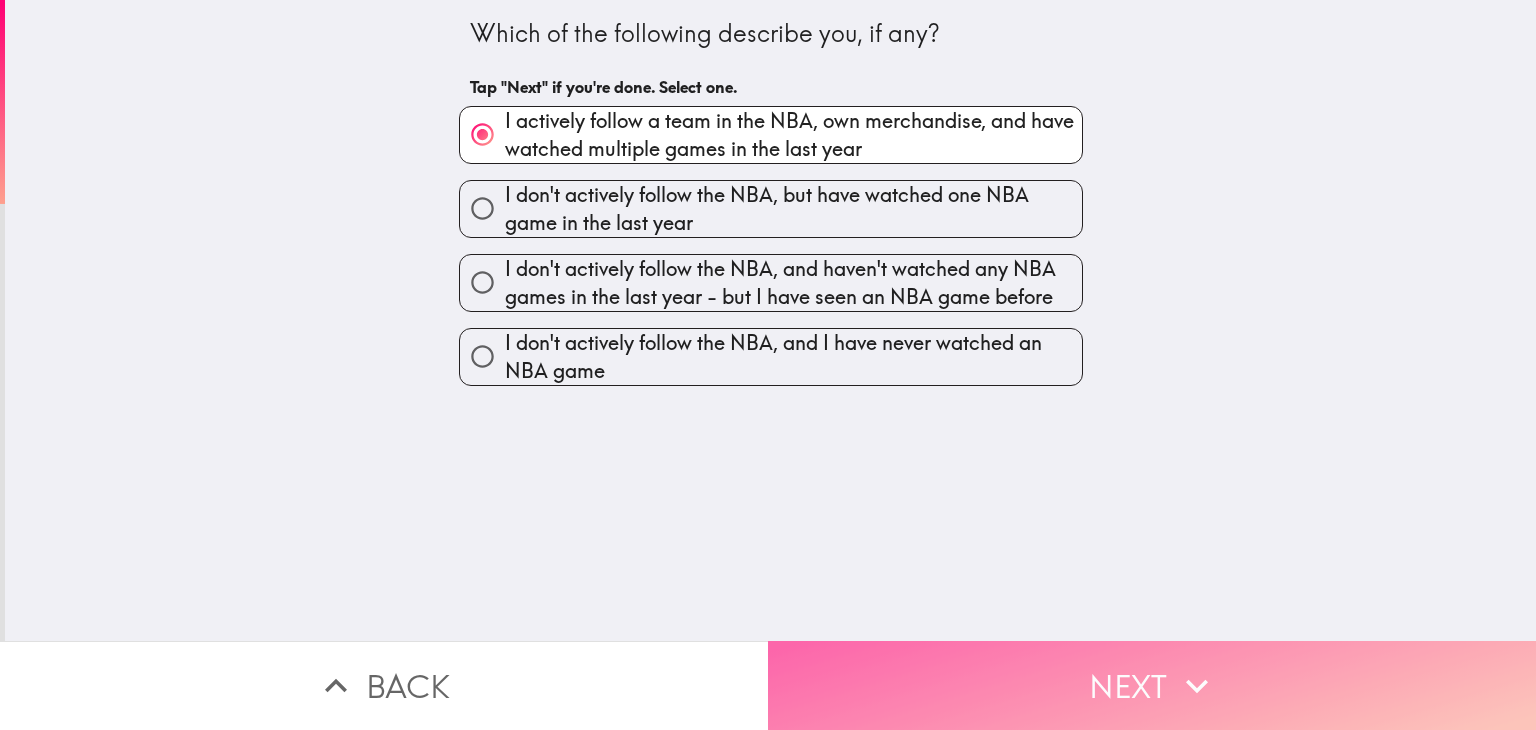 click on "Next" at bounding box center (1152, 685) 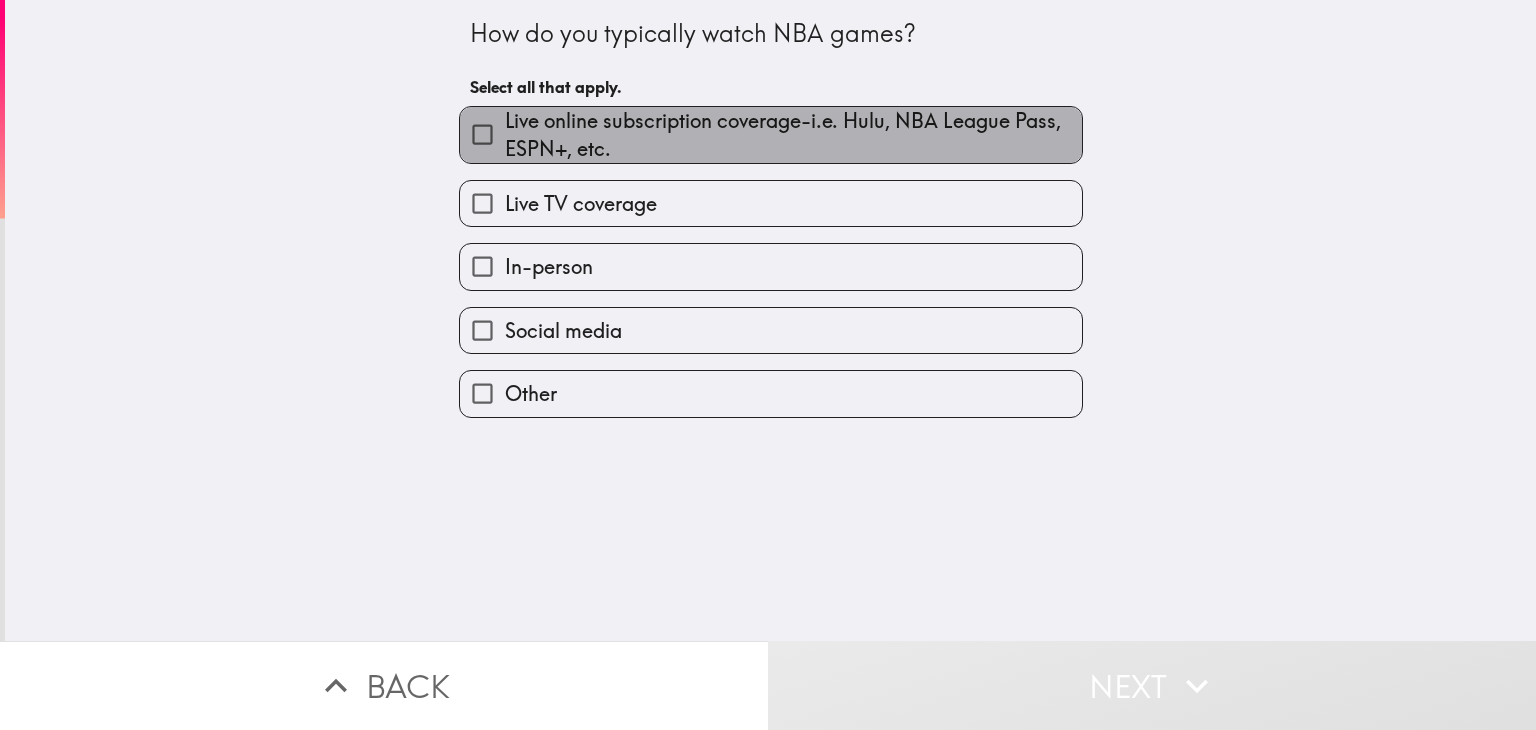 click on "Live online subscription coverage-i.e. Hulu, NBA League Pass, ESPN+, etc." at bounding box center [793, 135] 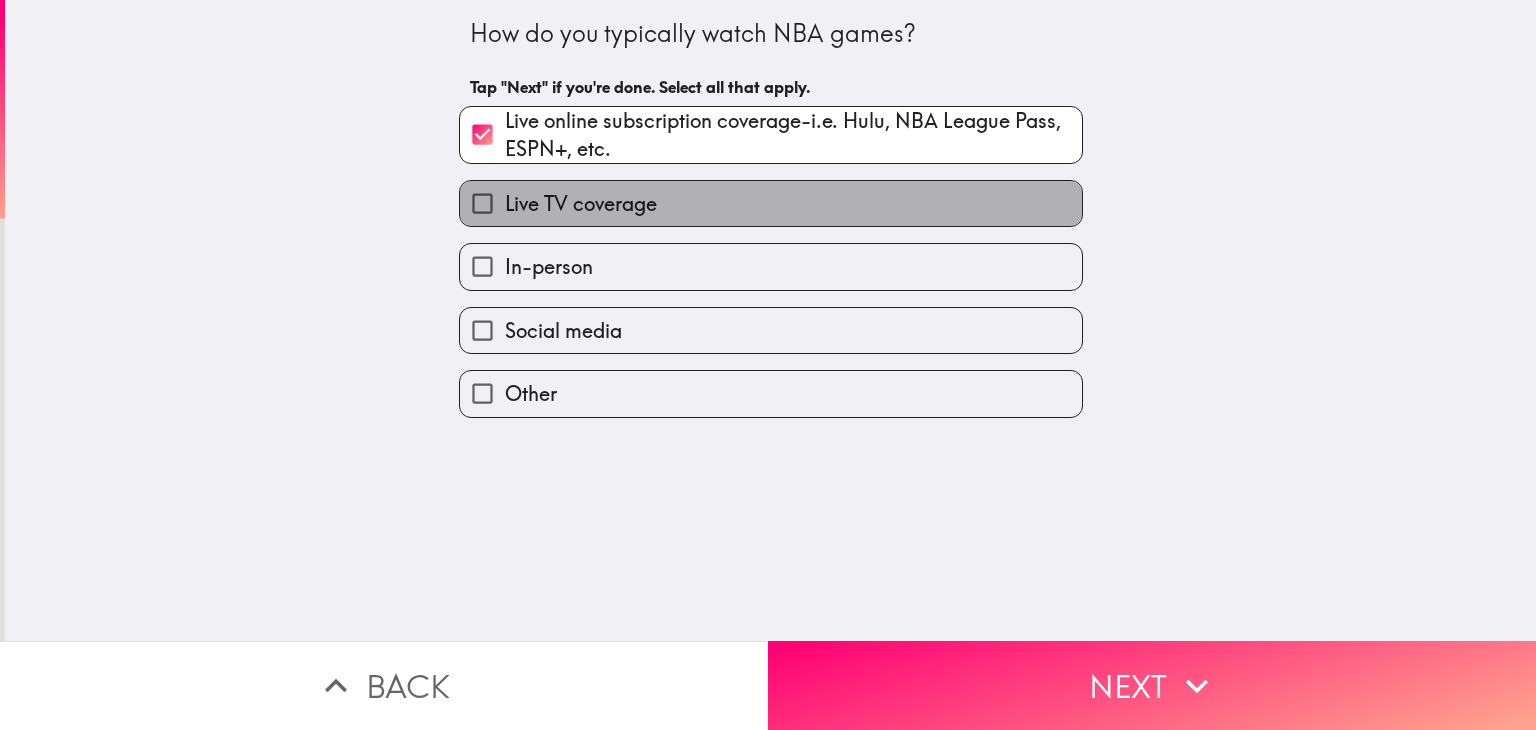 click on "Live TV coverage" at bounding box center [581, 204] 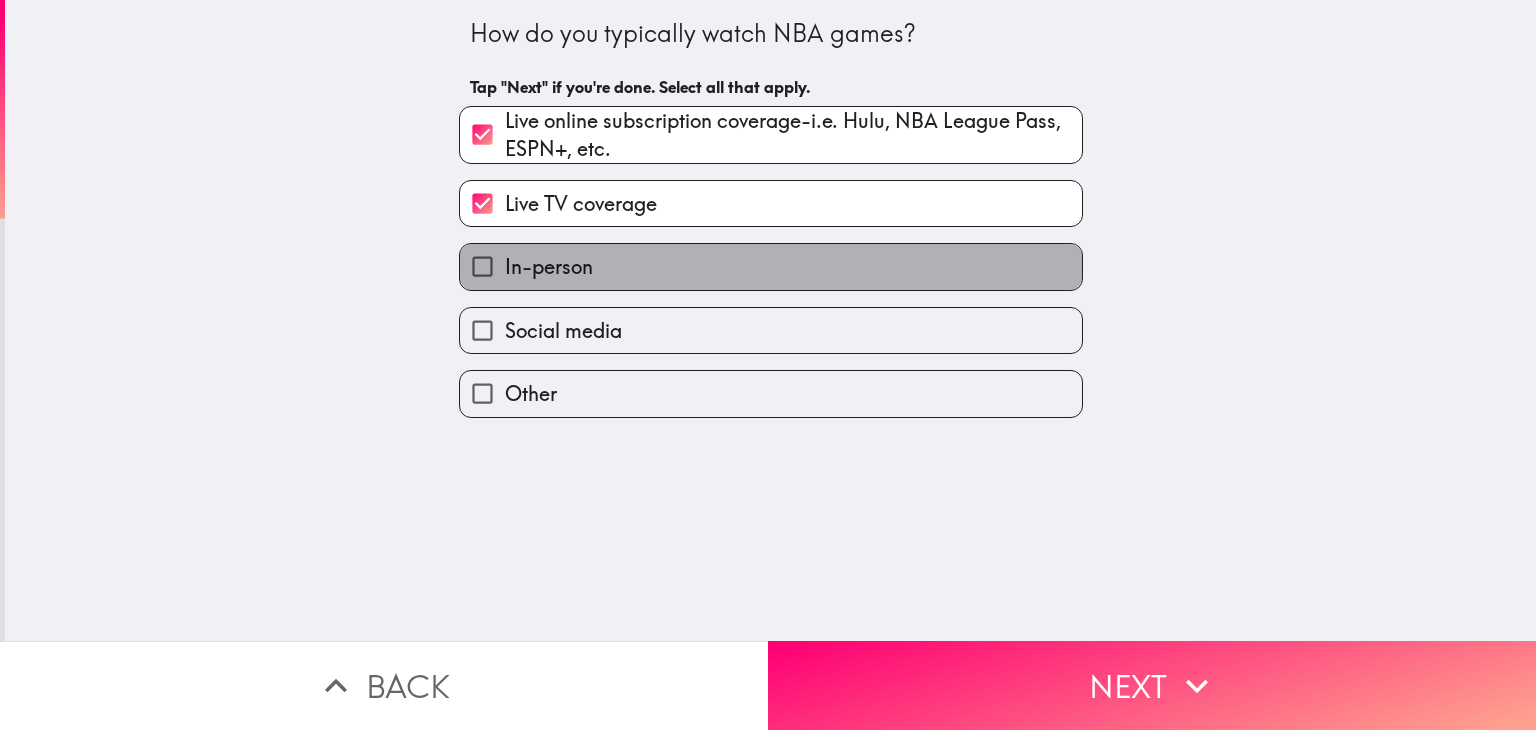 click on "In-person" at bounding box center [771, 266] 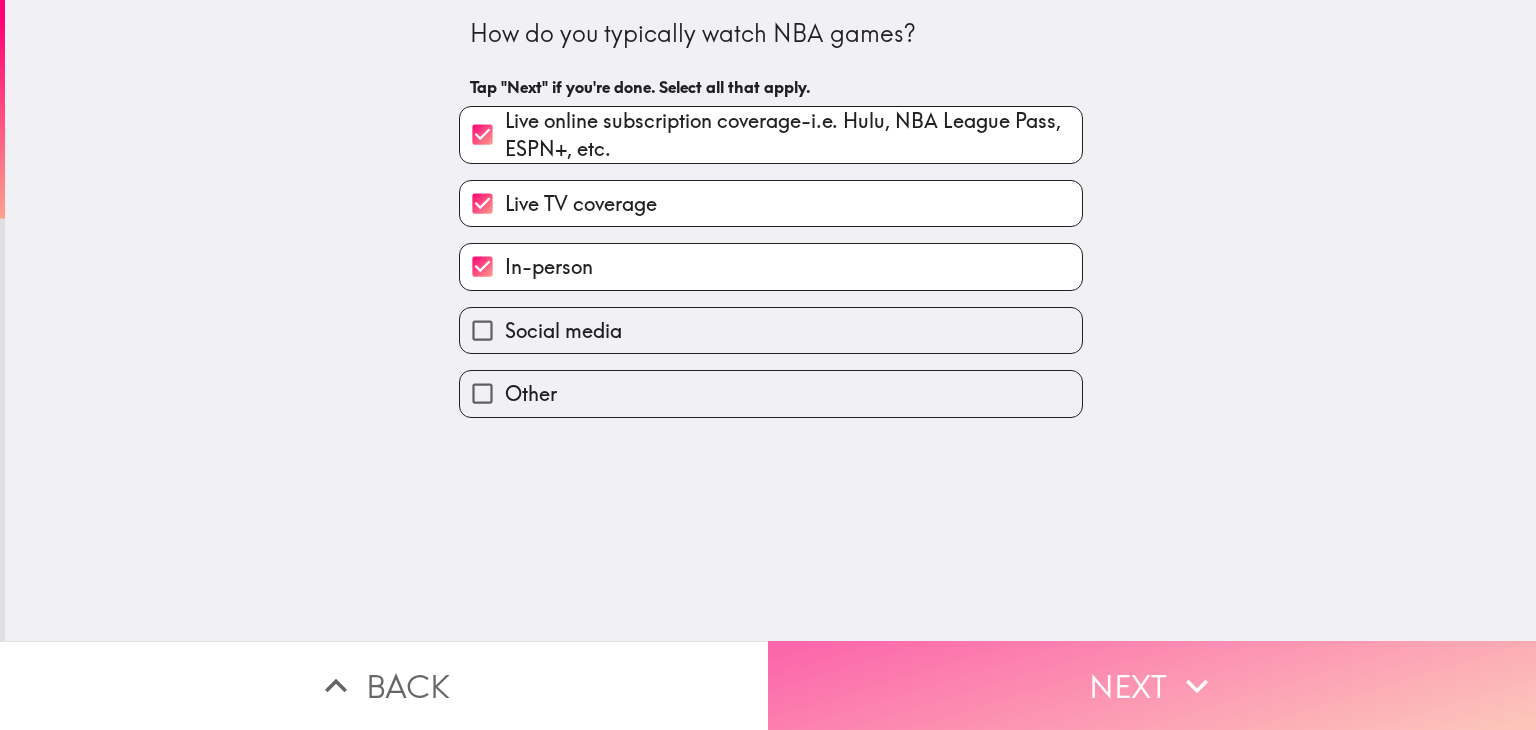 click on "Next" at bounding box center [1152, 685] 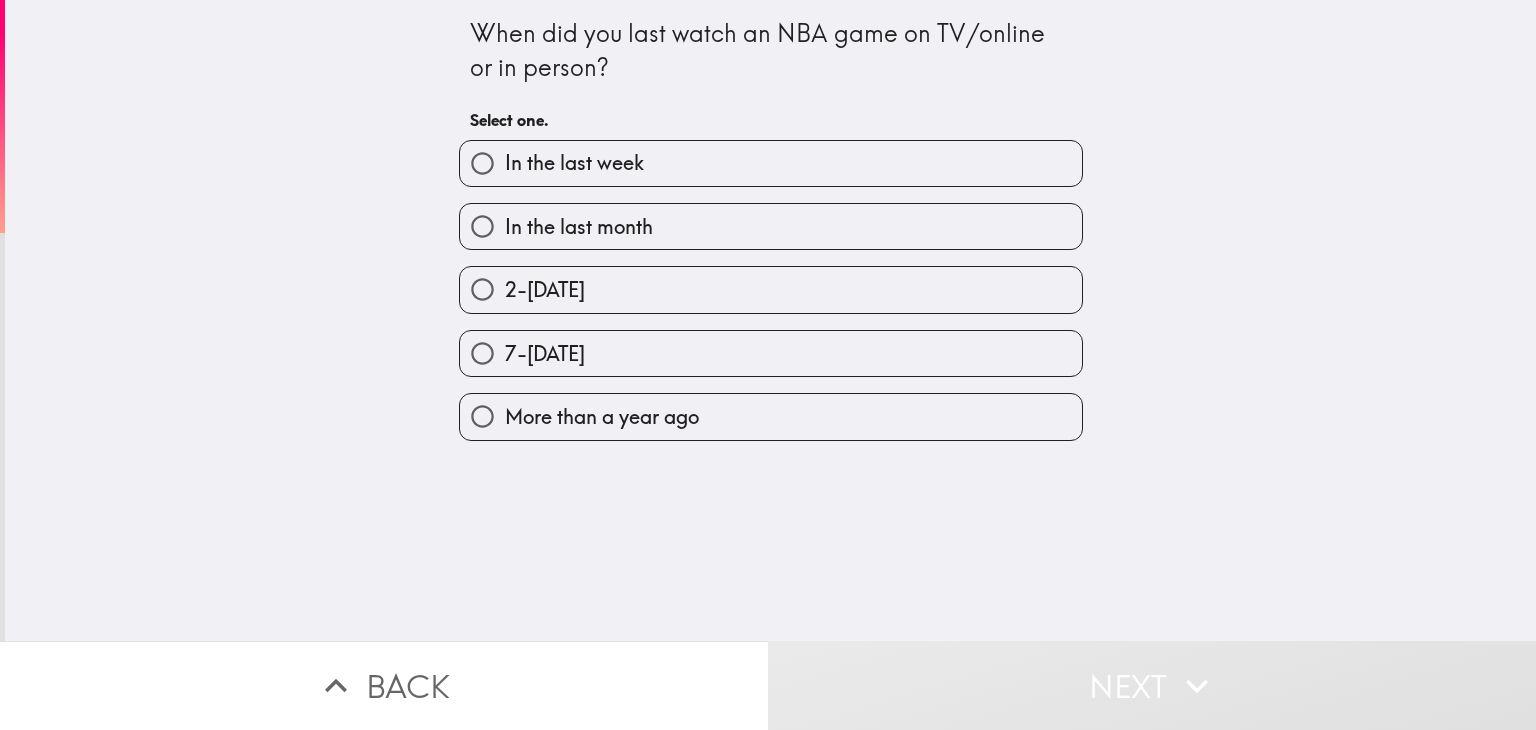 click on "2-[DATE]" at bounding box center (545, 290) 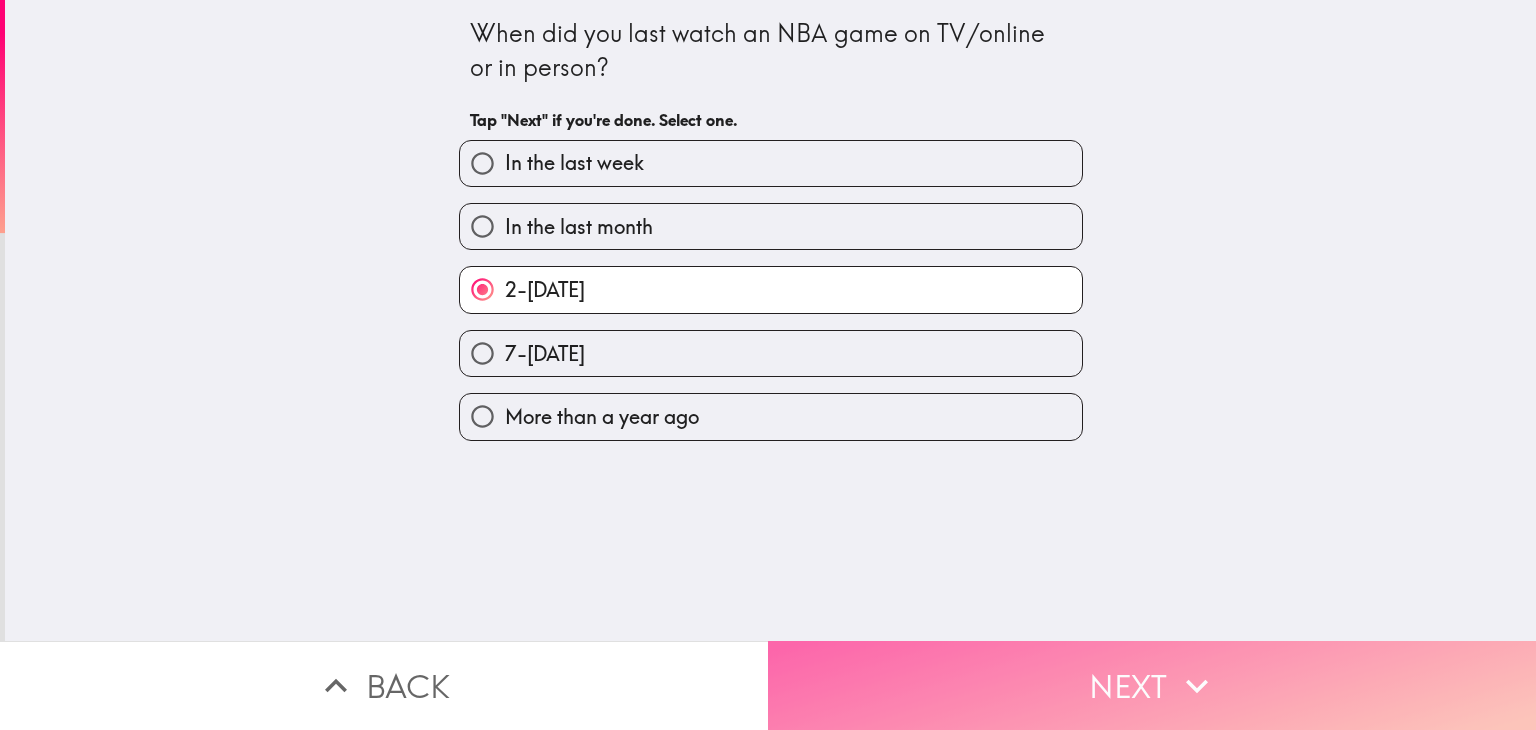 click on "Next" at bounding box center [1152, 685] 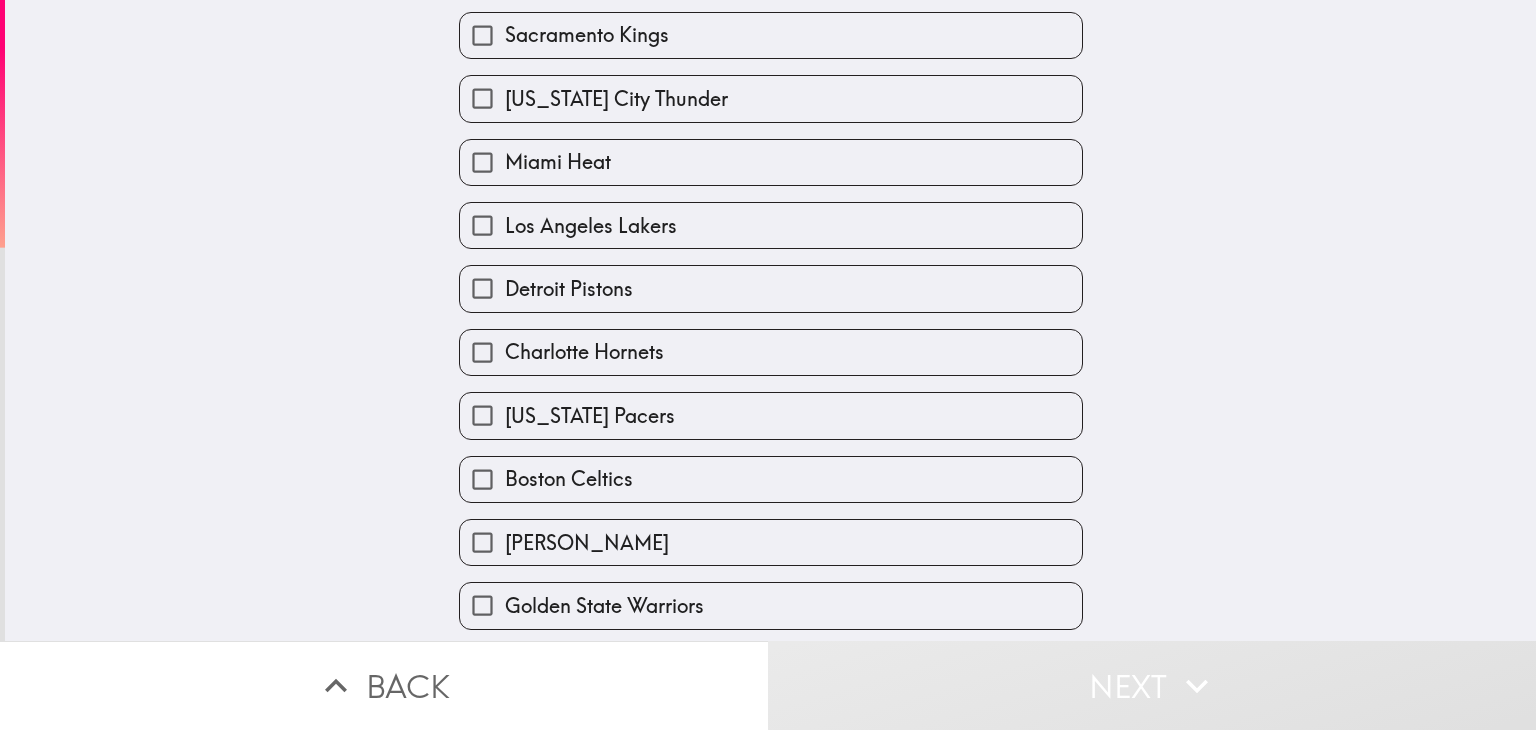 scroll, scrollTop: 346, scrollLeft: 0, axis: vertical 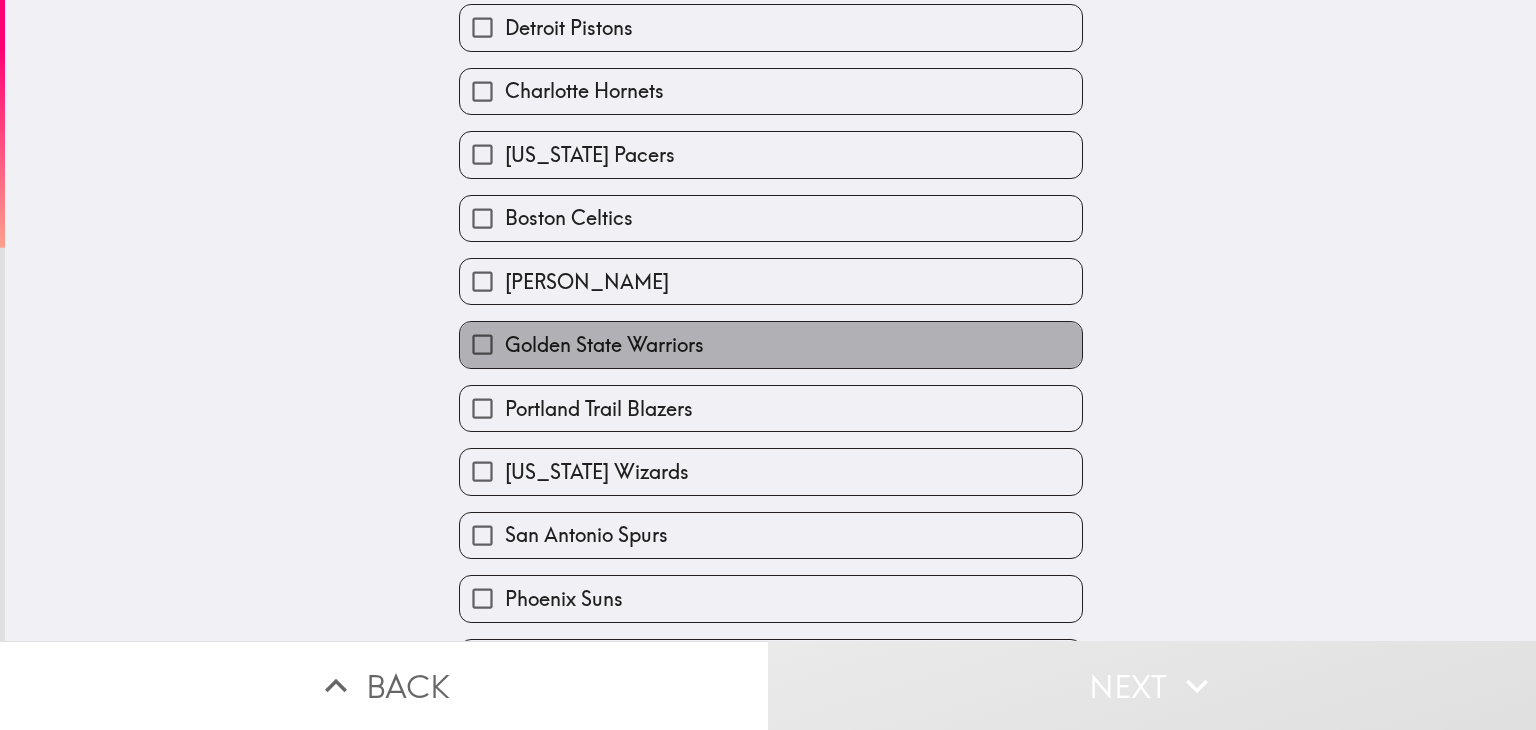 click on "Golden State Warriors" at bounding box center (771, 344) 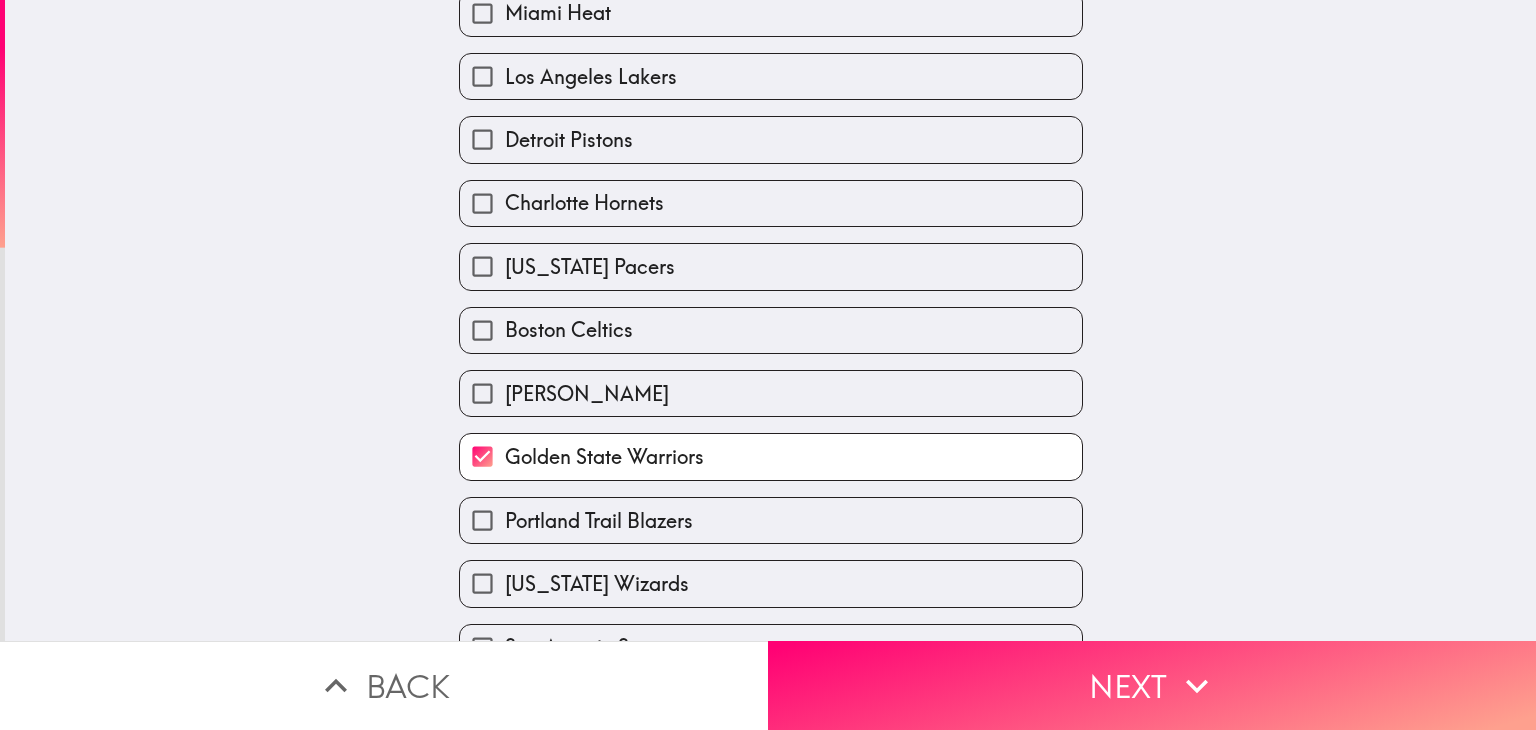 scroll, scrollTop: 516, scrollLeft: 0, axis: vertical 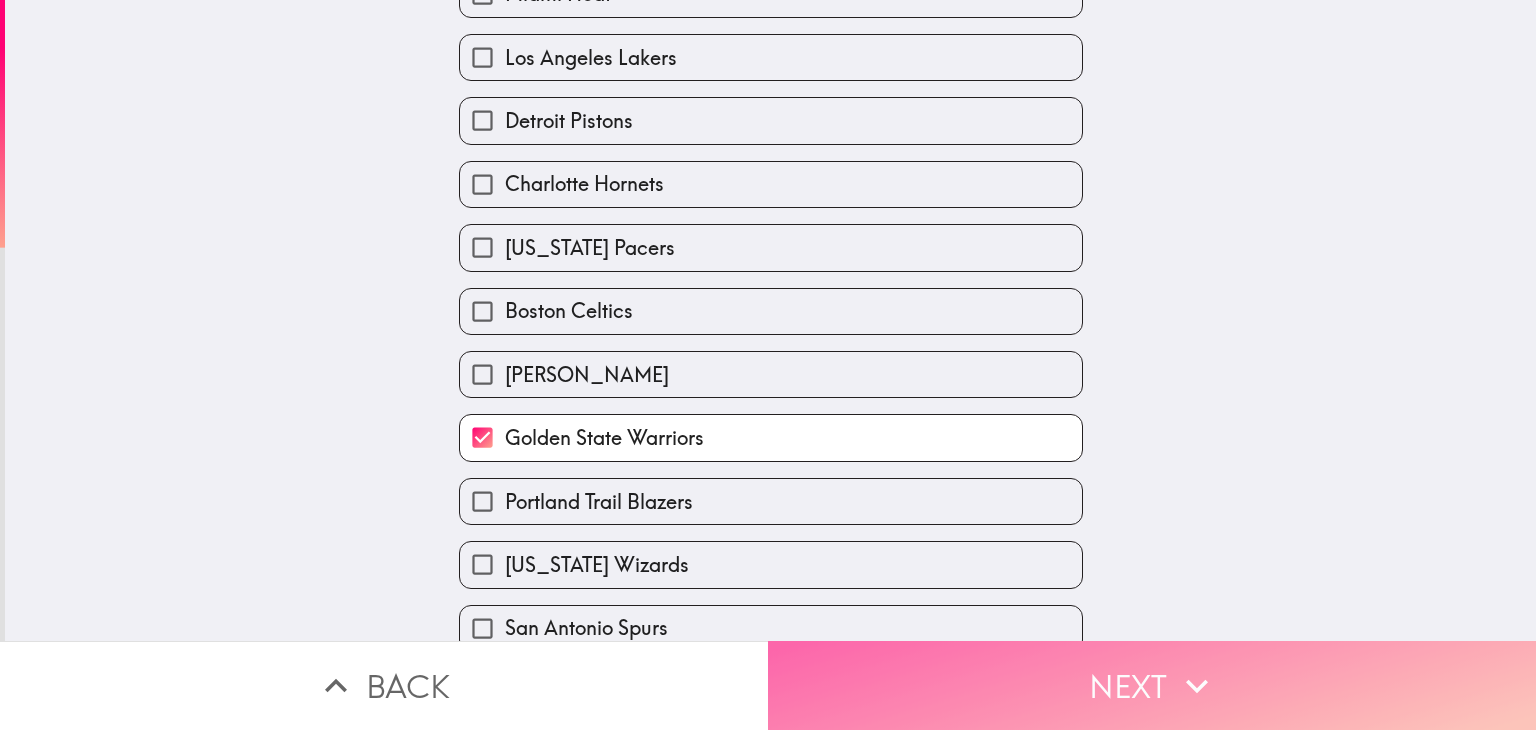 click 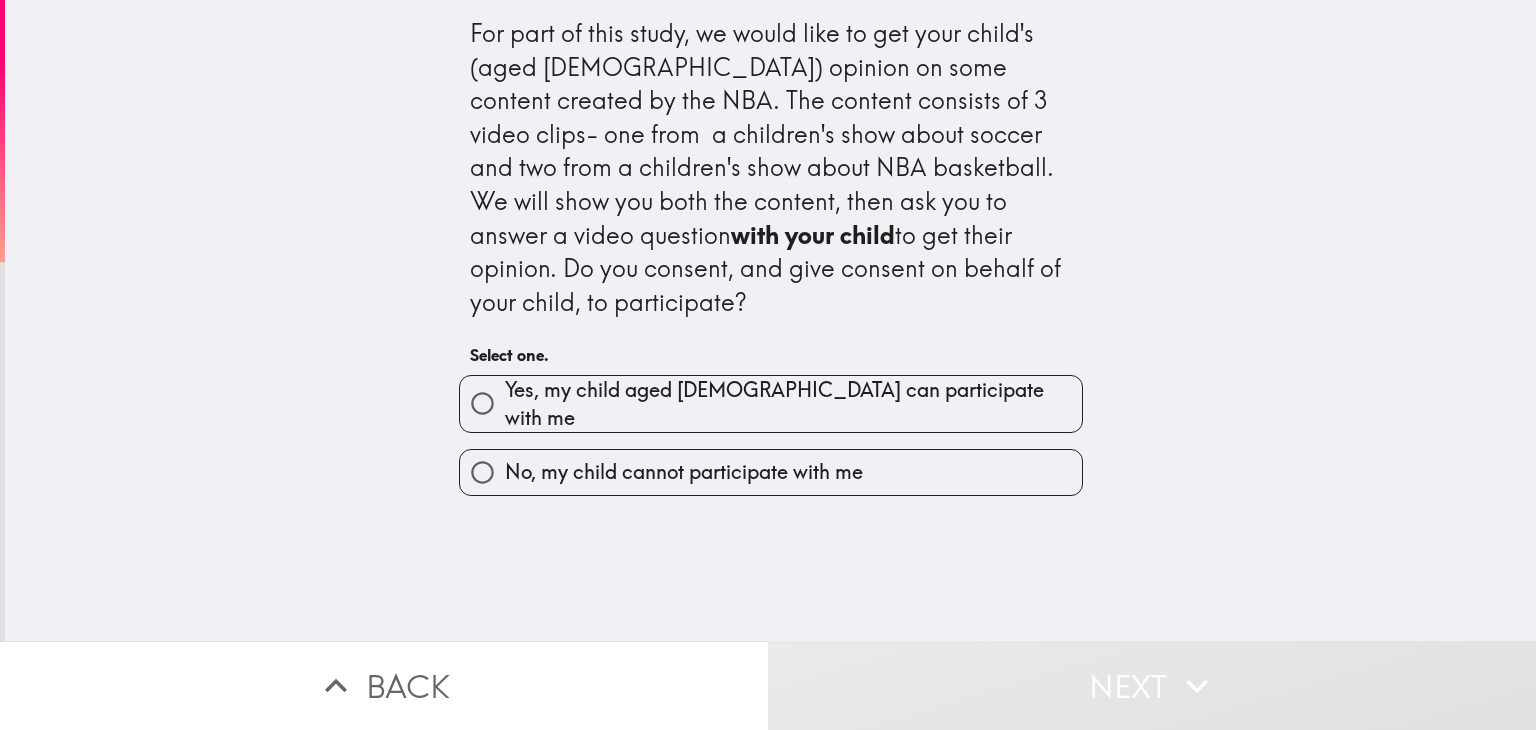 scroll, scrollTop: 0, scrollLeft: 0, axis: both 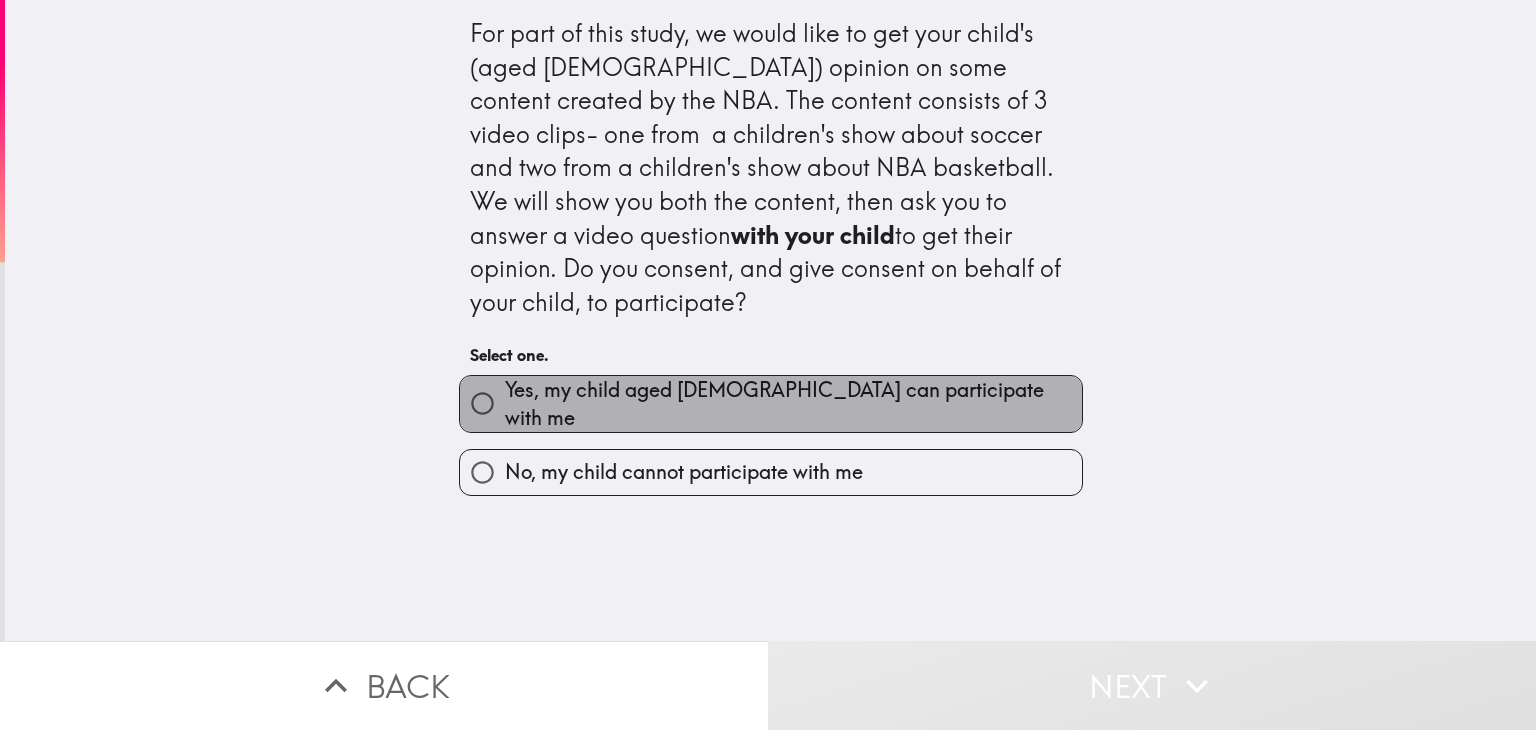 click on "Yes, my child aged [DEMOGRAPHIC_DATA] can participate with me" at bounding box center (793, 404) 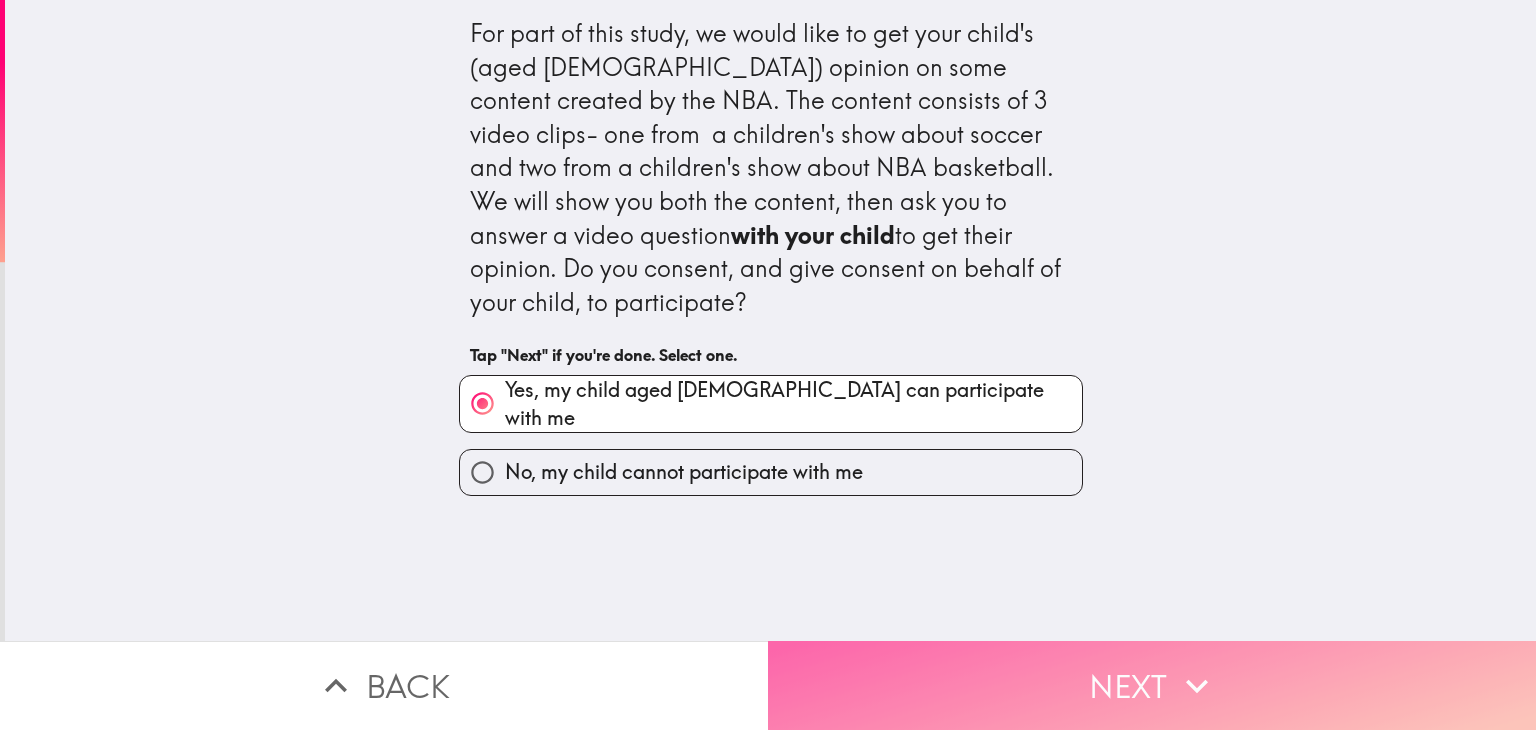 click on "Next" at bounding box center (1152, 685) 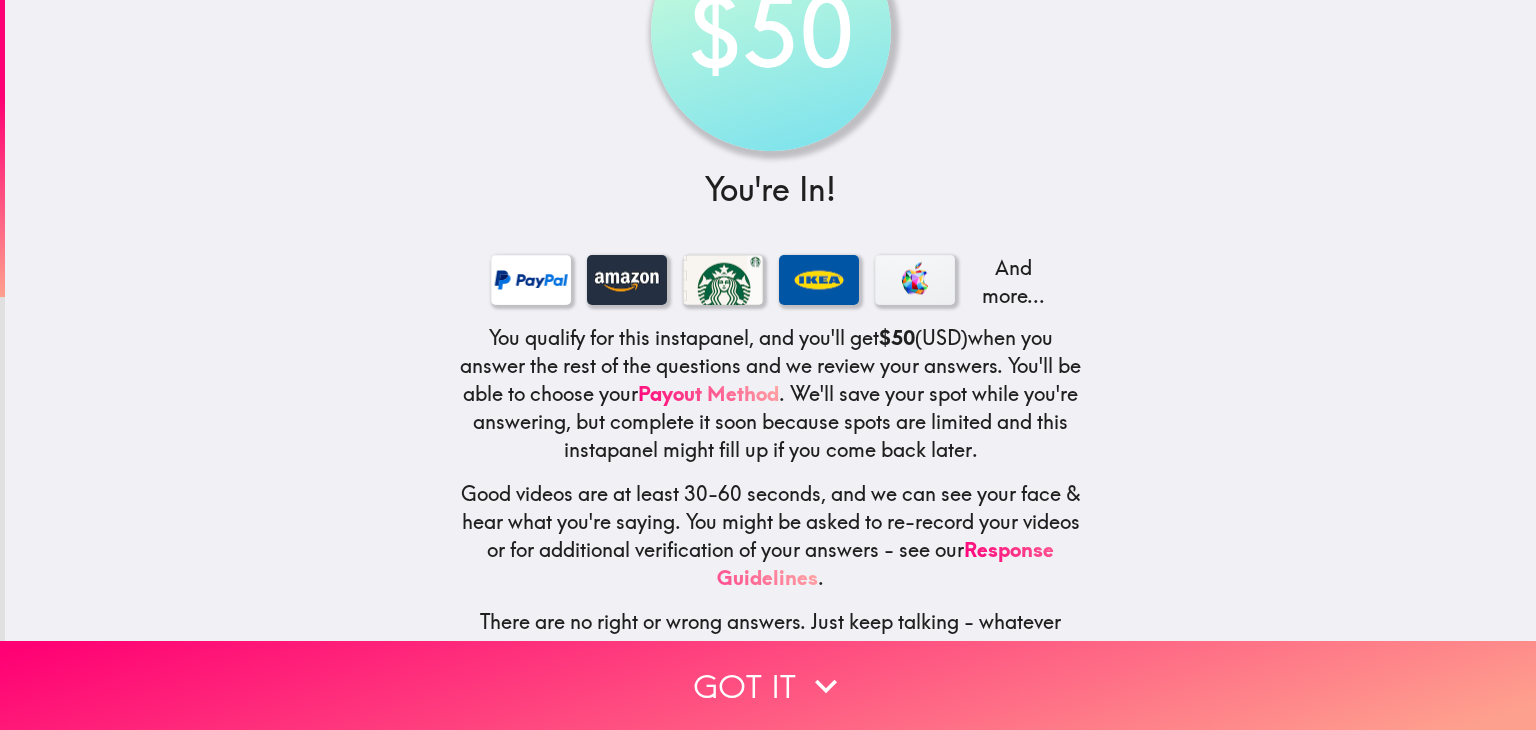 scroll, scrollTop: 175, scrollLeft: 0, axis: vertical 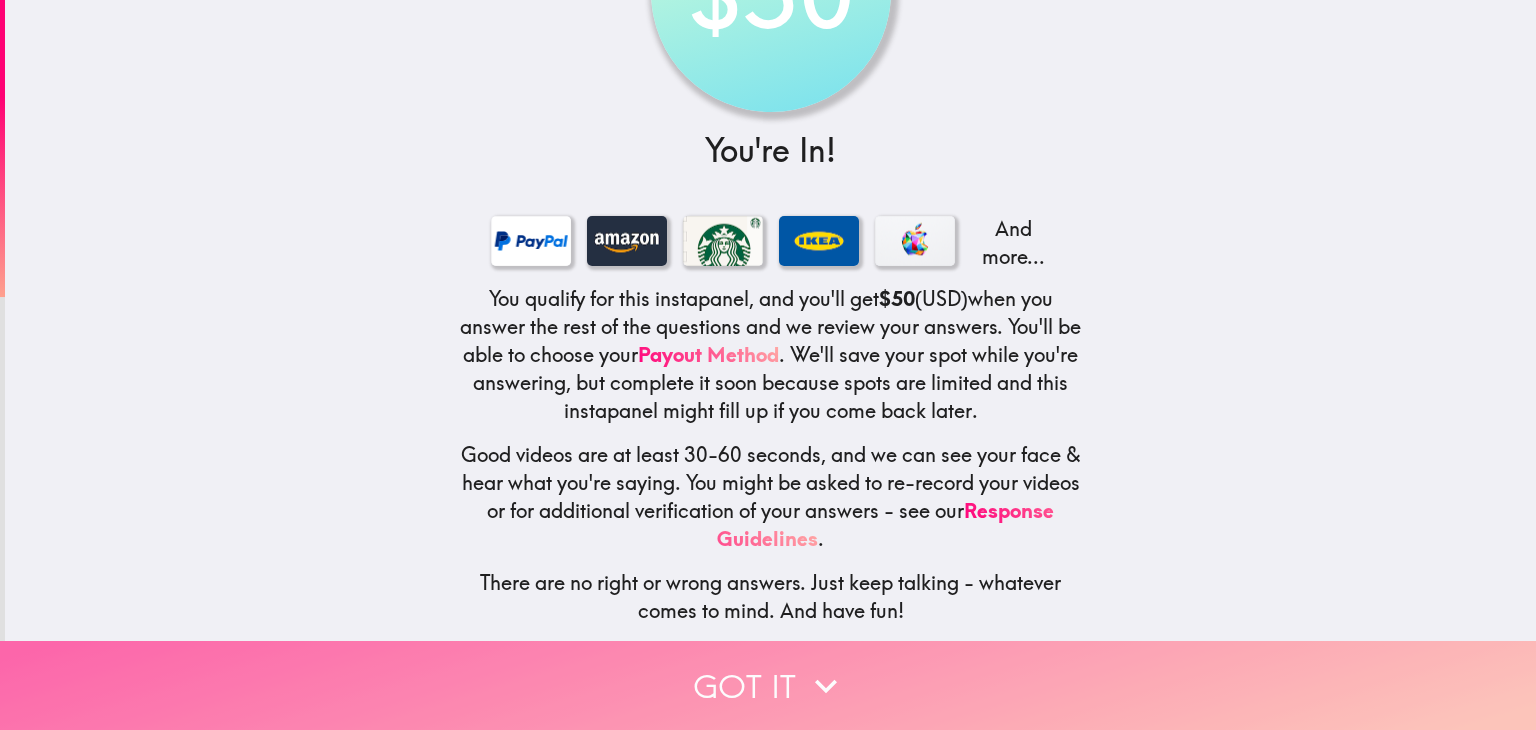 click 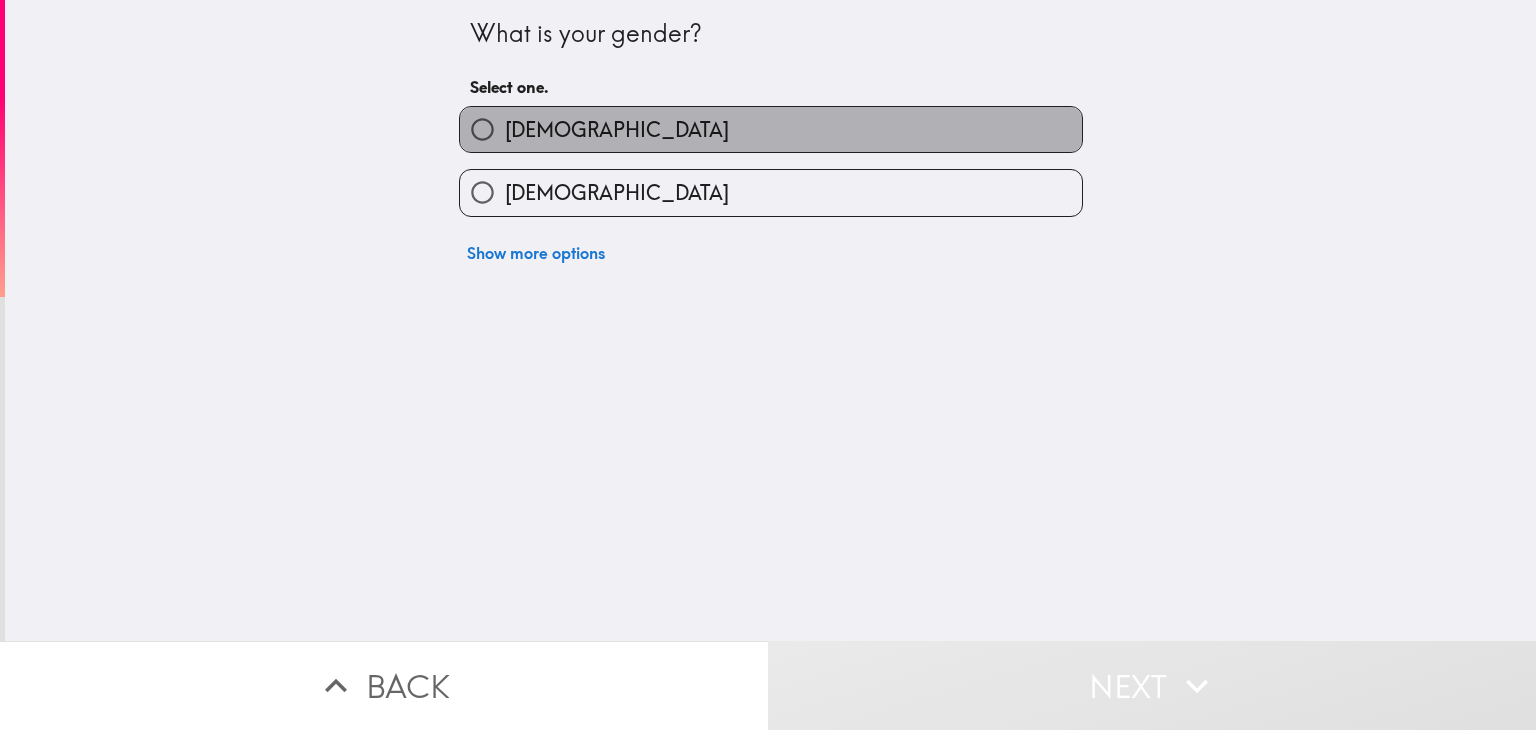 click on "[DEMOGRAPHIC_DATA]" at bounding box center [771, 129] 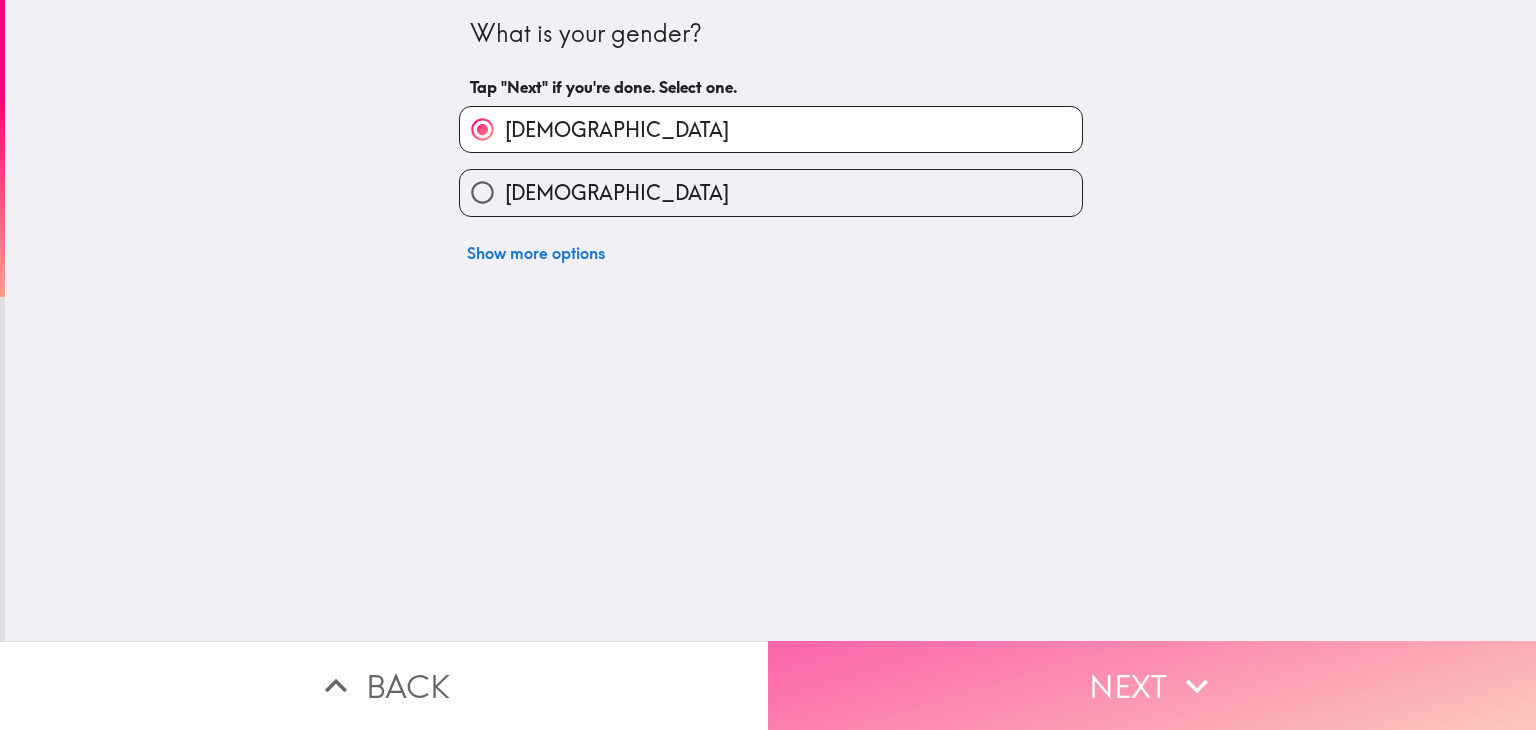 click on "Next" at bounding box center (1152, 685) 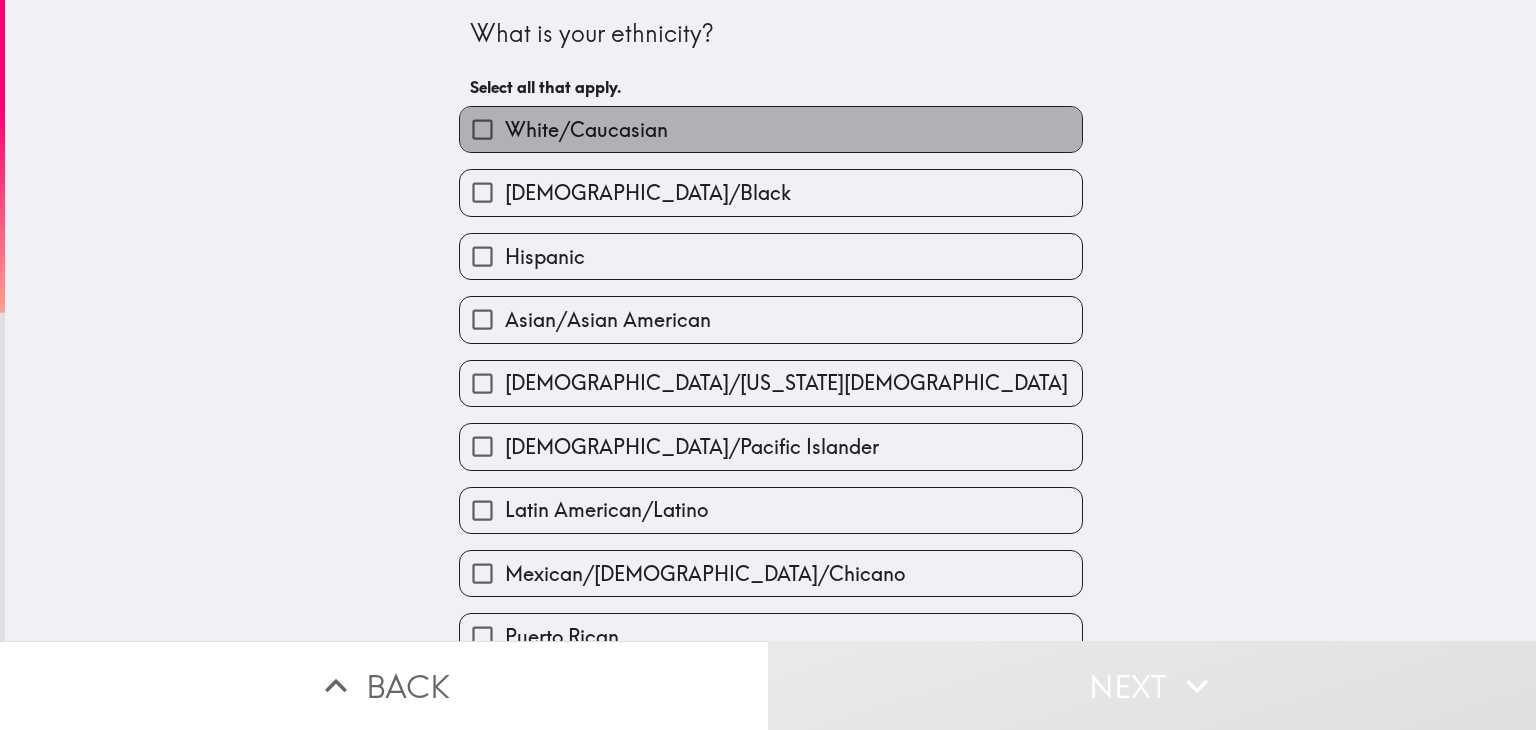 click on "White/Caucasian" at bounding box center (586, 130) 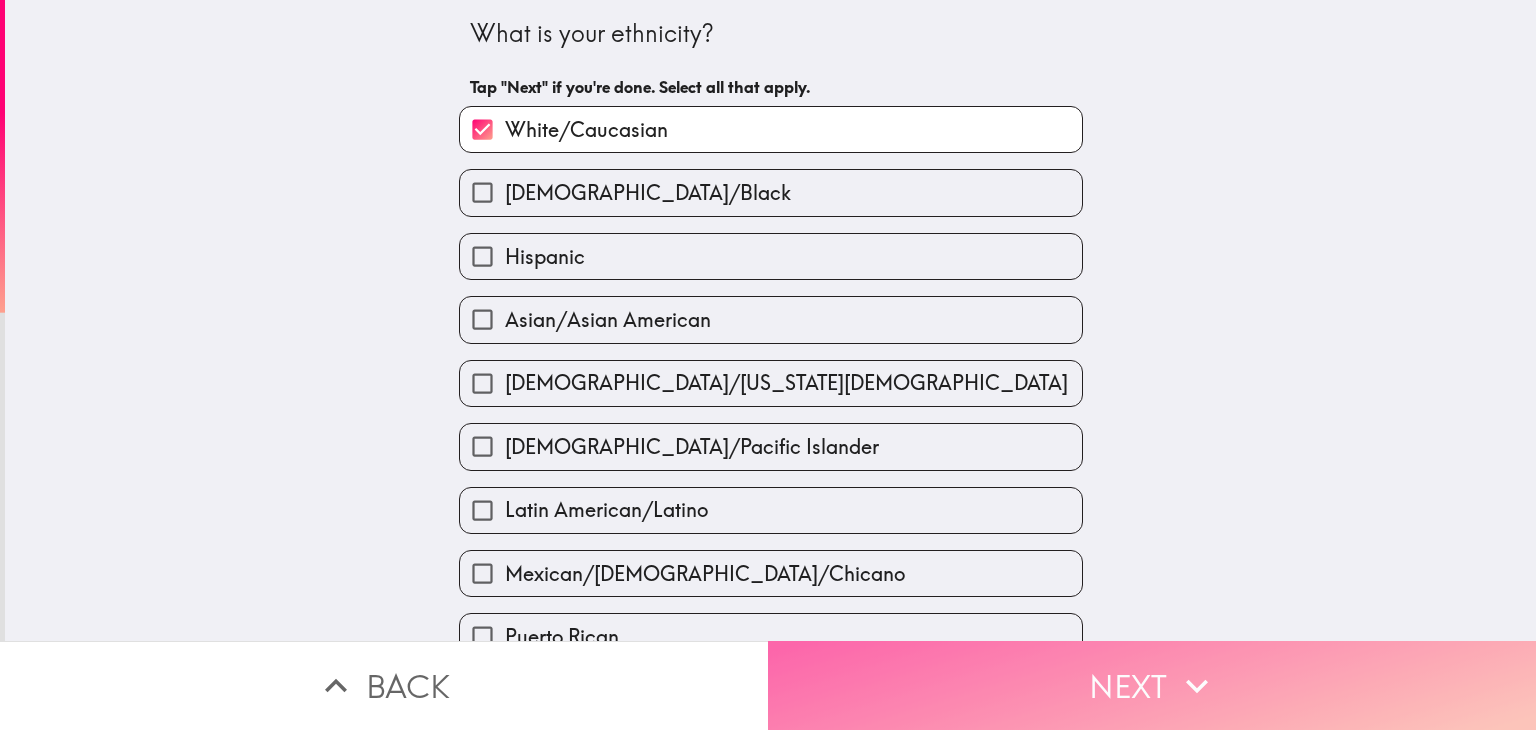 click on "Next" at bounding box center (1152, 685) 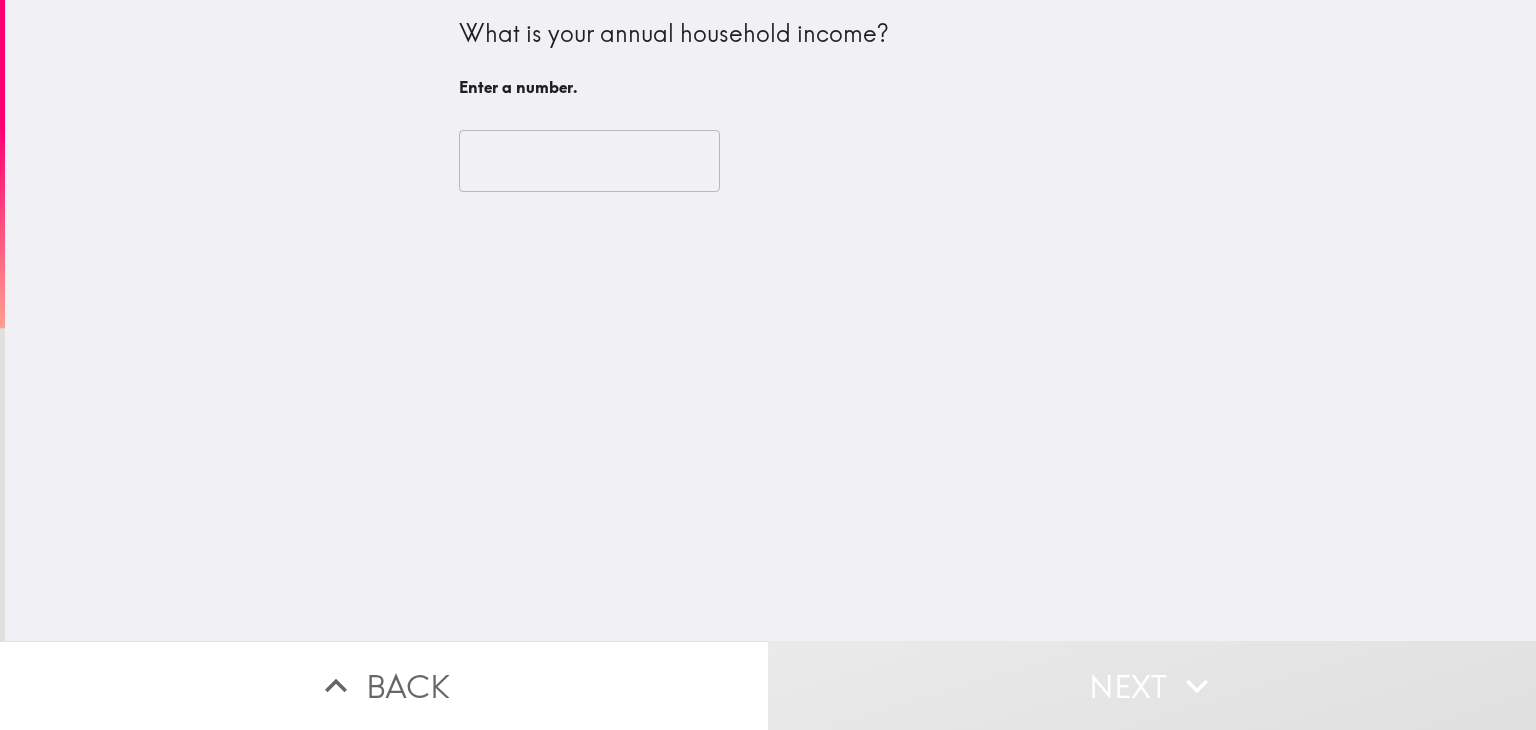 drag, startPoint x: 423, startPoint y: 174, endPoint x: 512, endPoint y: 166, distance: 89.358826 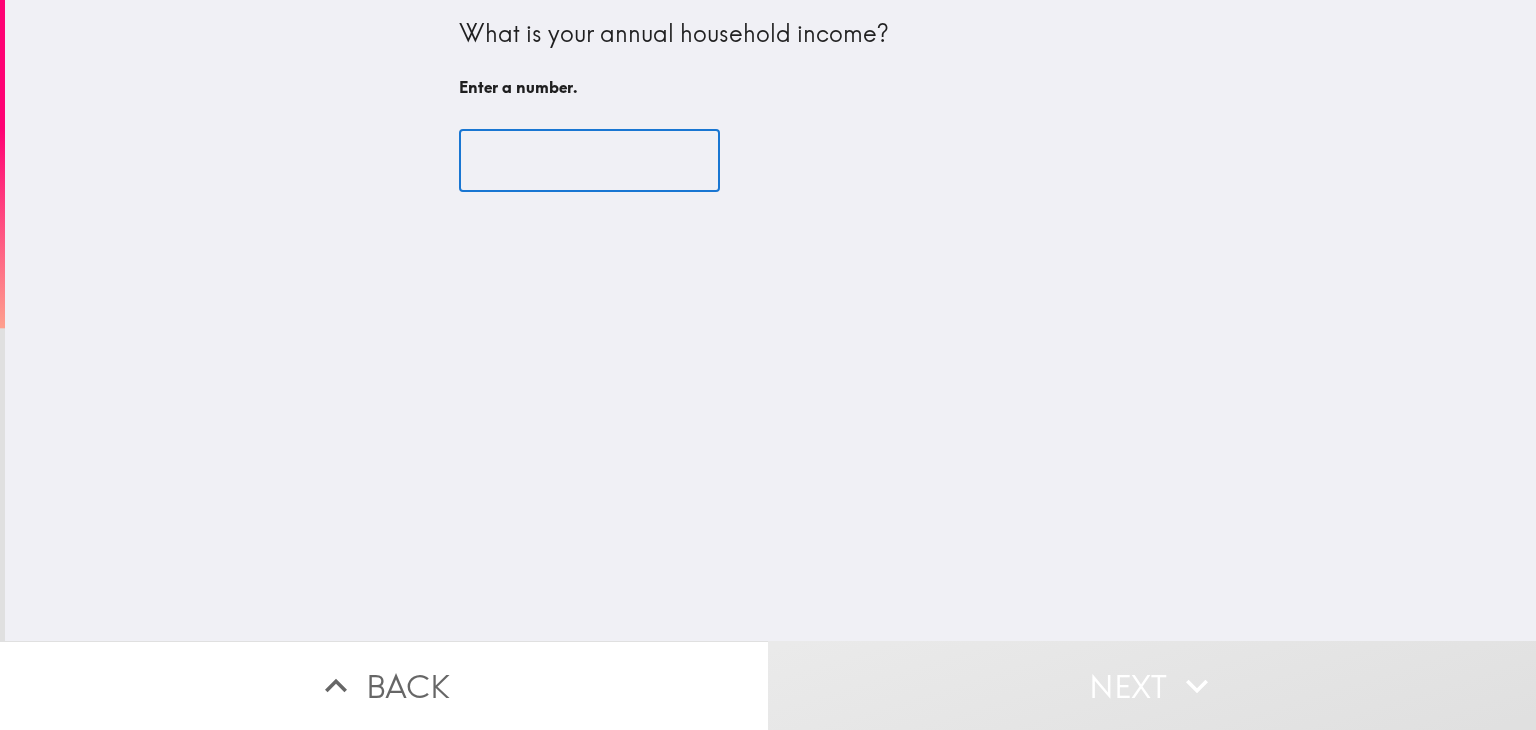 click at bounding box center (589, 161) 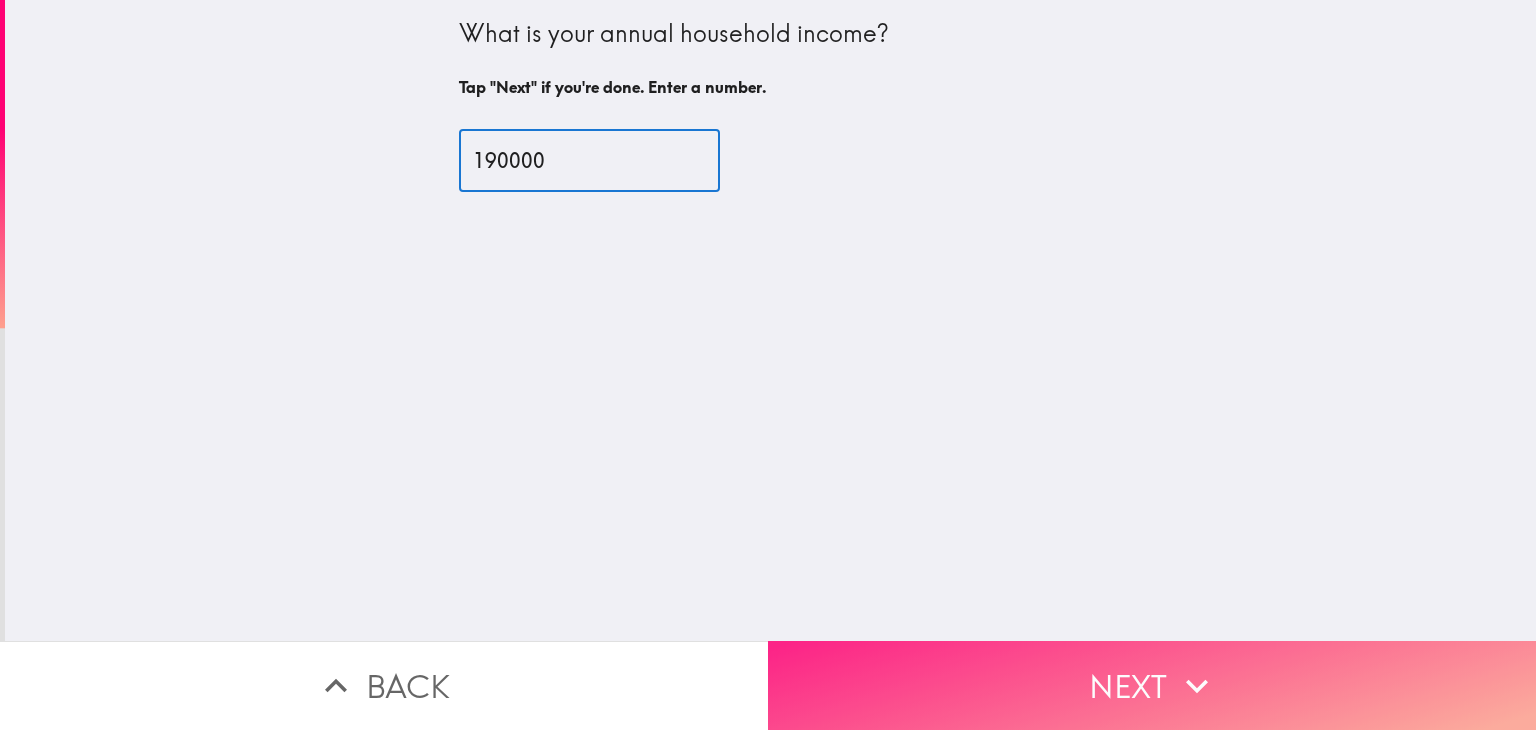 type on "190000" 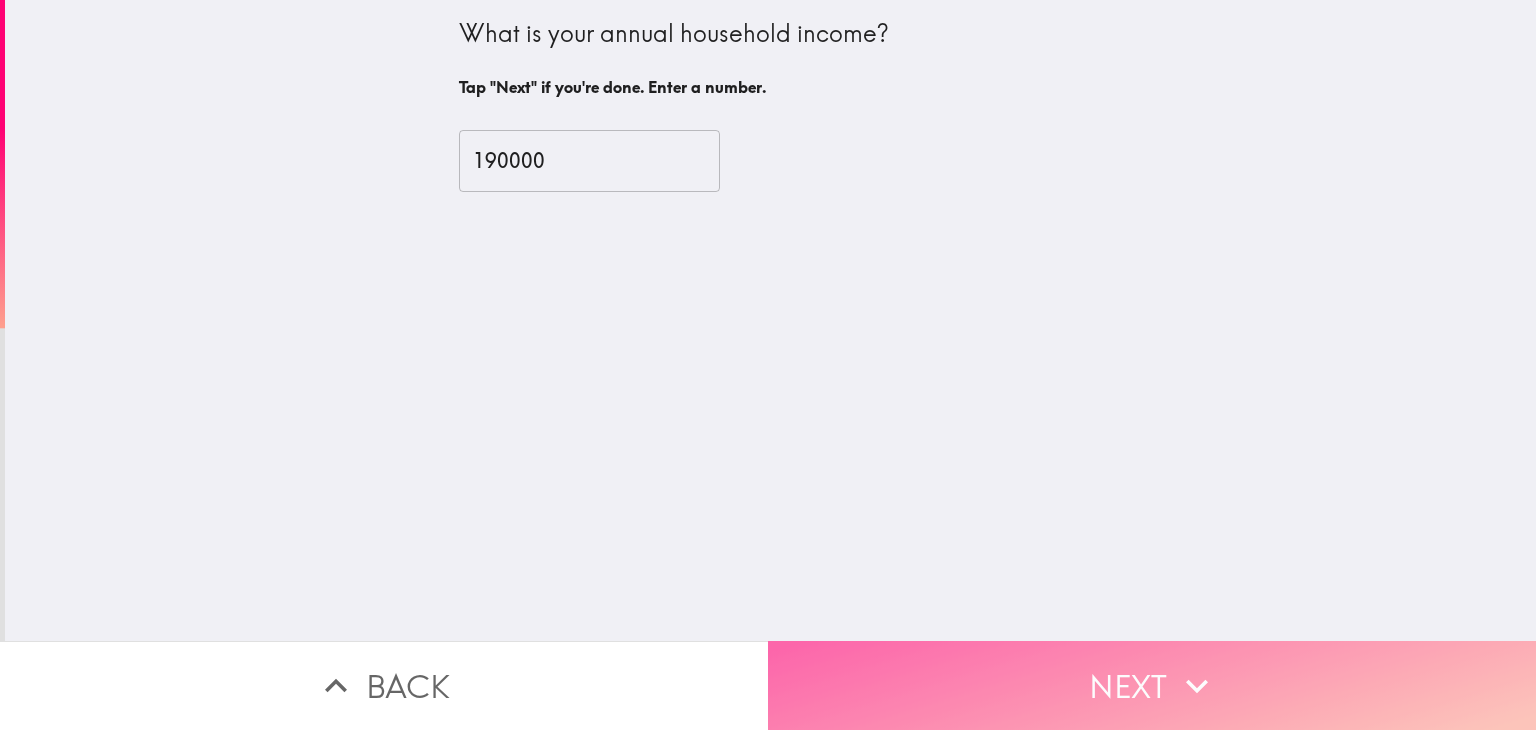 click on "Next" at bounding box center [1152, 685] 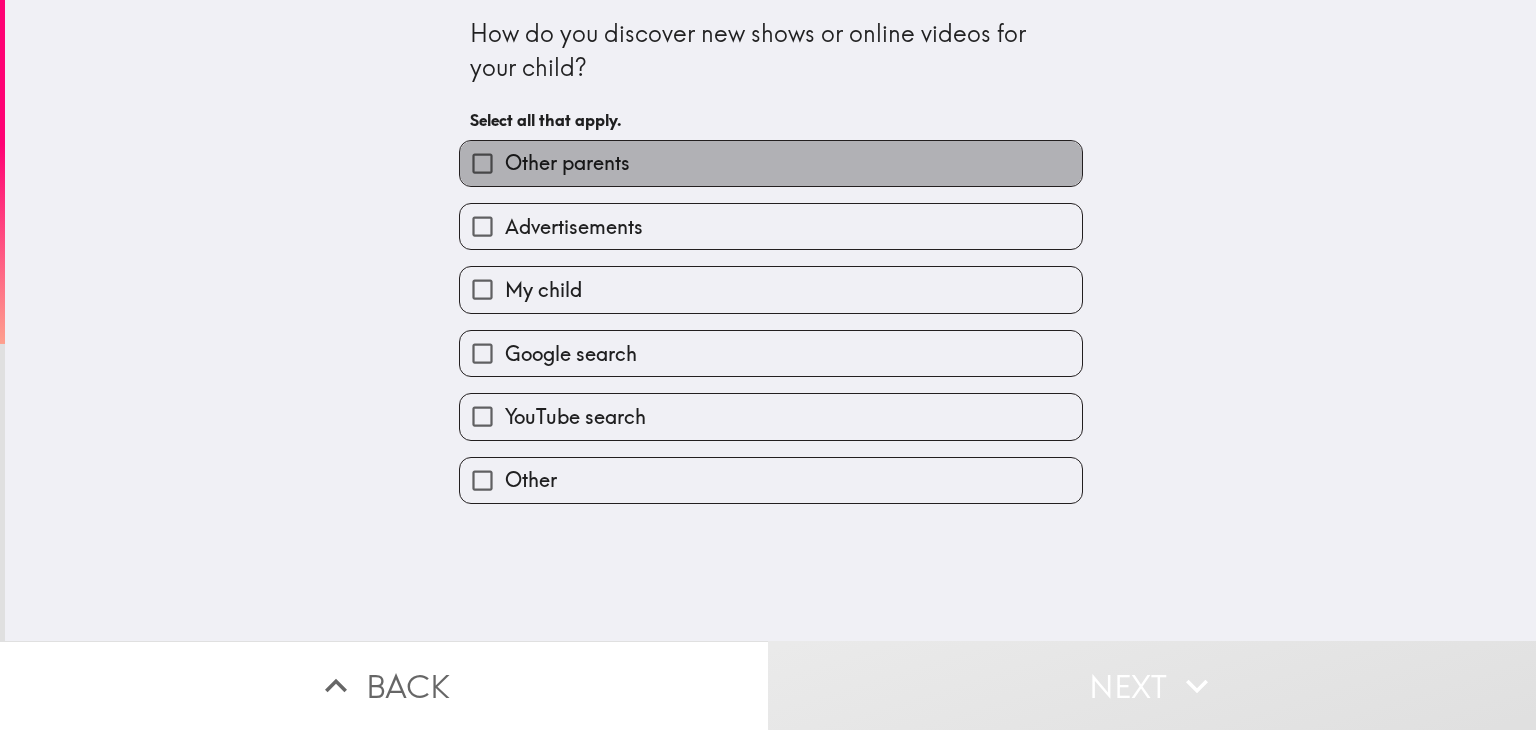 click on "Other parents" at bounding box center (567, 163) 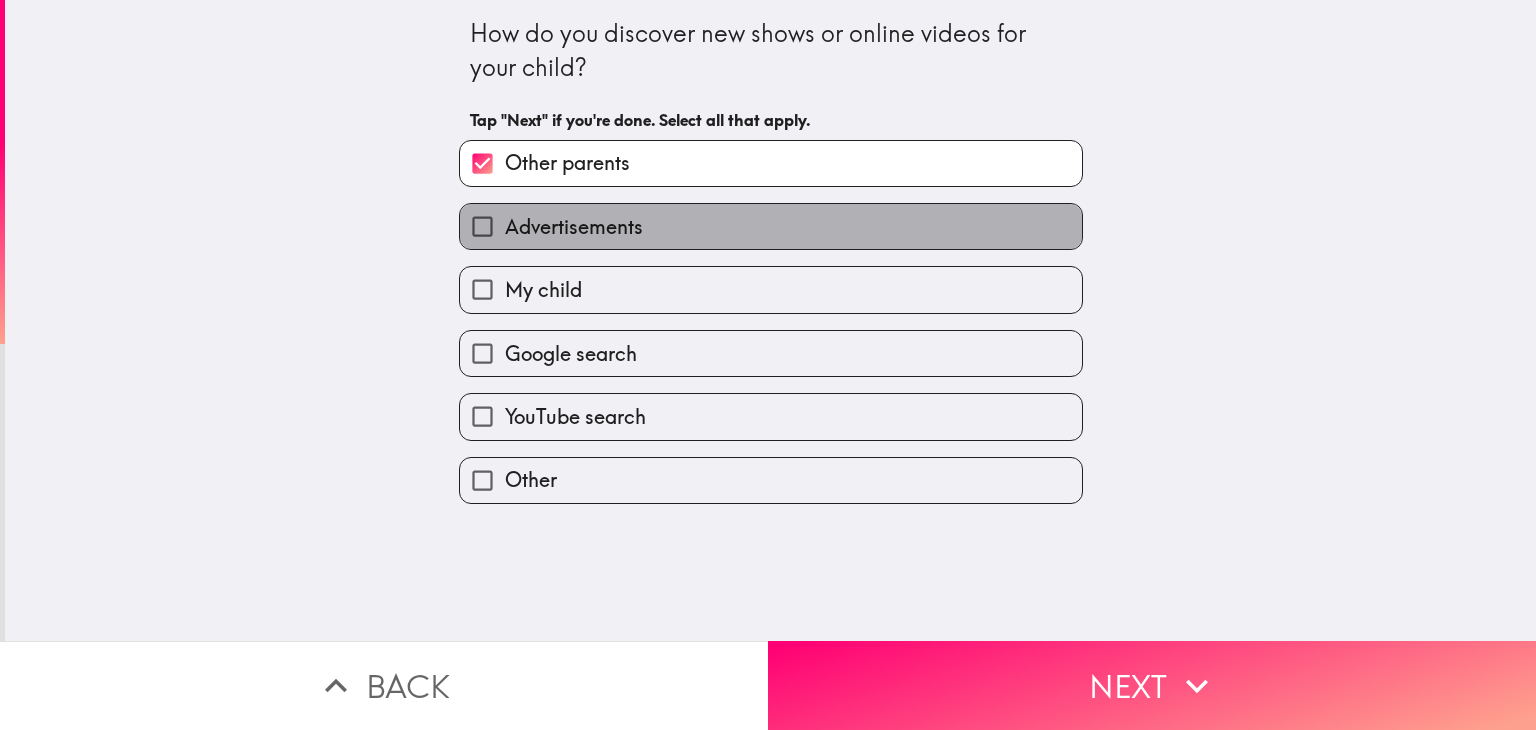 click on "Advertisements" at bounding box center (574, 227) 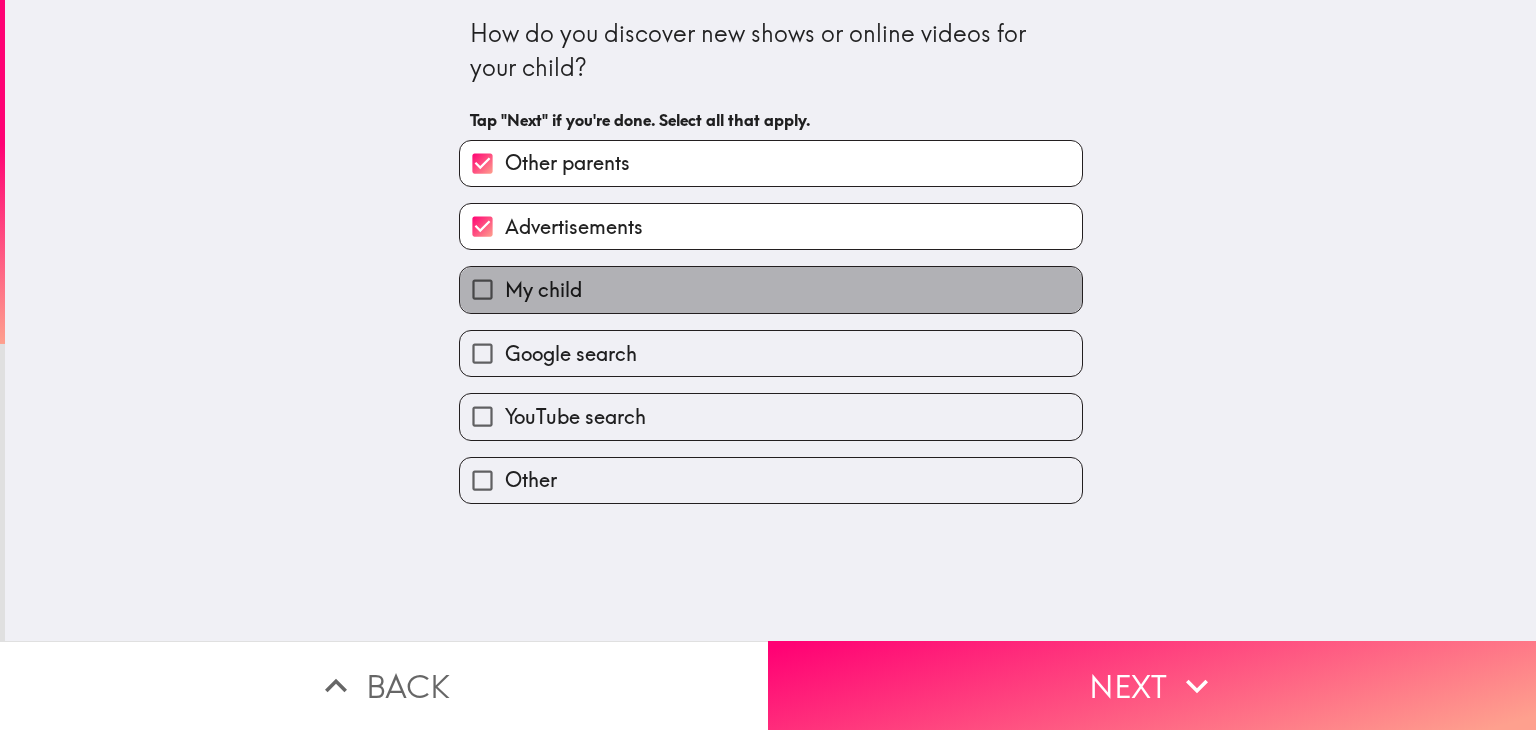 click on "My child" at bounding box center [771, 289] 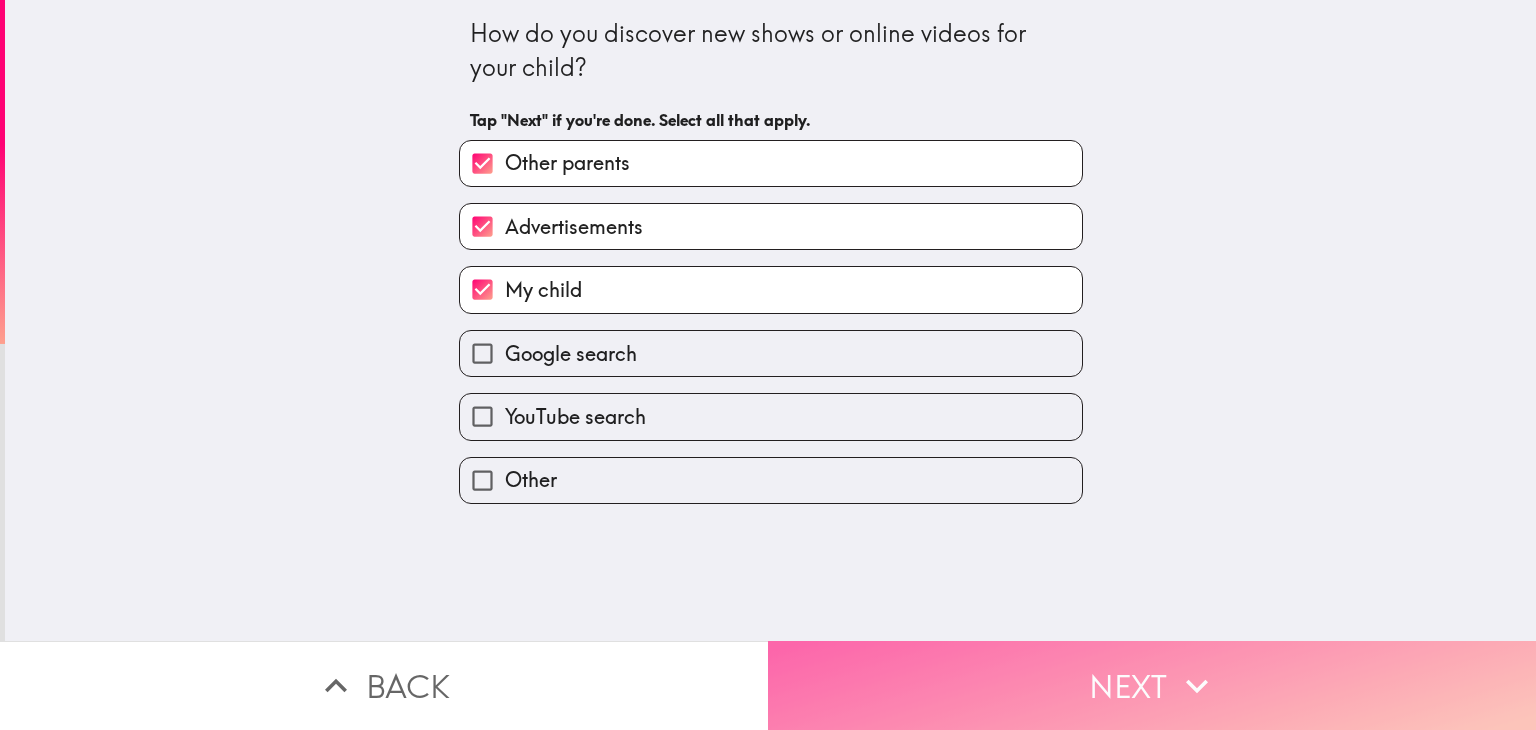 click on "Next" at bounding box center [1152, 685] 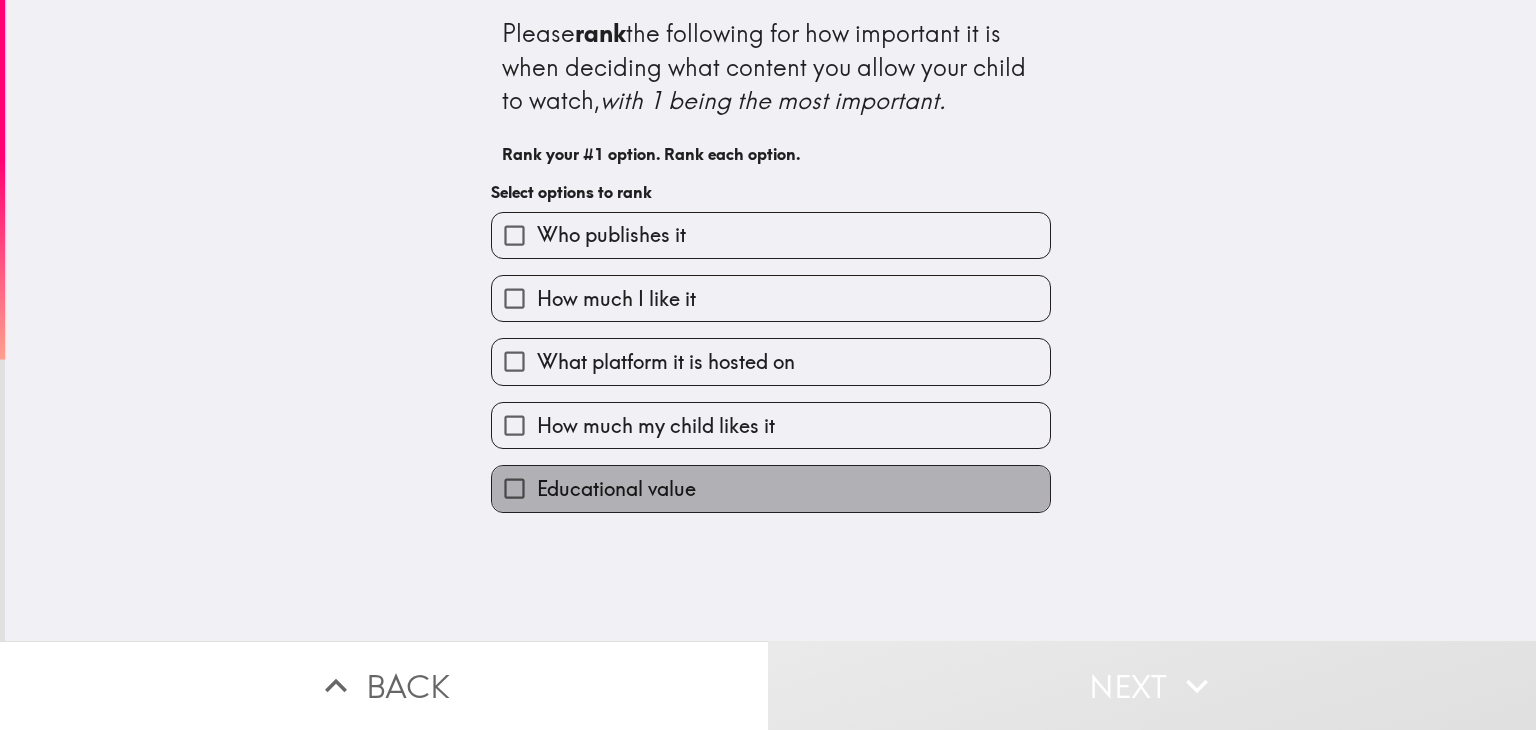 click on "Educational value" at bounding box center [616, 489] 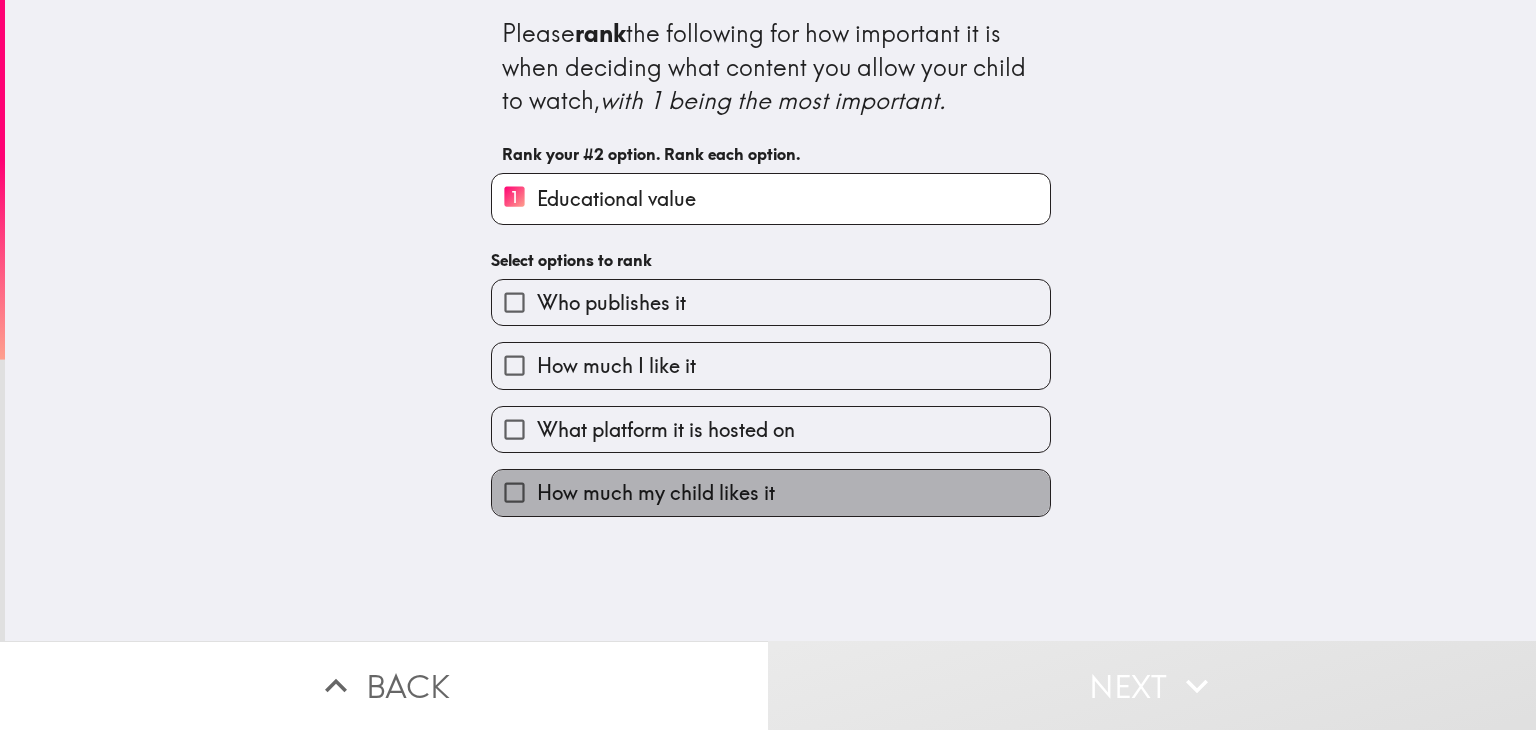 click on "How much my child likes it" at bounding box center [656, 493] 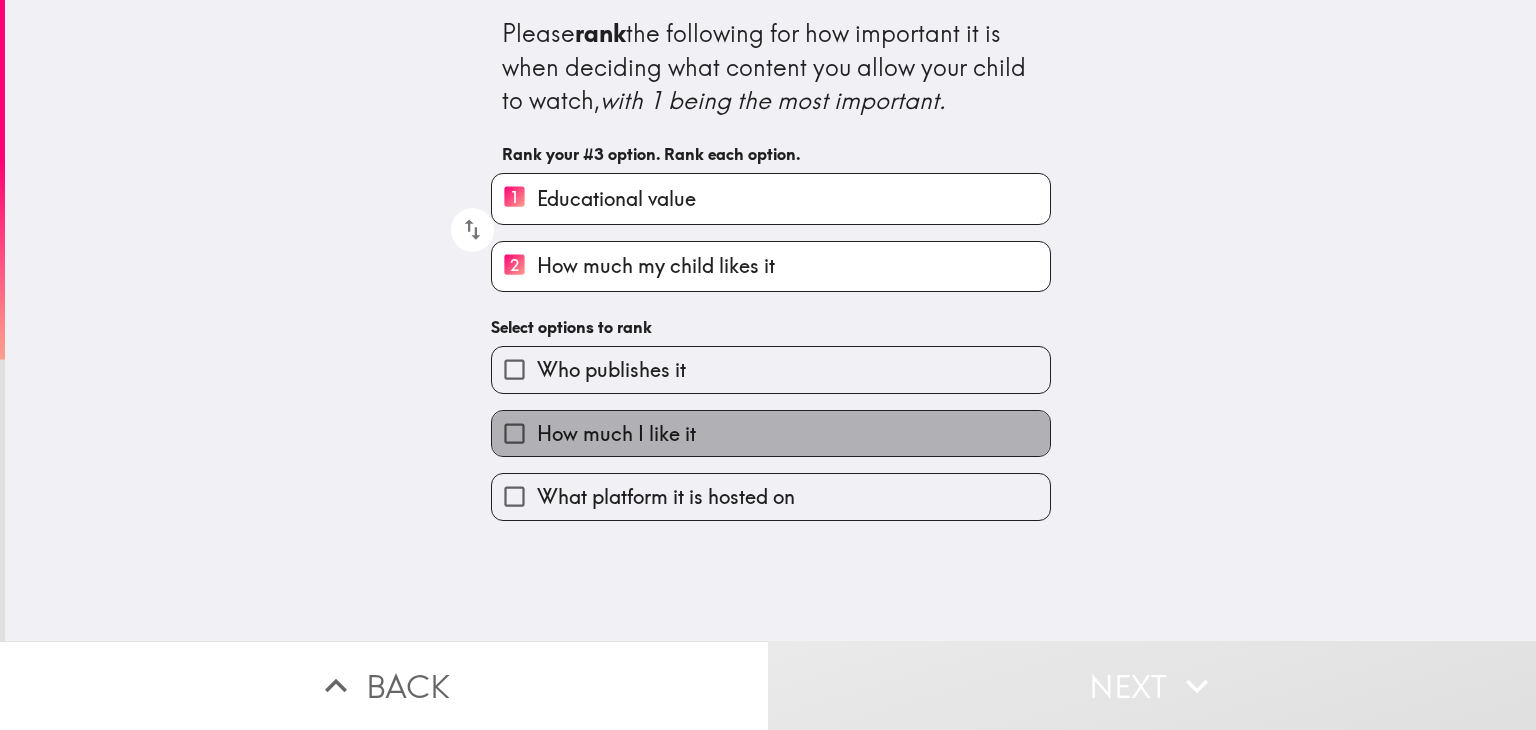 click on "How much I like it" at bounding box center [616, 434] 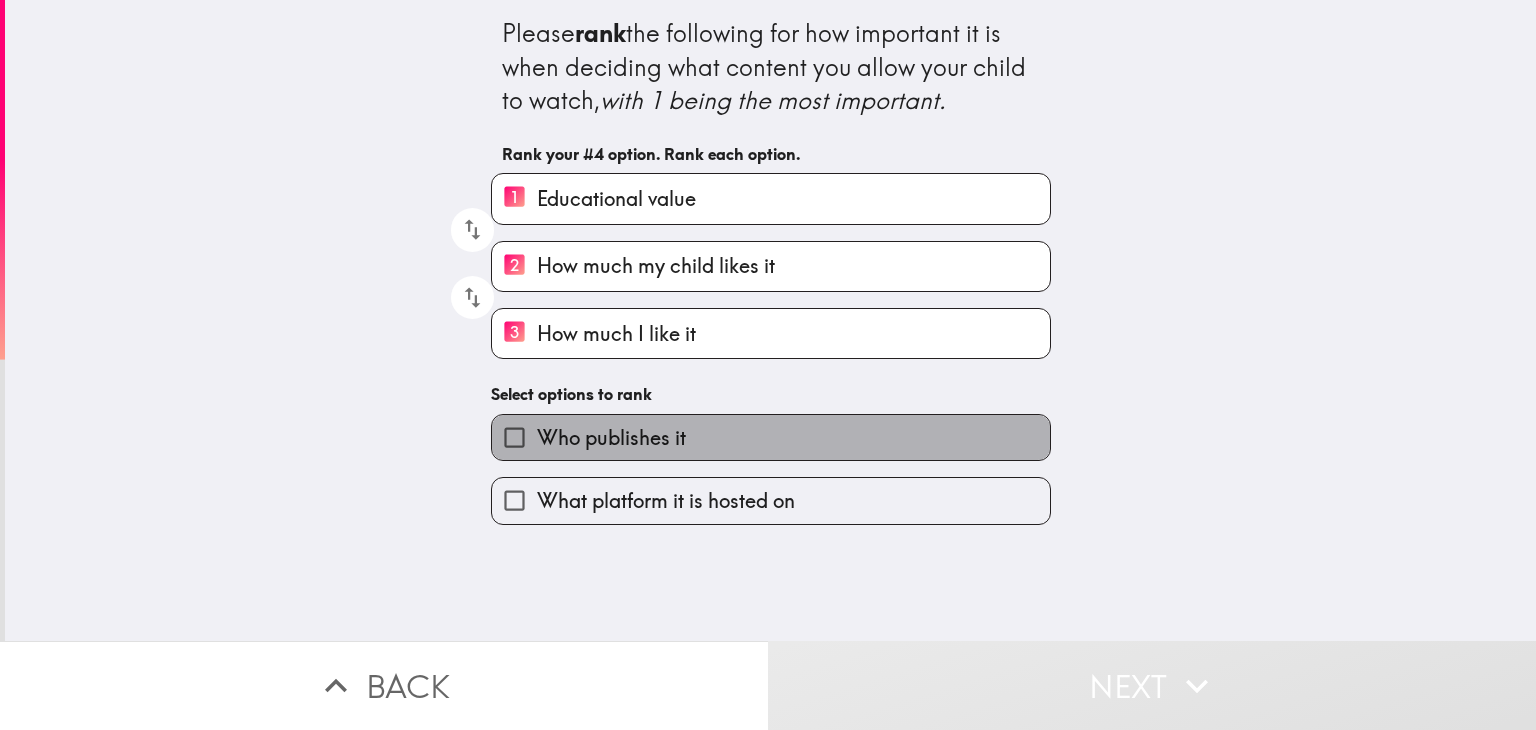 click on "Who publishes it" at bounding box center [611, 438] 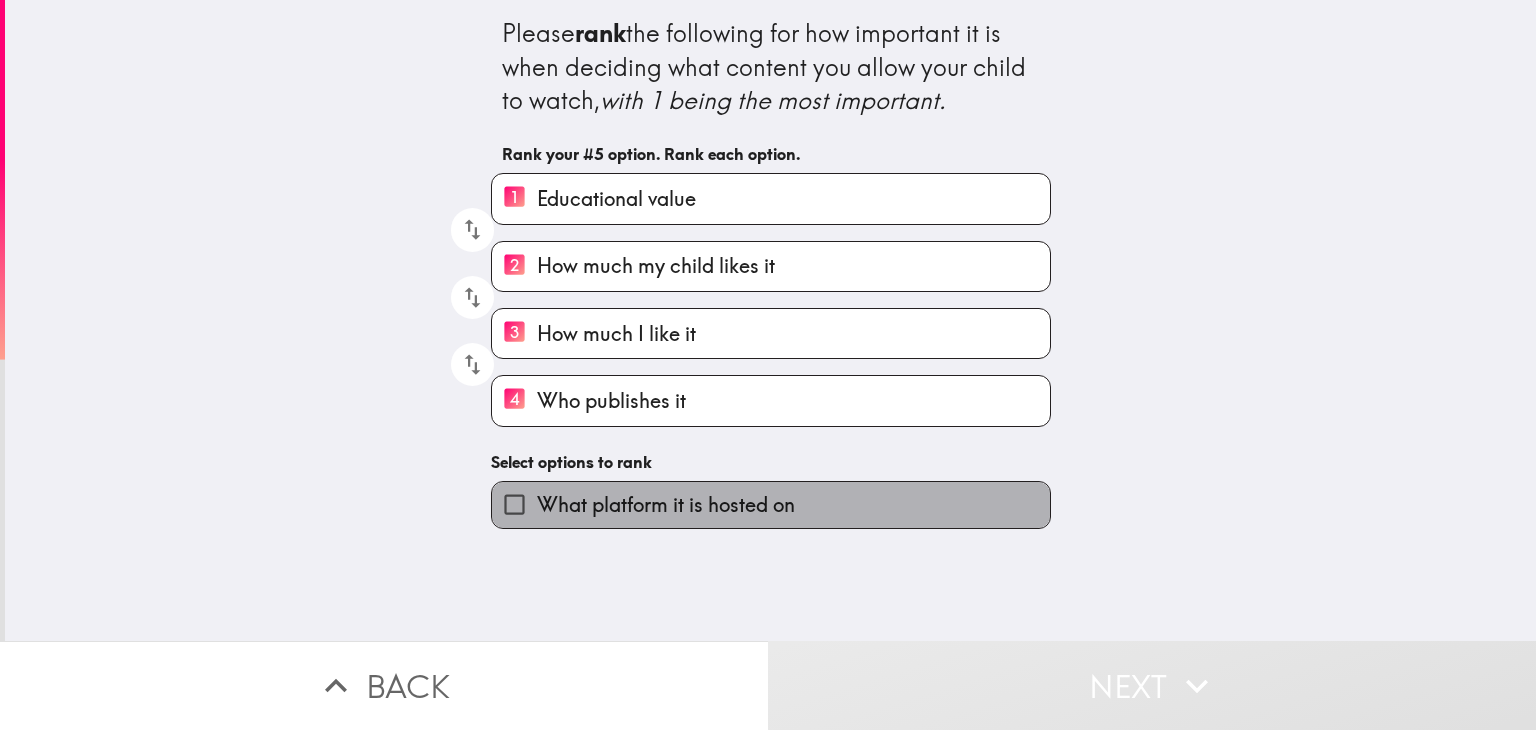 click on "What platform it is hosted on" at bounding box center [666, 505] 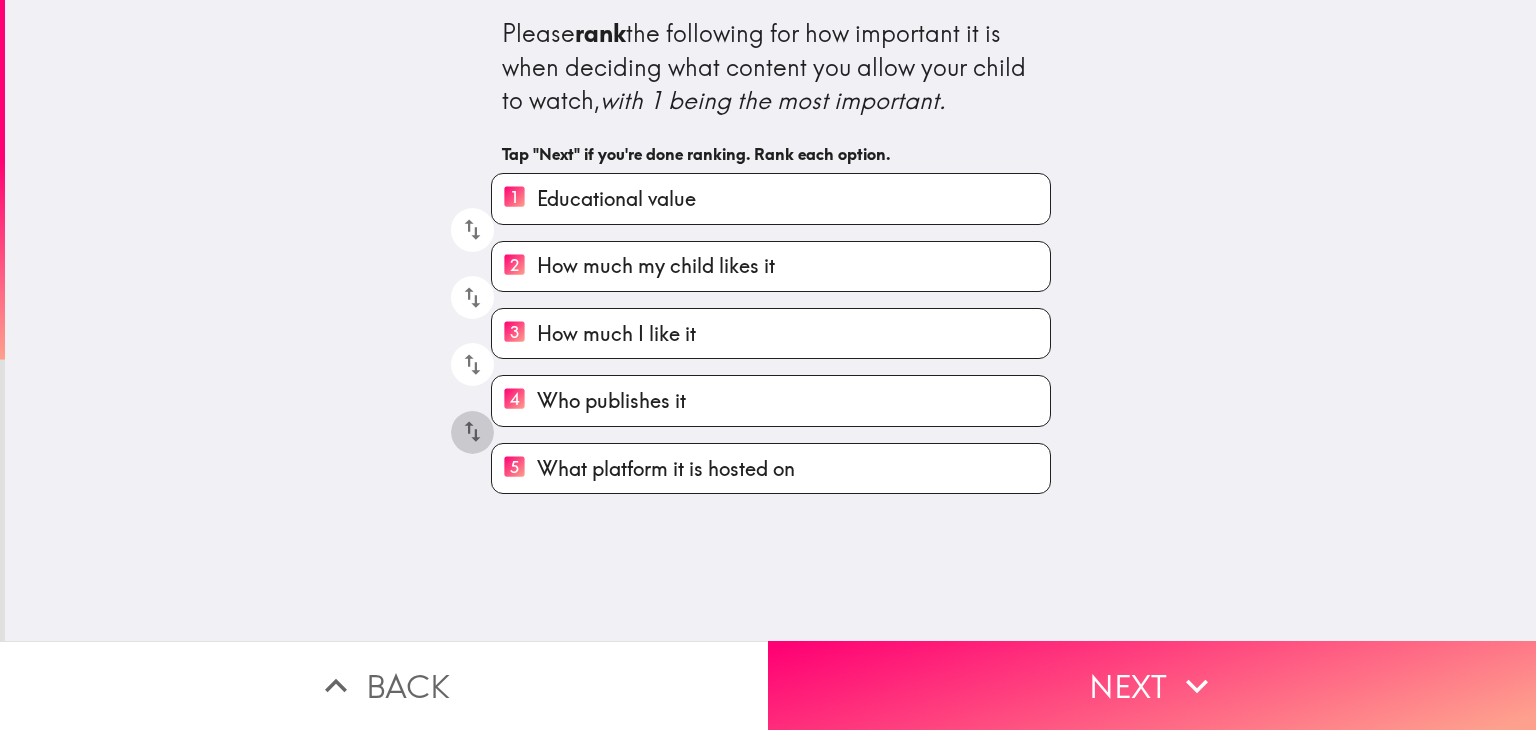 click 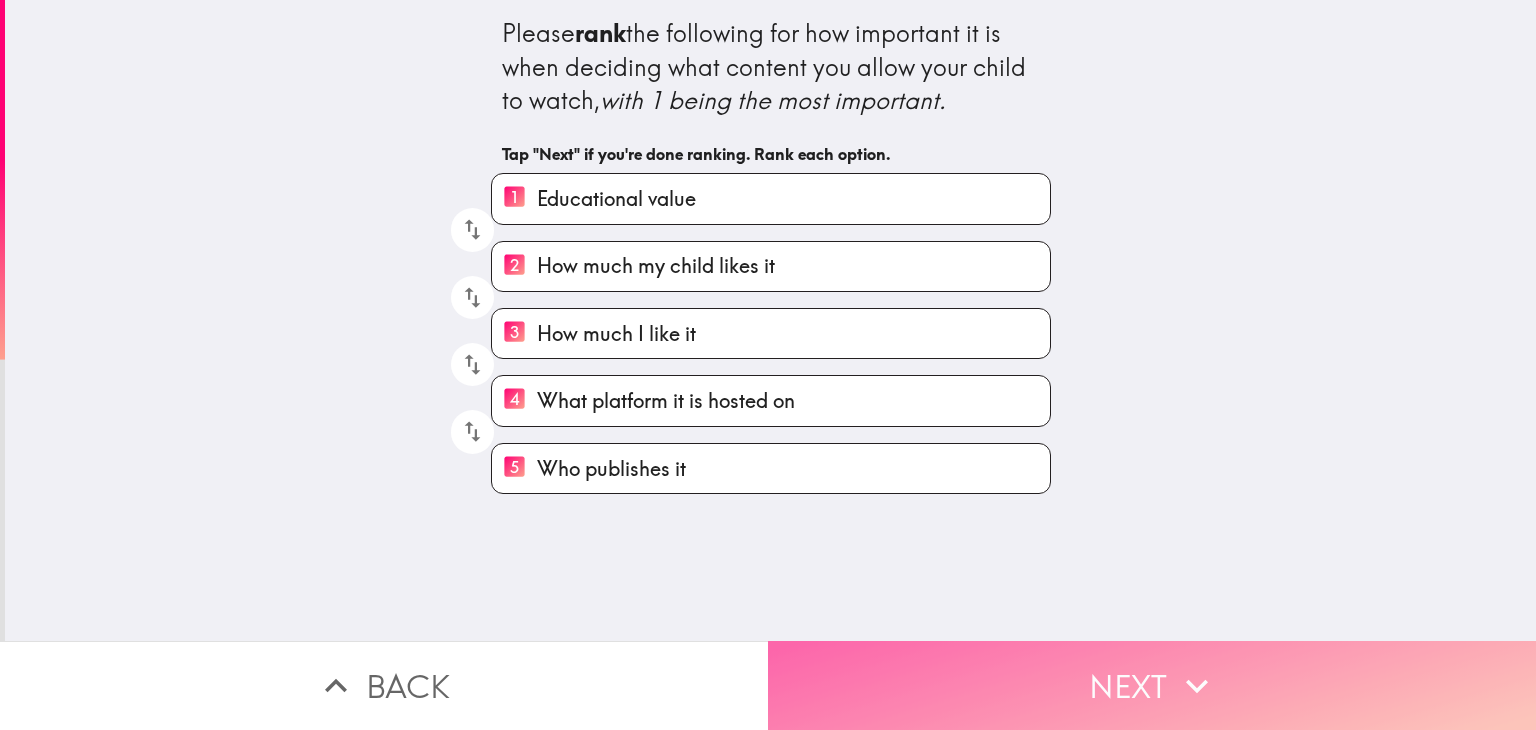 click on "Next" at bounding box center (1152, 685) 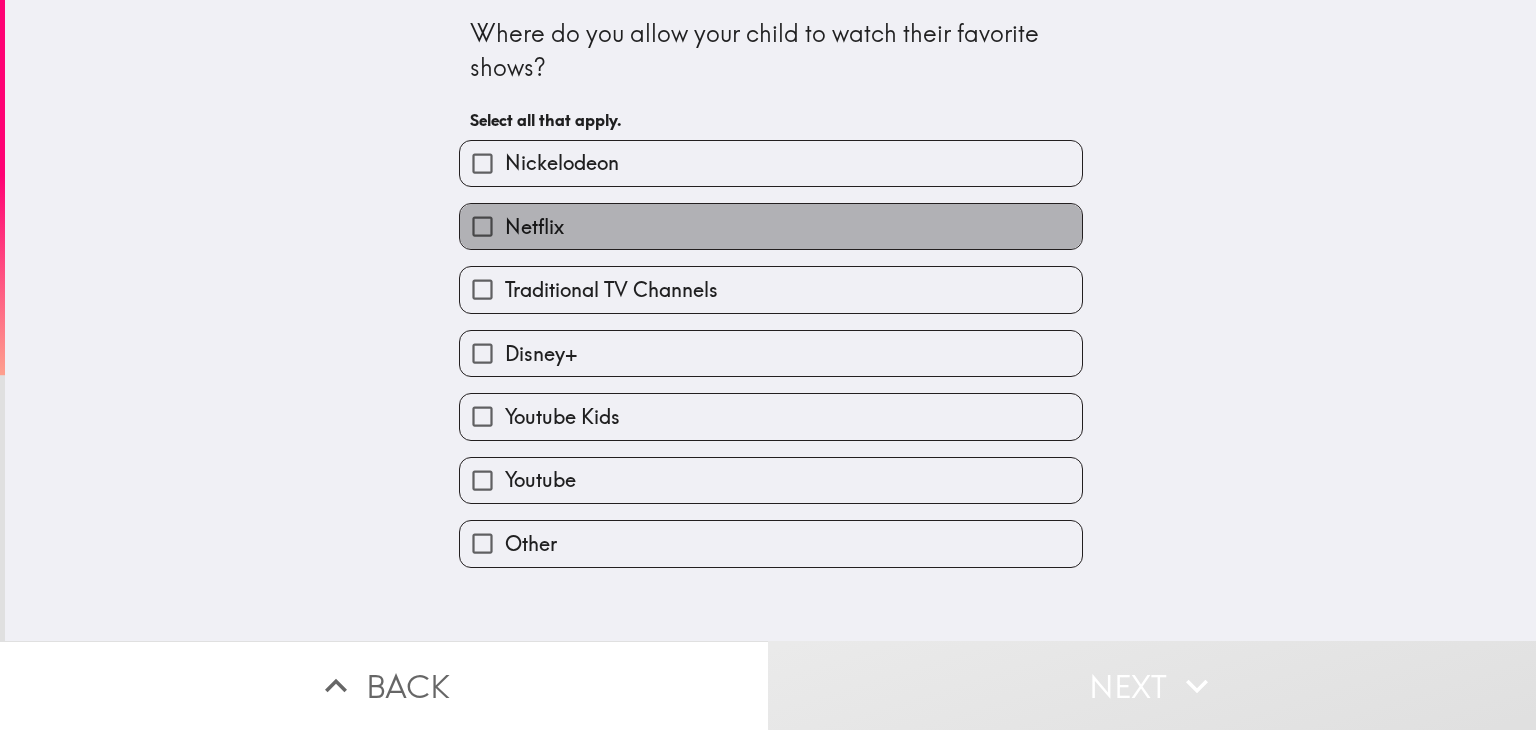 click on "Netflix" at bounding box center (771, 226) 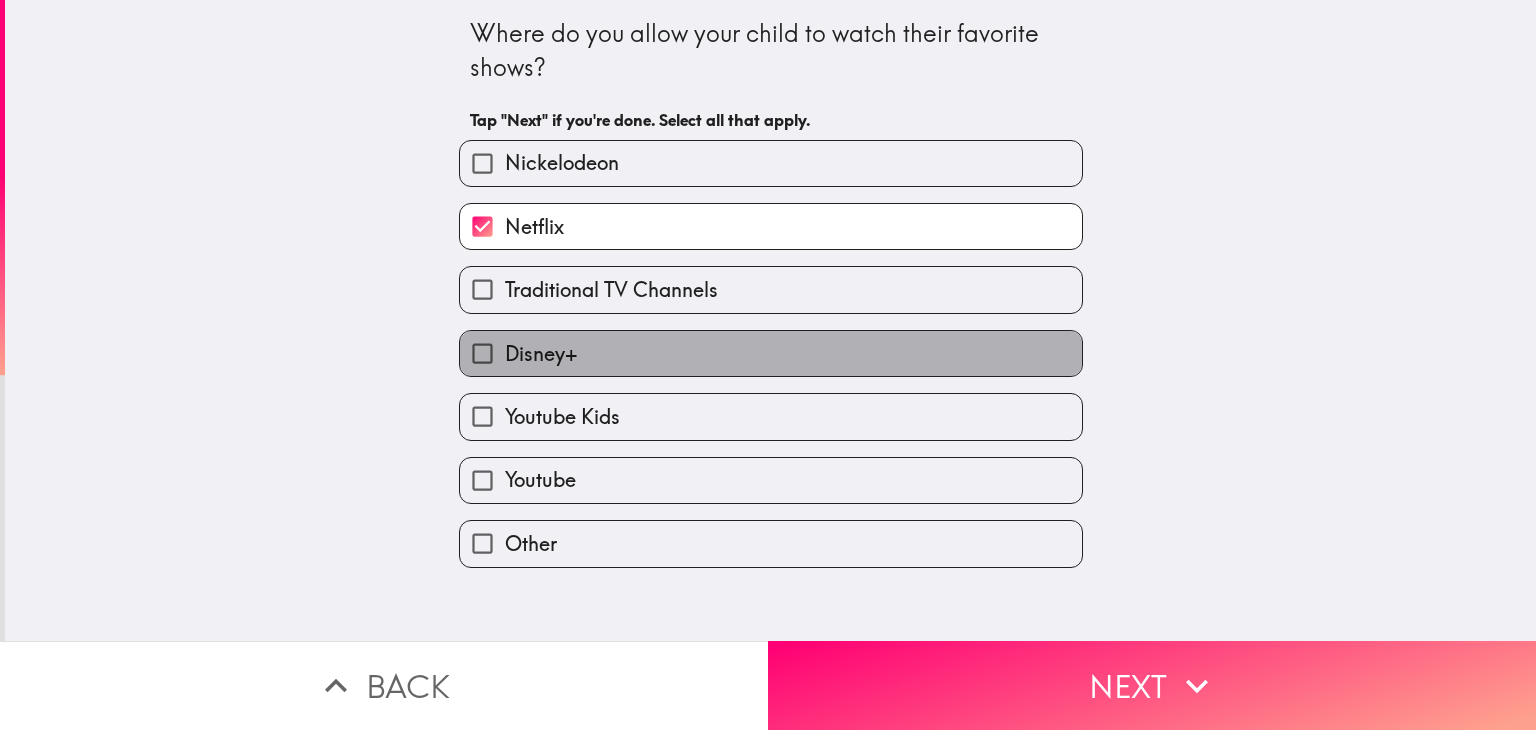 click on "Disney+" at bounding box center (541, 354) 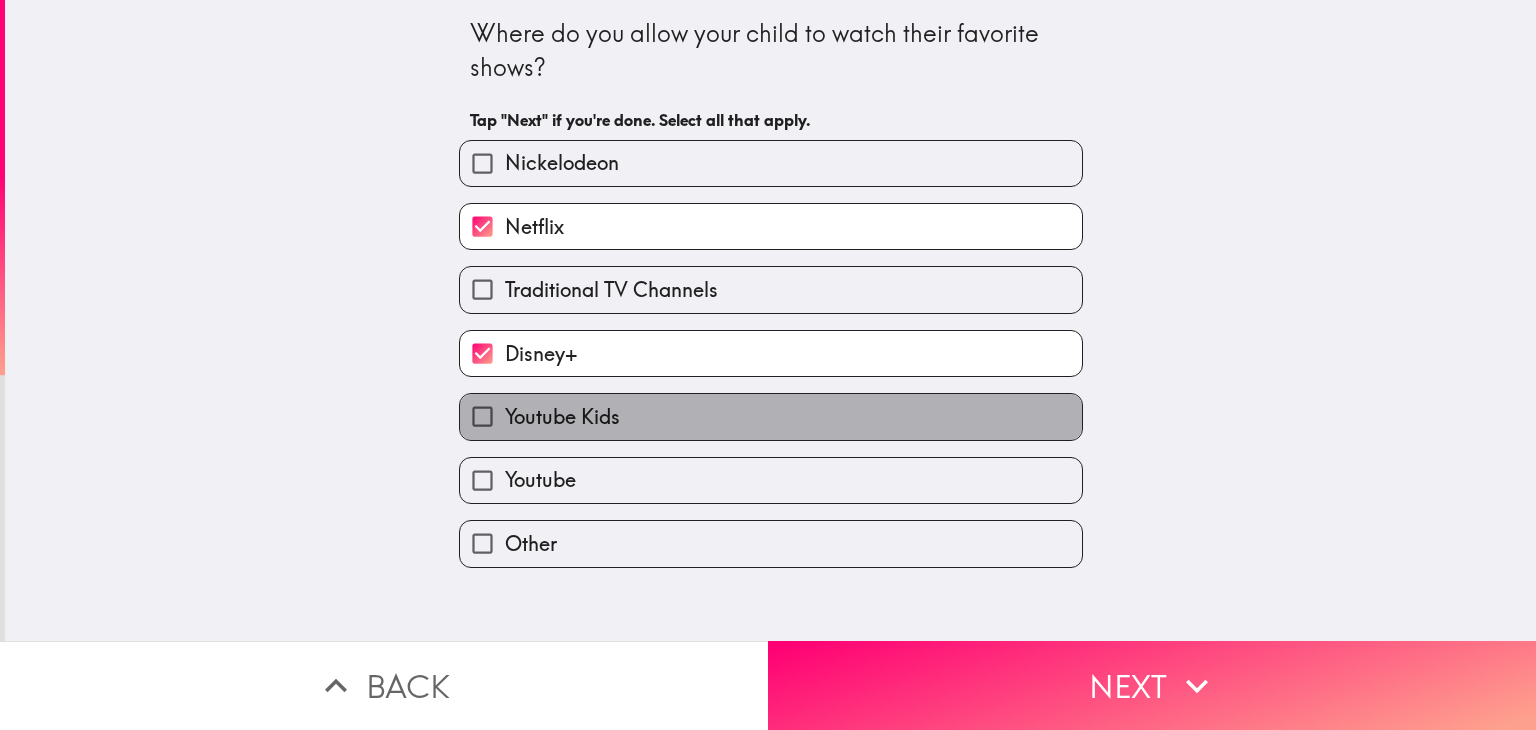 click on "Youtube Kids" at bounding box center (562, 417) 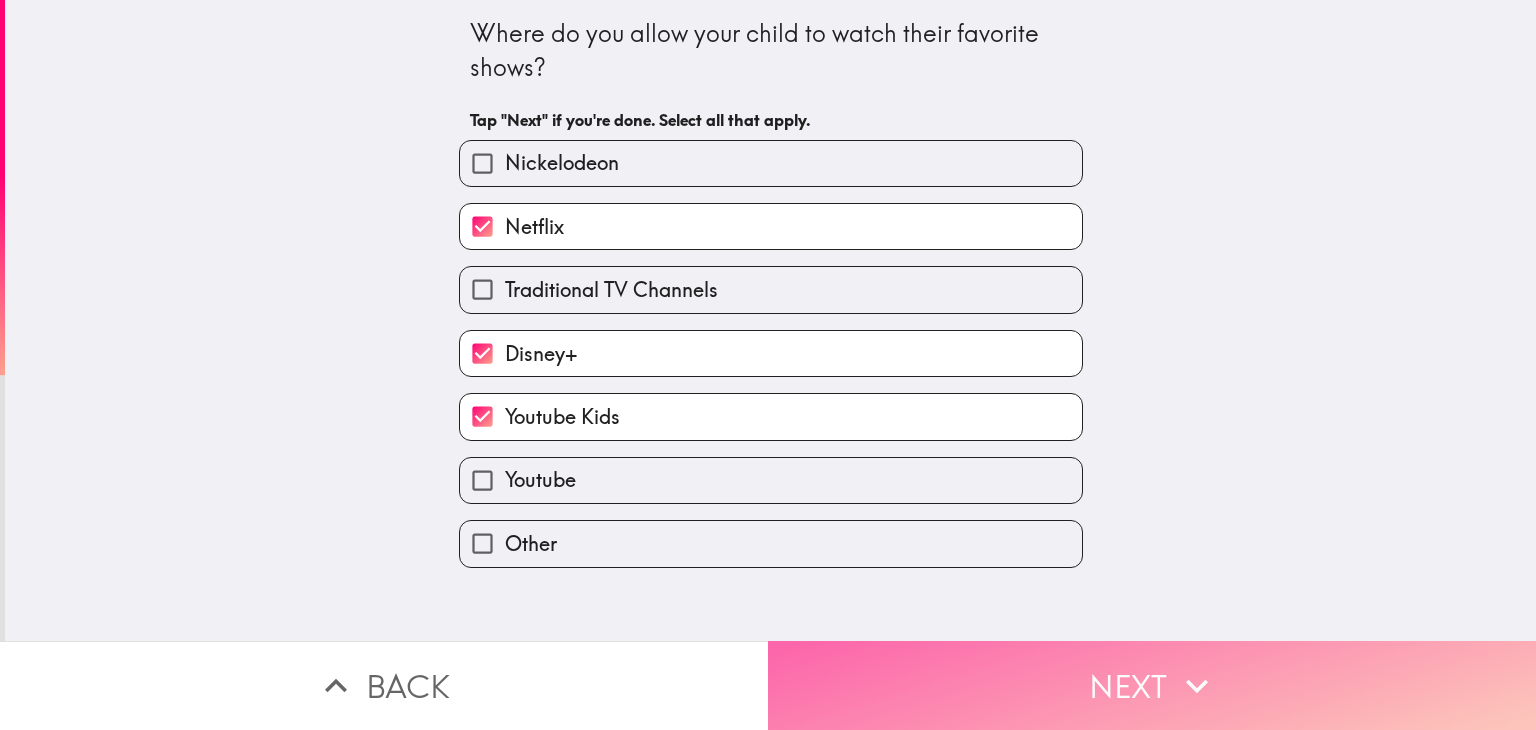 click on "Next" at bounding box center [1152, 685] 